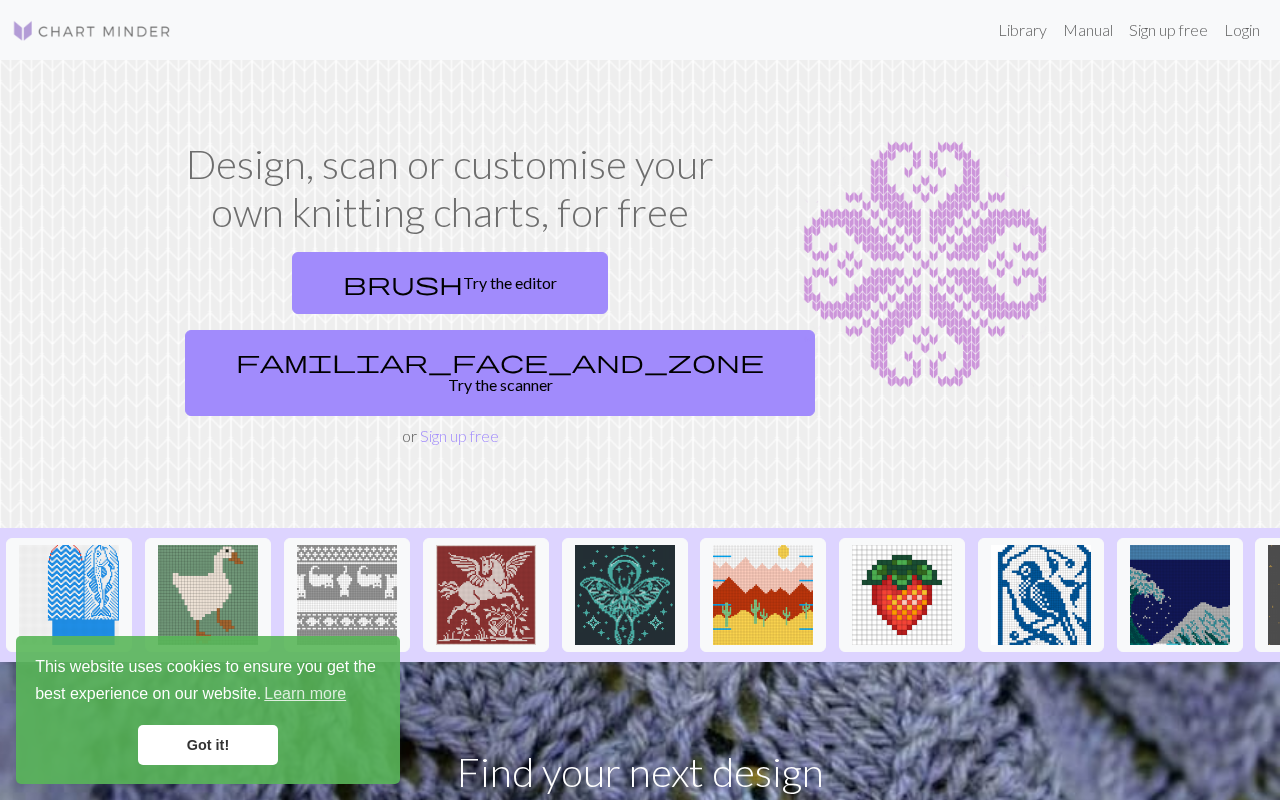 scroll, scrollTop: 22, scrollLeft: 0, axis: vertical 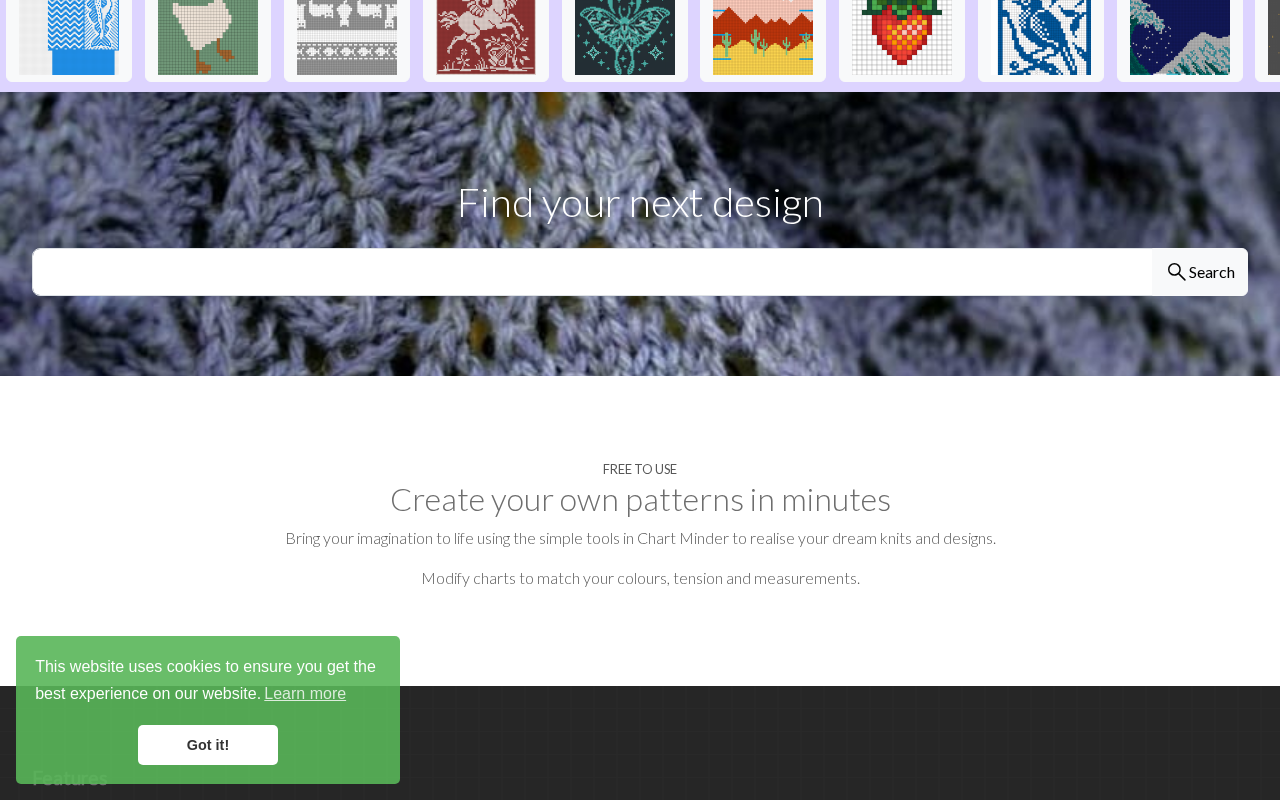 click on "Got it!" at bounding box center [208, 745] 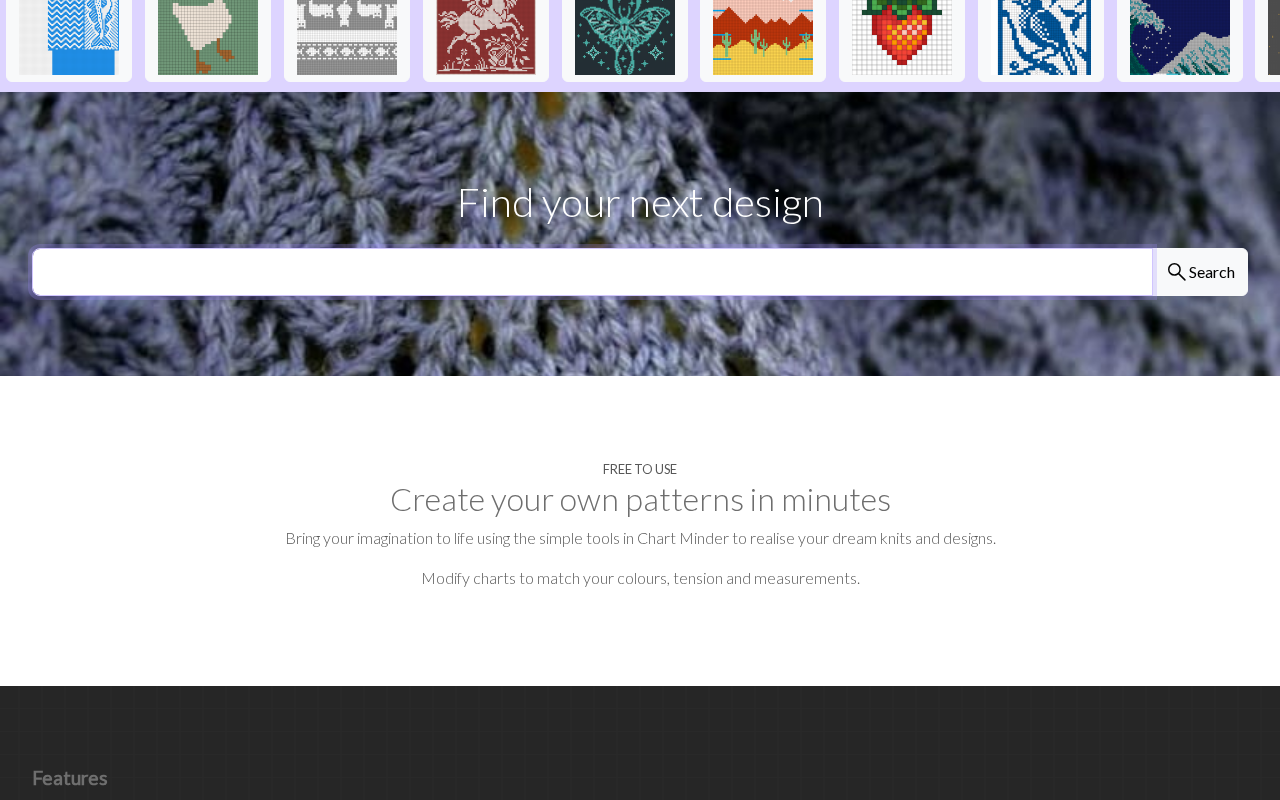 click at bounding box center [592, 272] 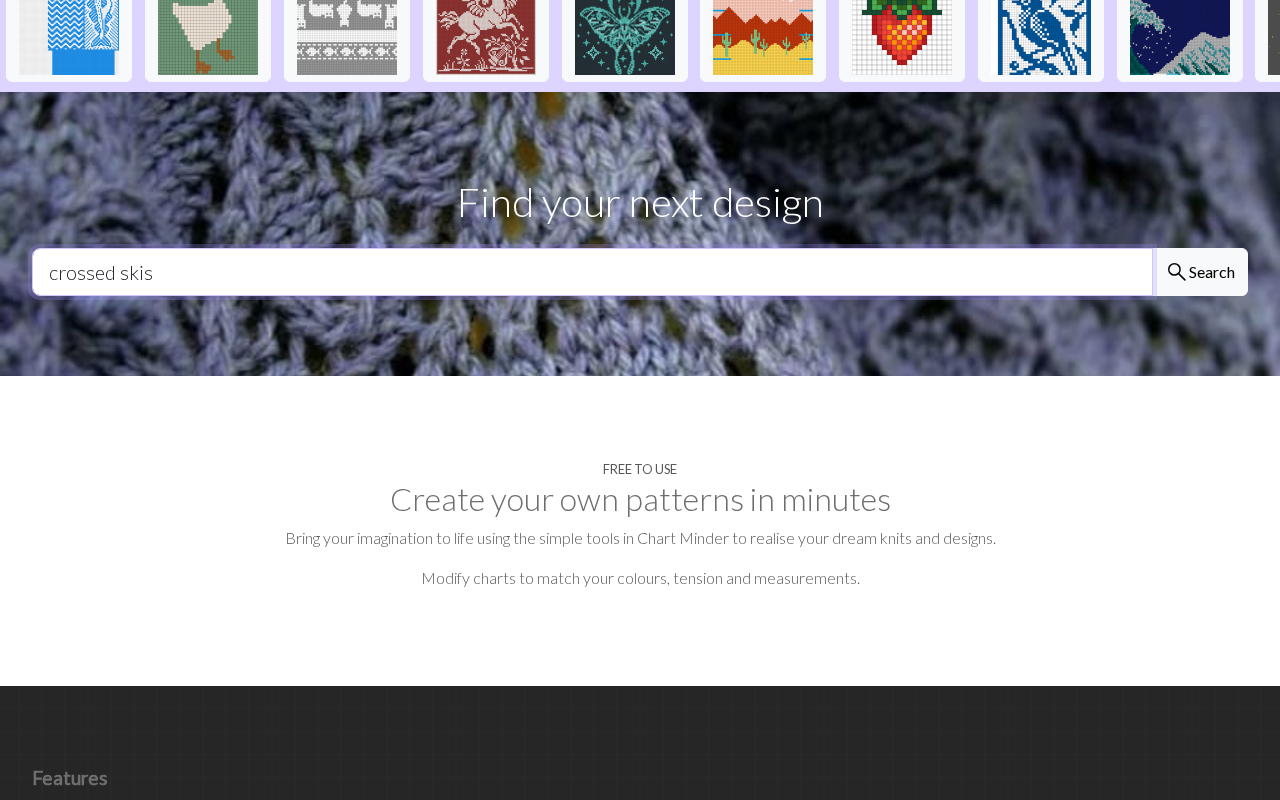 type on "crossed skis" 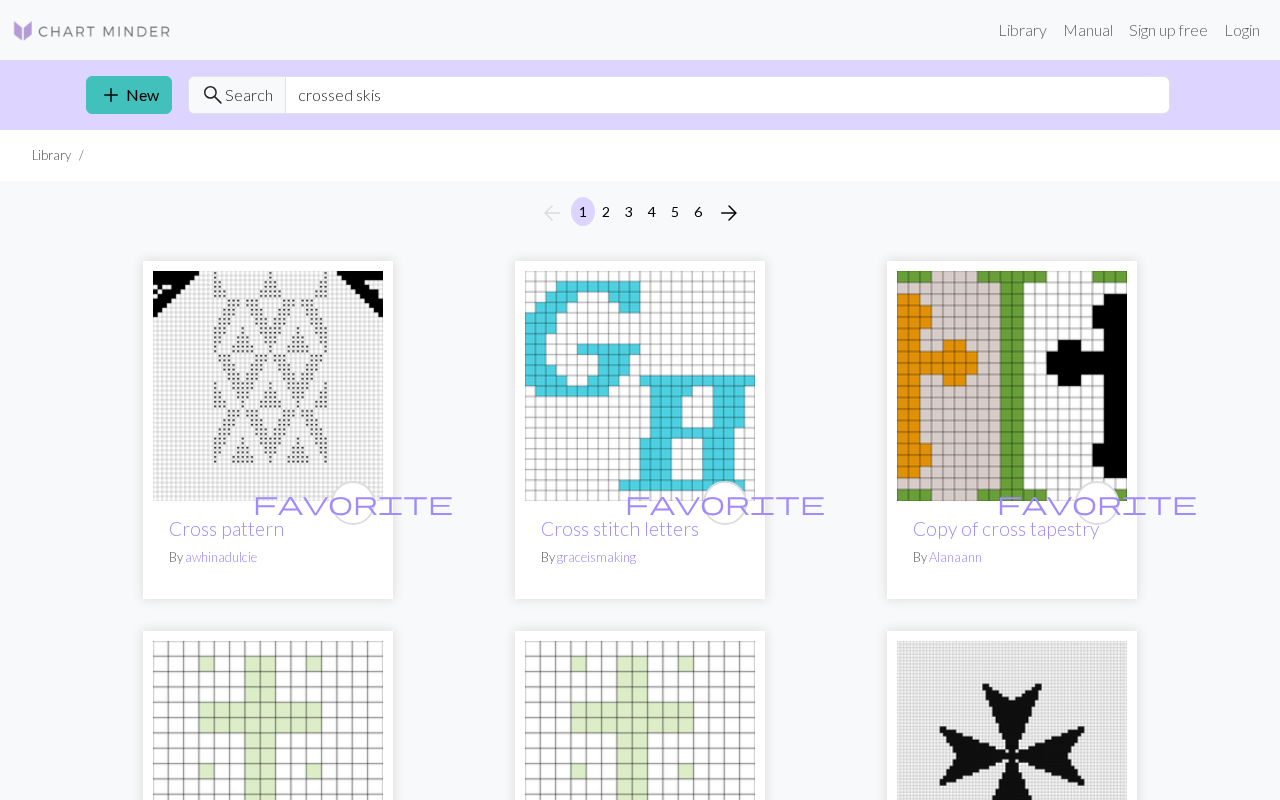 scroll, scrollTop: 0, scrollLeft: 0, axis: both 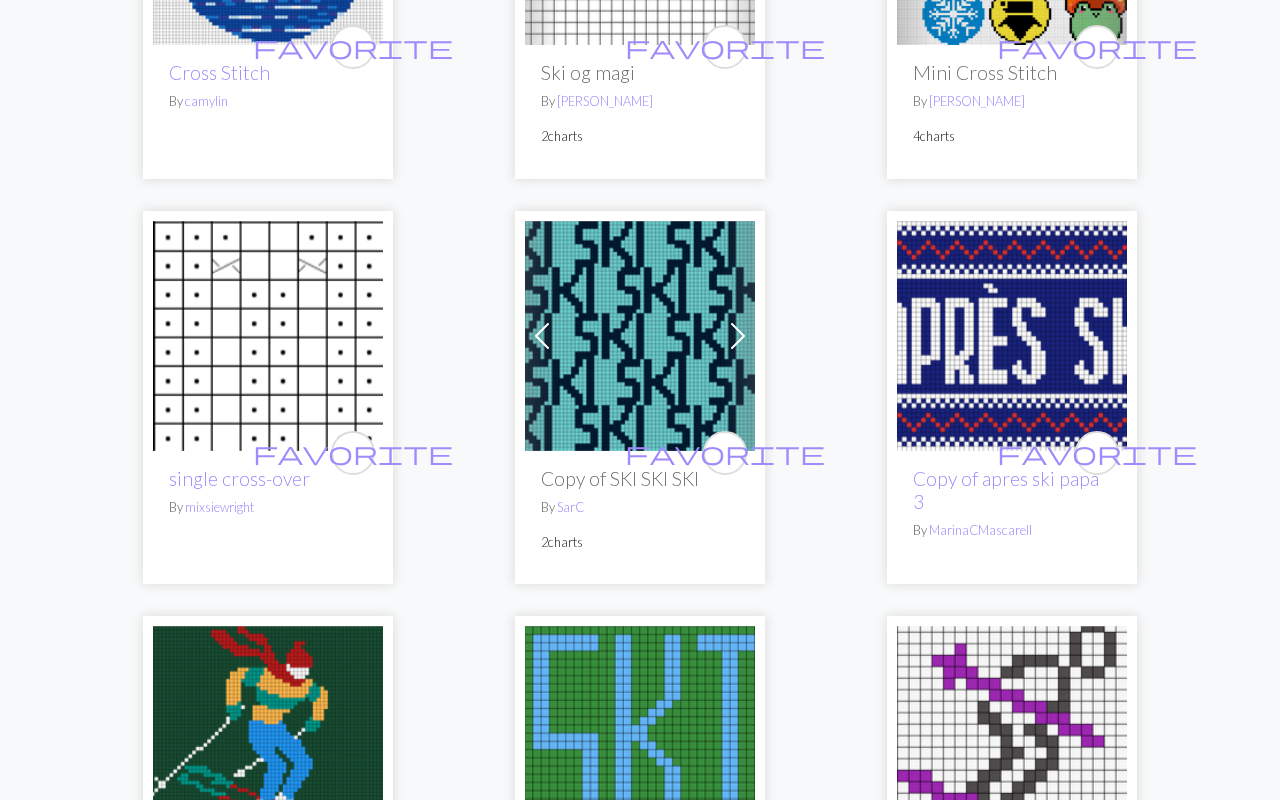 click at bounding box center (1012, 336) 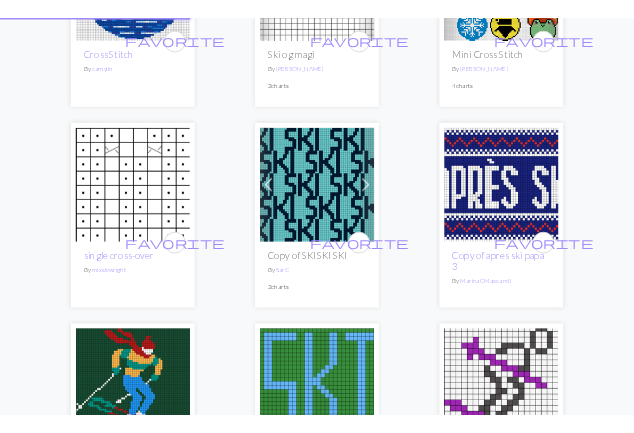 scroll, scrollTop: 0, scrollLeft: 0, axis: both 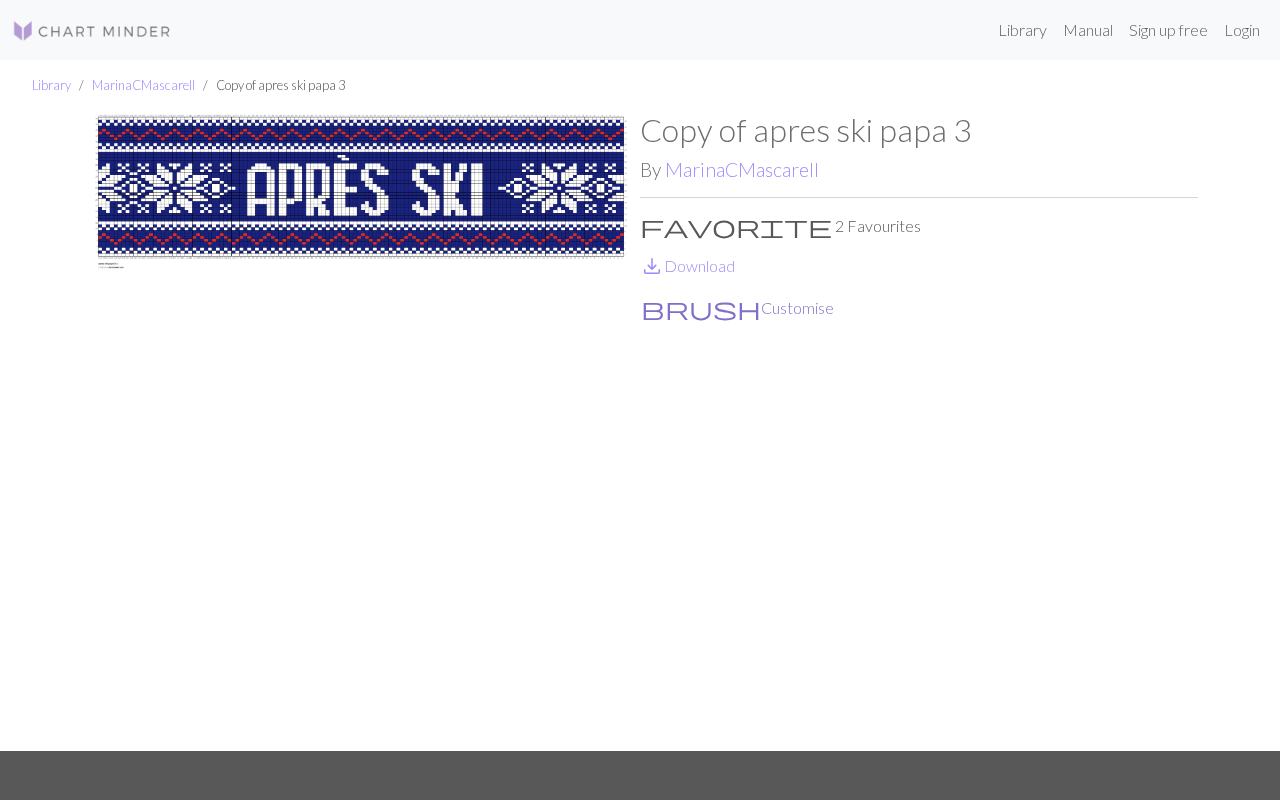 click on "brush Customise" at bounding box center [737, 308] 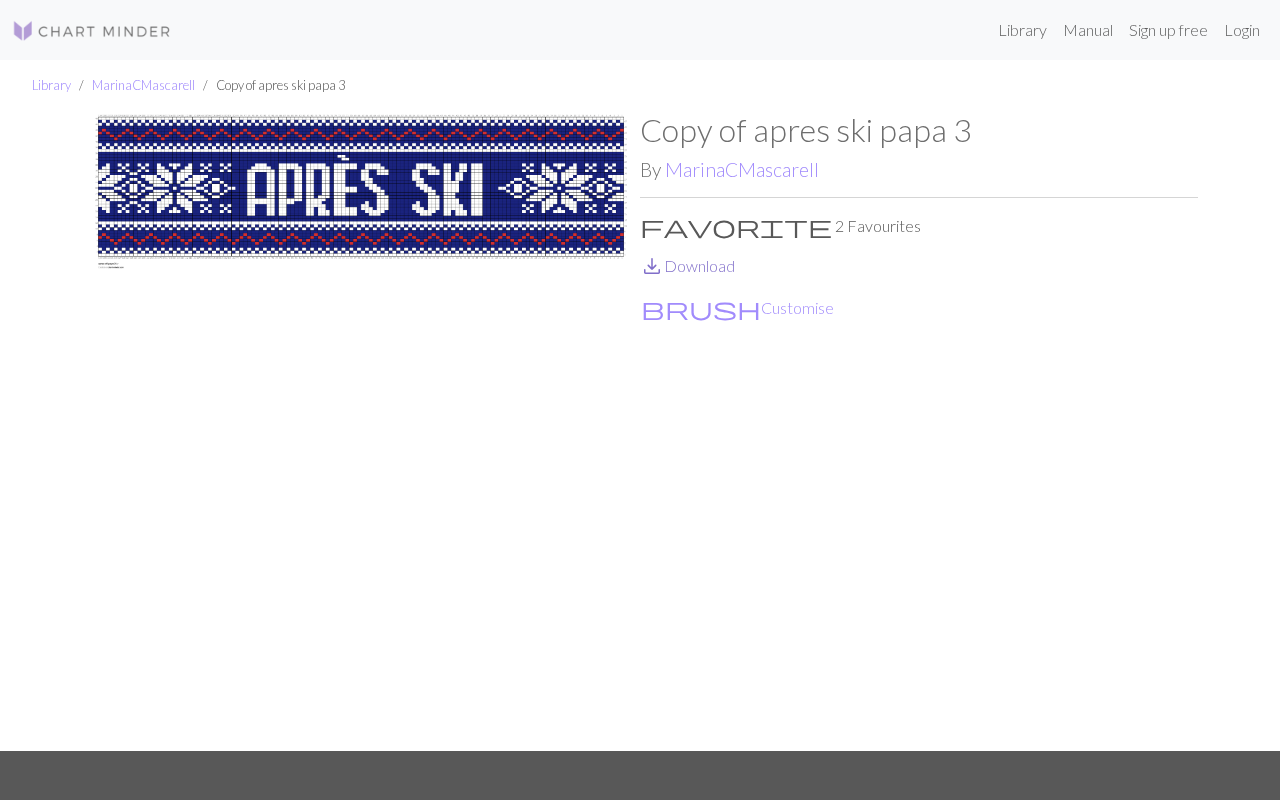 click on "save_alt  Download" at bounding box center [687, 265] 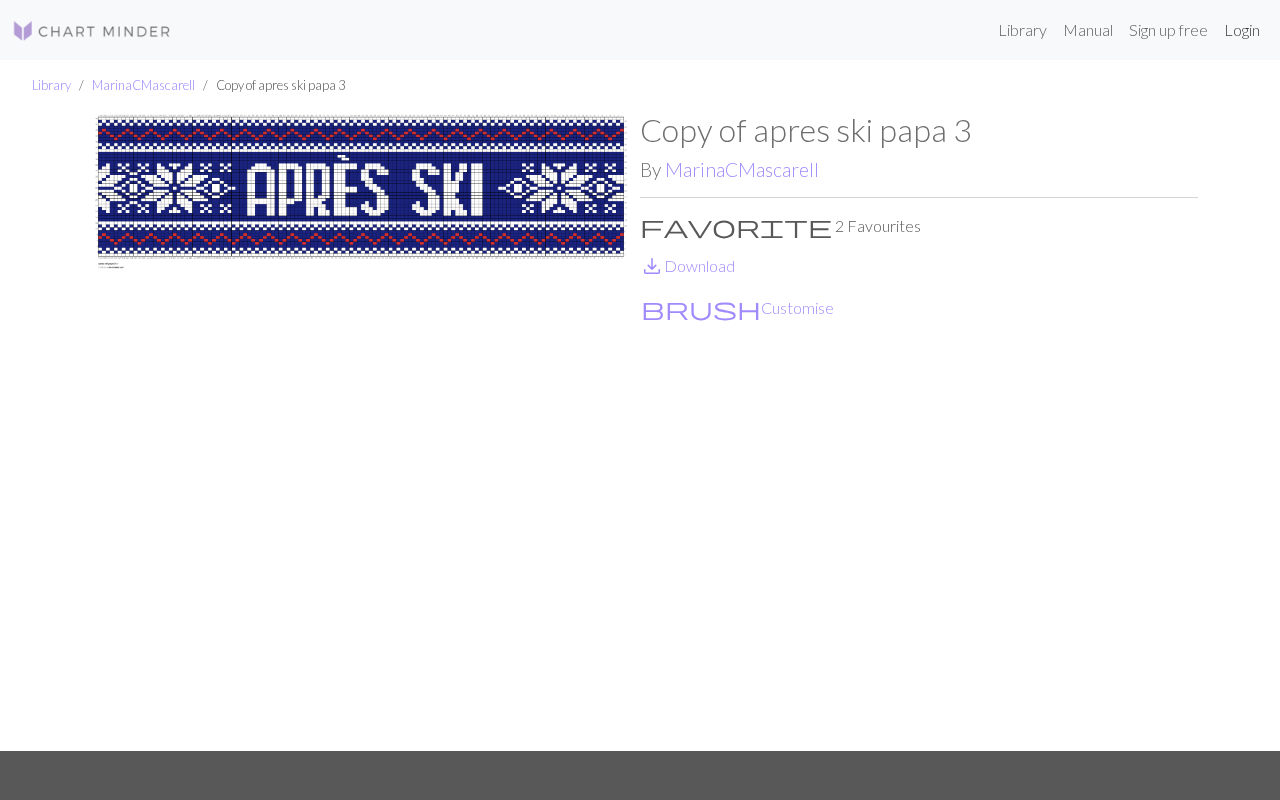 click on "Login" at bounding box center (1242, 30) 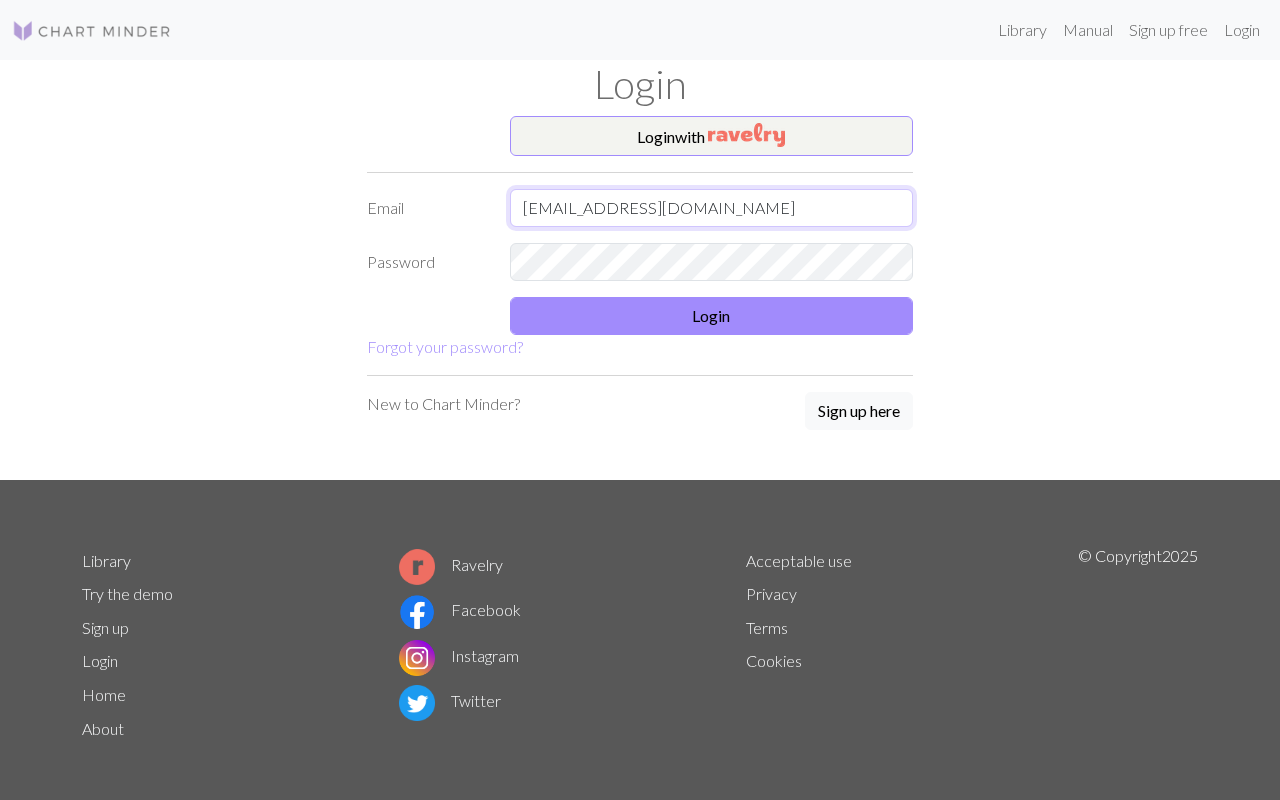 type on "[EMAIL_ADDRESS][DOMAIN_NAME]" 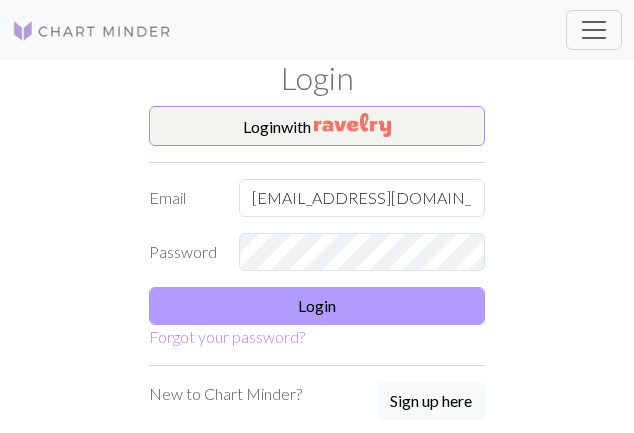 click on "Login" at bounding box center (317, 306) 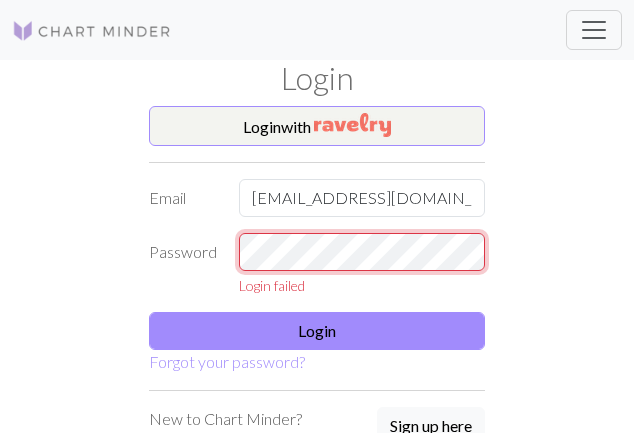 click on "Password Login failed" at bounding box center (317, 264) 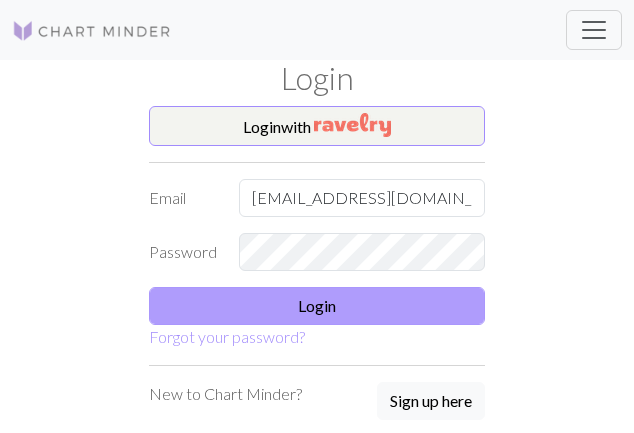 click on "Login" at bounding box center [317, 306] 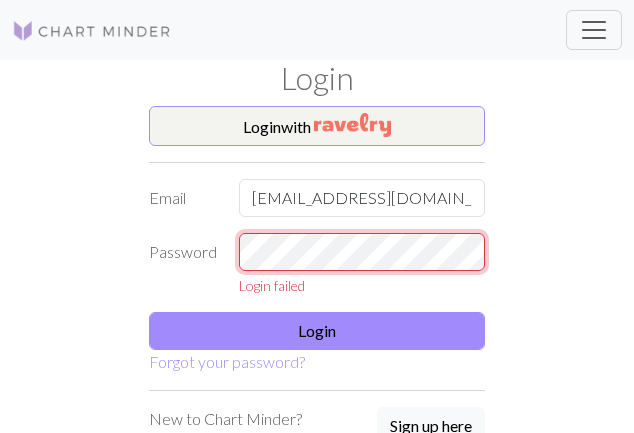 click on "Login  with   Email thimble205@aol.com Password Login failed Login Forgot your password?" at bounding box center (317, 240) 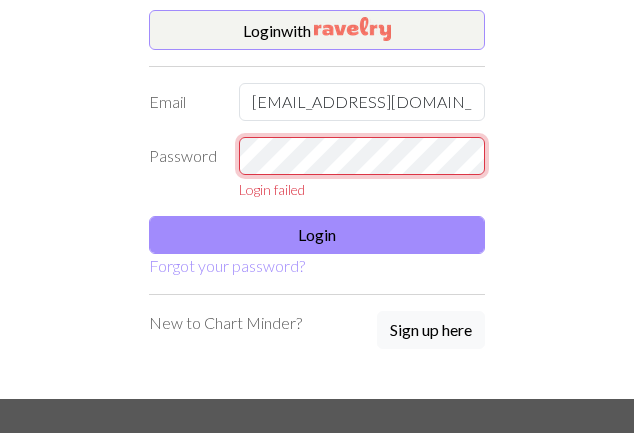 scroll, scrollTop: 113, scrollLeft: 0, axis: vertical 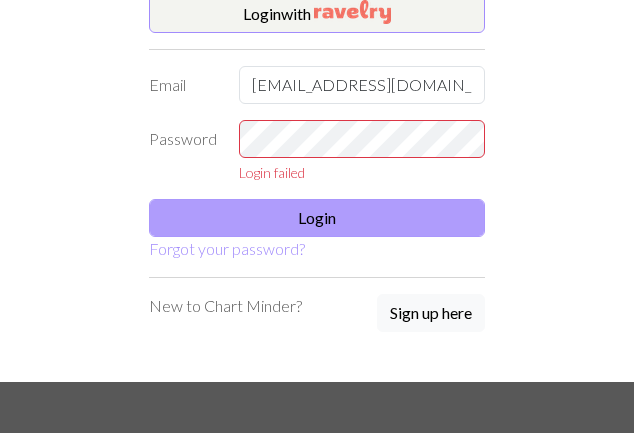 click on "Login  with   Email thimble205@aol.com Password Login failed Login Forgot your password?" at bounding box center (317, 127) 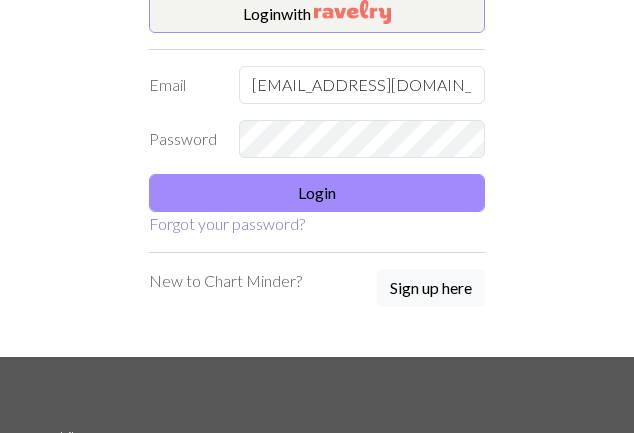 click on "Forgot your password?" at bounding box center [227, 223] 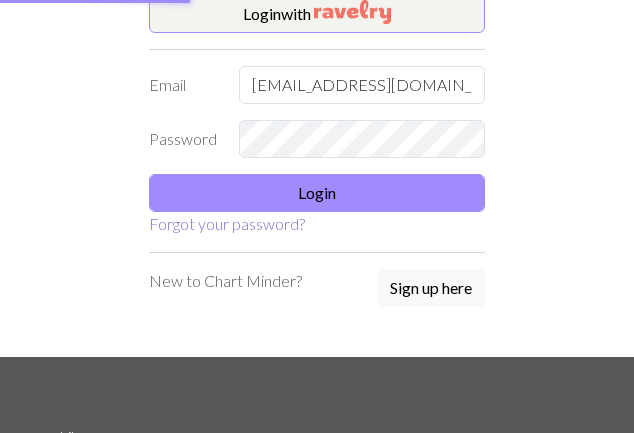 scroll, scrollTop: 0, scrollLeft: 0, axis: both 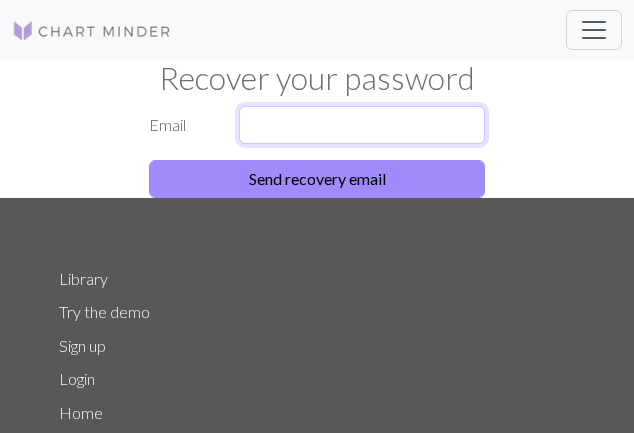 click at bounding box center (362, 125) 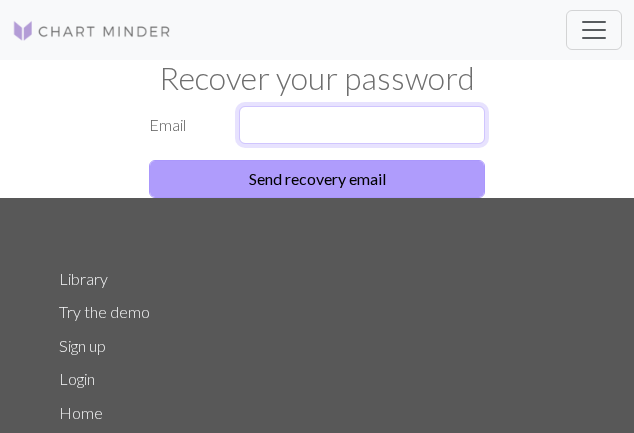 type on "[EMAIL_ADDRESS][DOMAIN_NAME]" 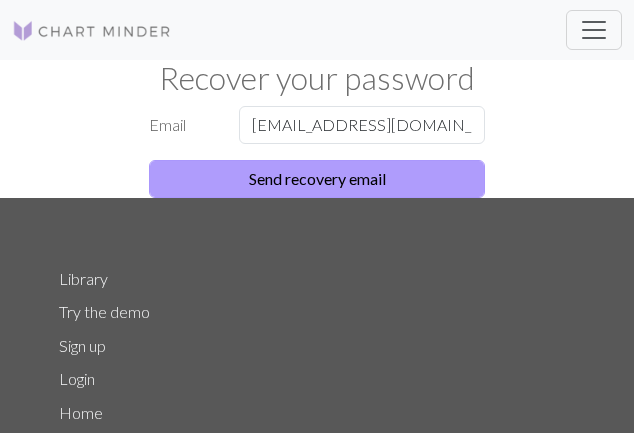 click on "Send recovery email" at bounding box center [317, 179] 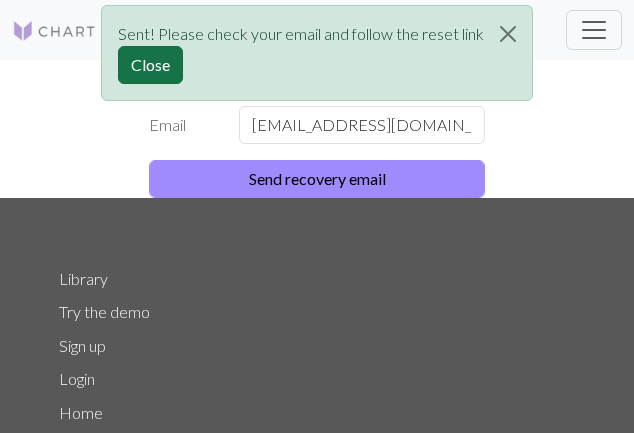 click on "Close" at bounding box center [150, 65] 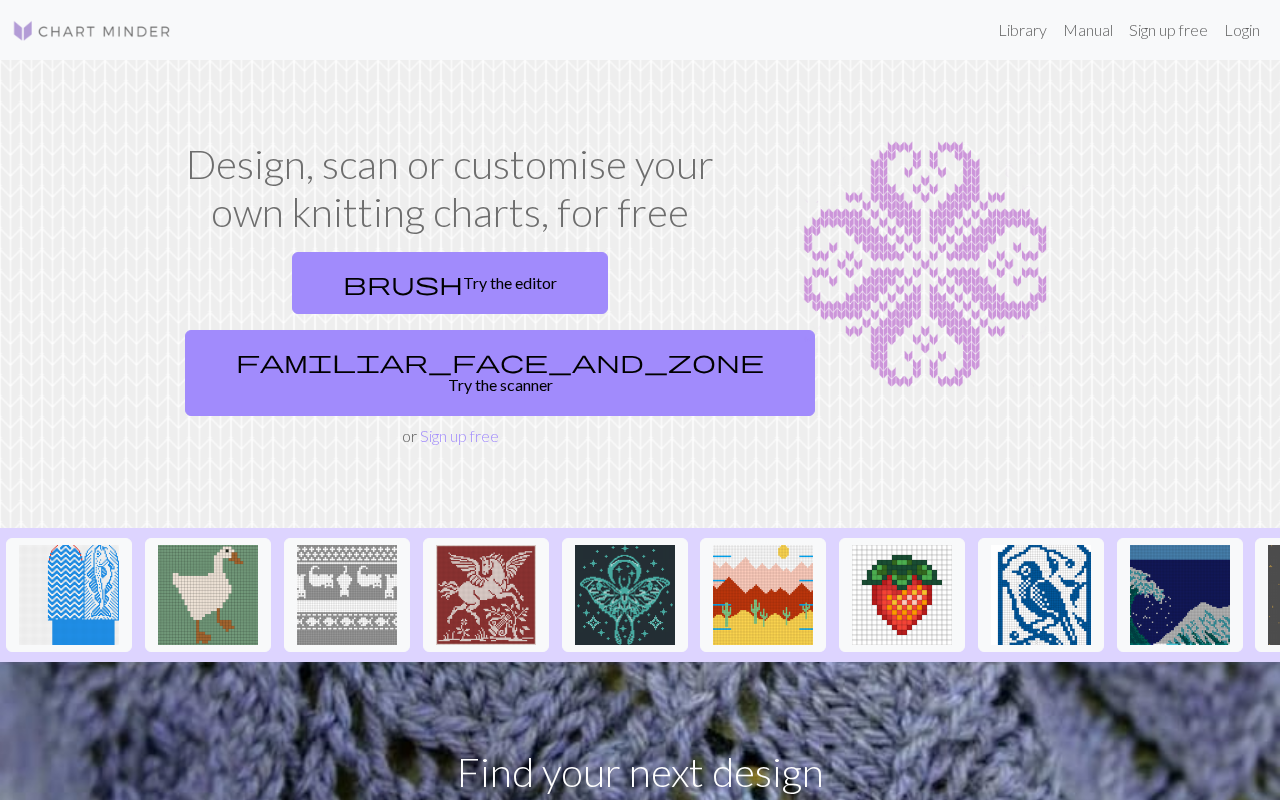 scroll, scrollTop: 0, scrollLeft: 0, axis: both 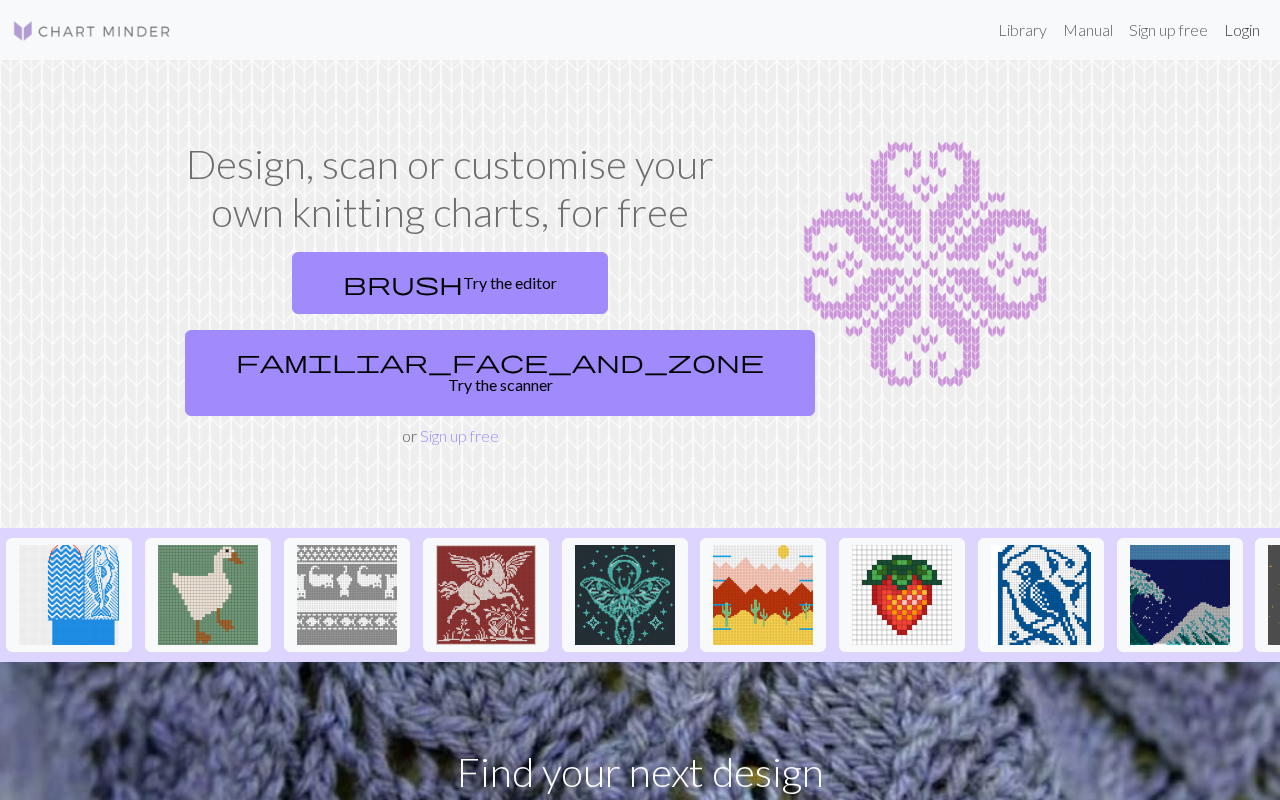 click on "Login" at bounding box center [1242, 30] 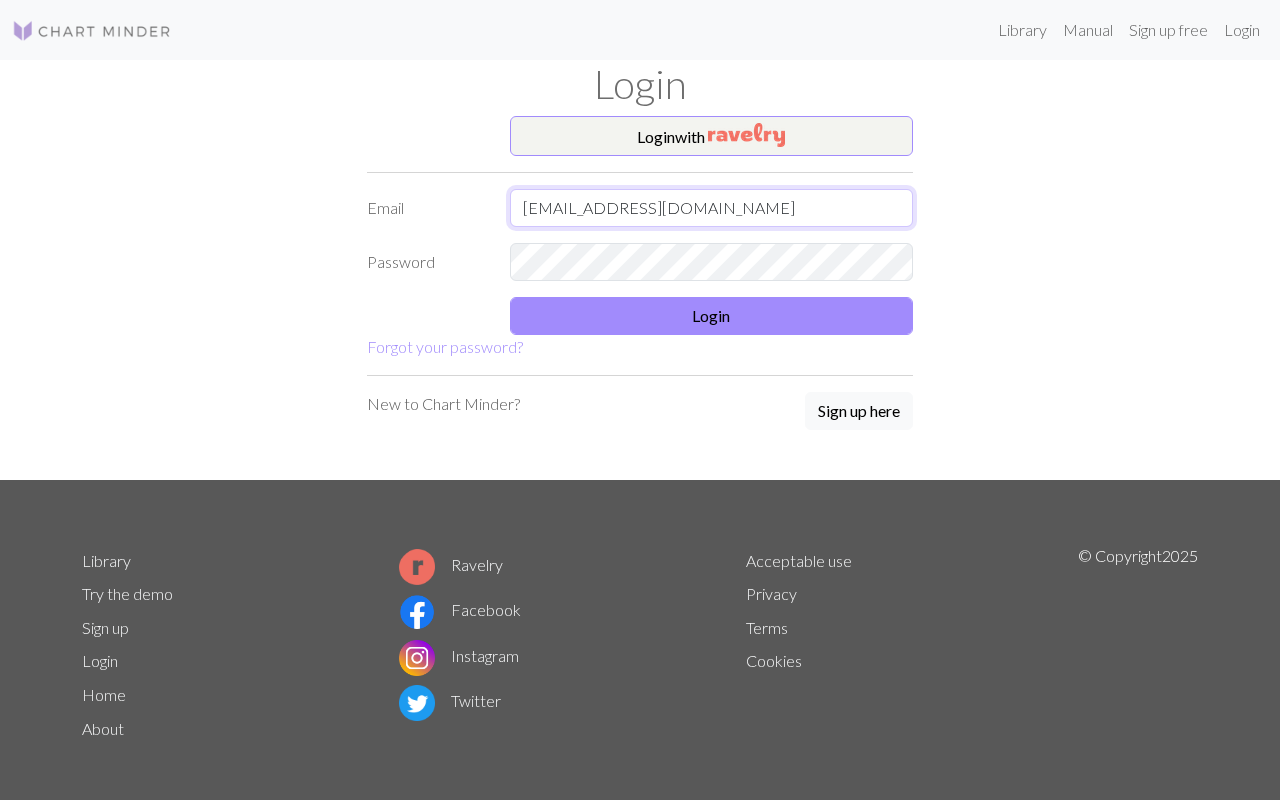 type on "[EMAIL_ADDRESS][DOMAIN_NAME]" 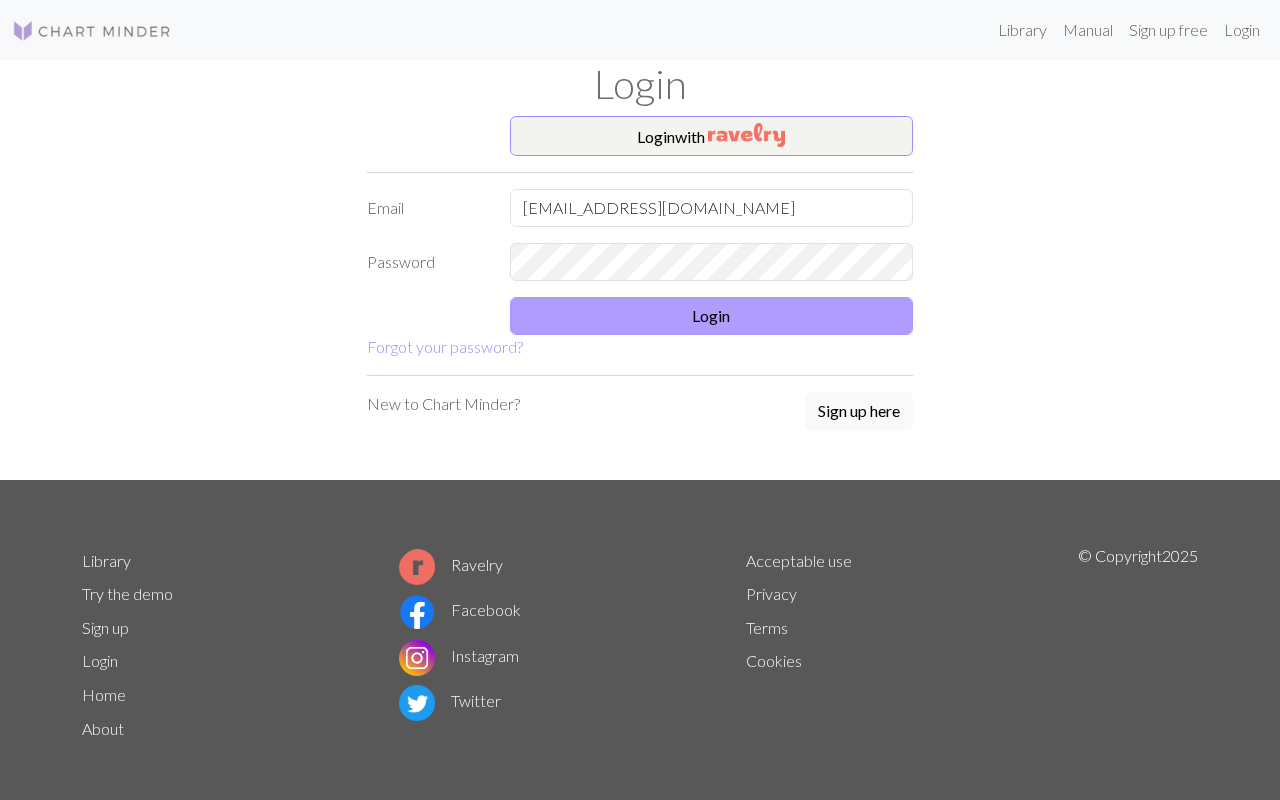 click on "Login" at bounding box center (712, 316) 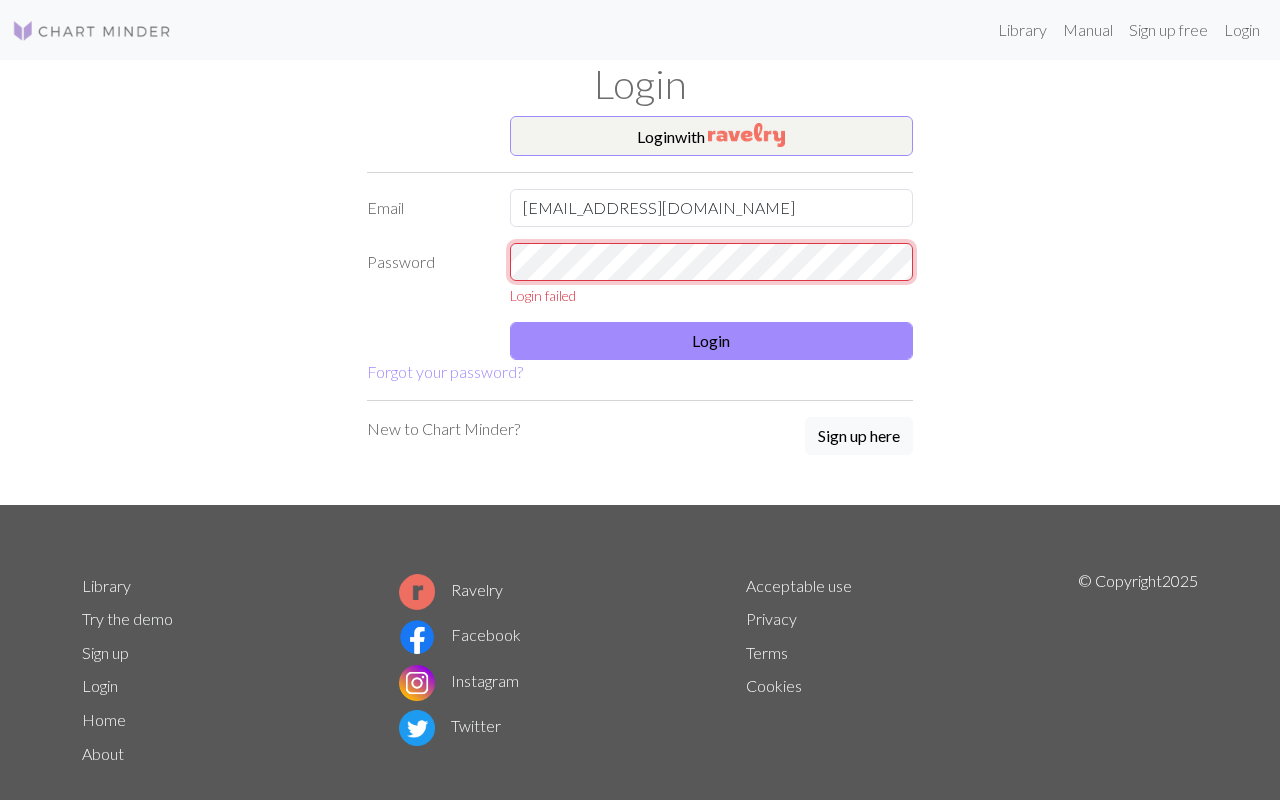 click on "Password Login failed" at bounding box center (640, 274) 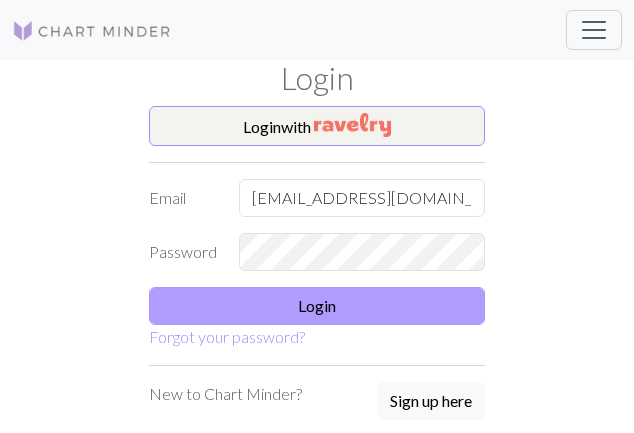click on "Login  with   Email thimble205@aol.com Password Login Forgot your password?" at bounding box center [317, 227] 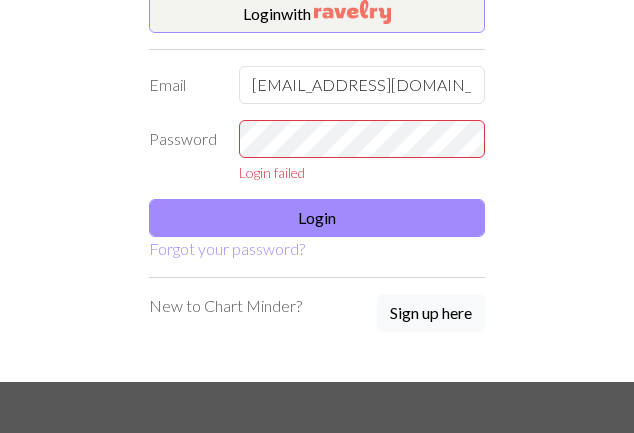 scroll, scrollTop: 120, scrollLeft: 0, axis: vertical 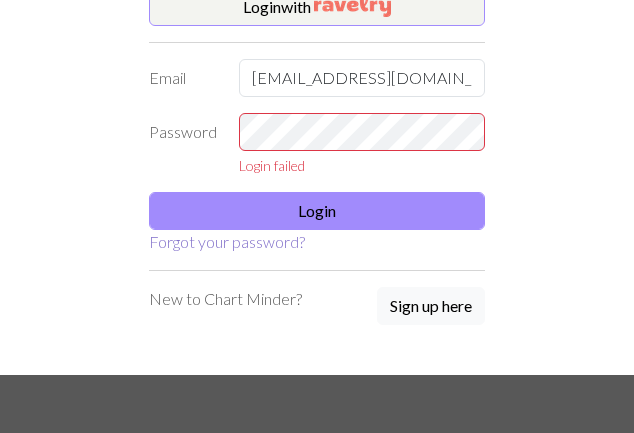 click on "Forgot your password?" at bounding box center [227, 241] 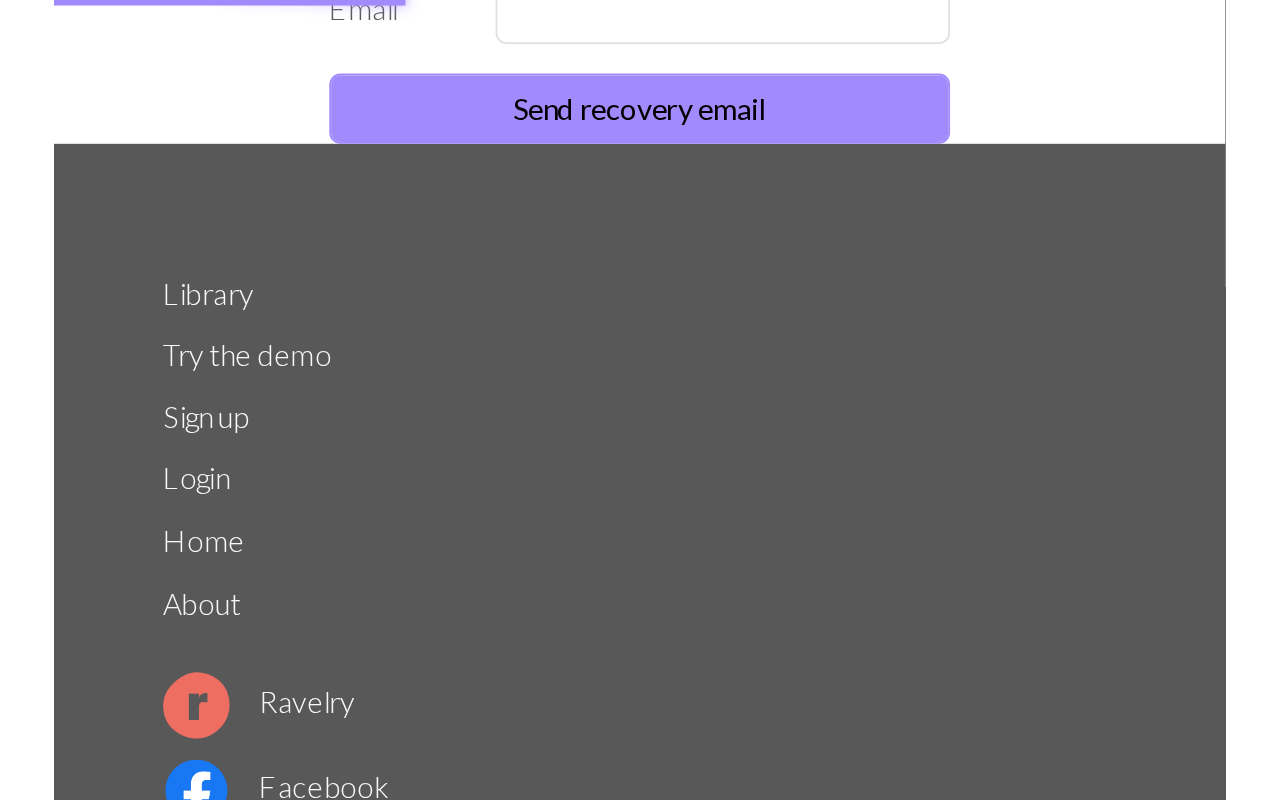 scroll, scrollTop: 0, scrollLeft: 0, axis: both 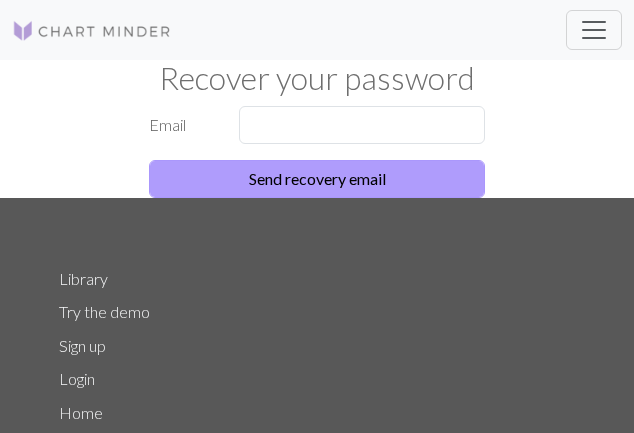 click on "Send recovery email" at bounding box center [317, 179] 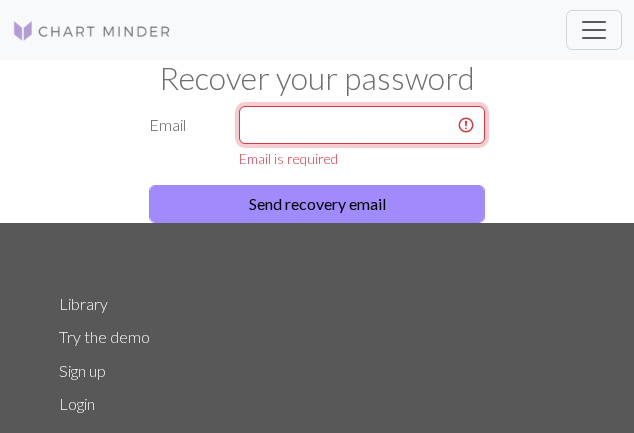 click at bounding box center [362, 125] 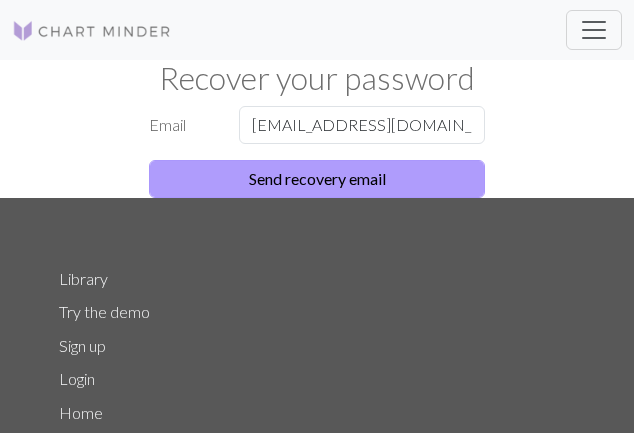 click on "Send recovery email" at bounding box center [317, 179] 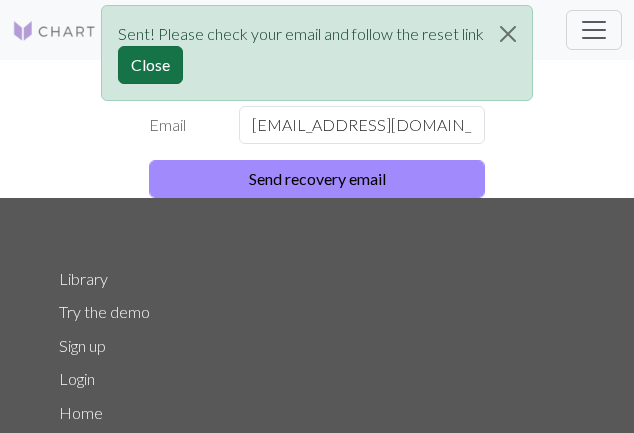 click on "Close" at bounding box center [150, 65] 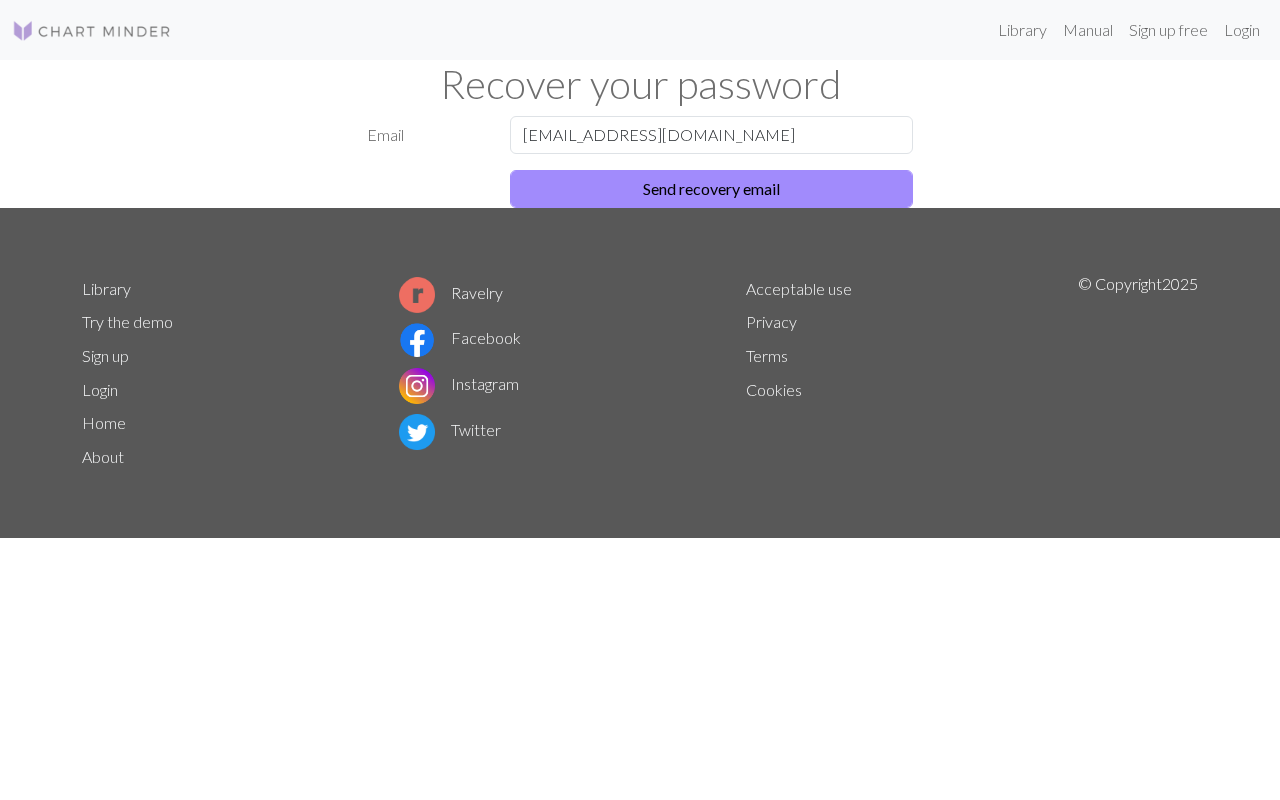 click on "Try the demo" at bounding box center (127, 321) 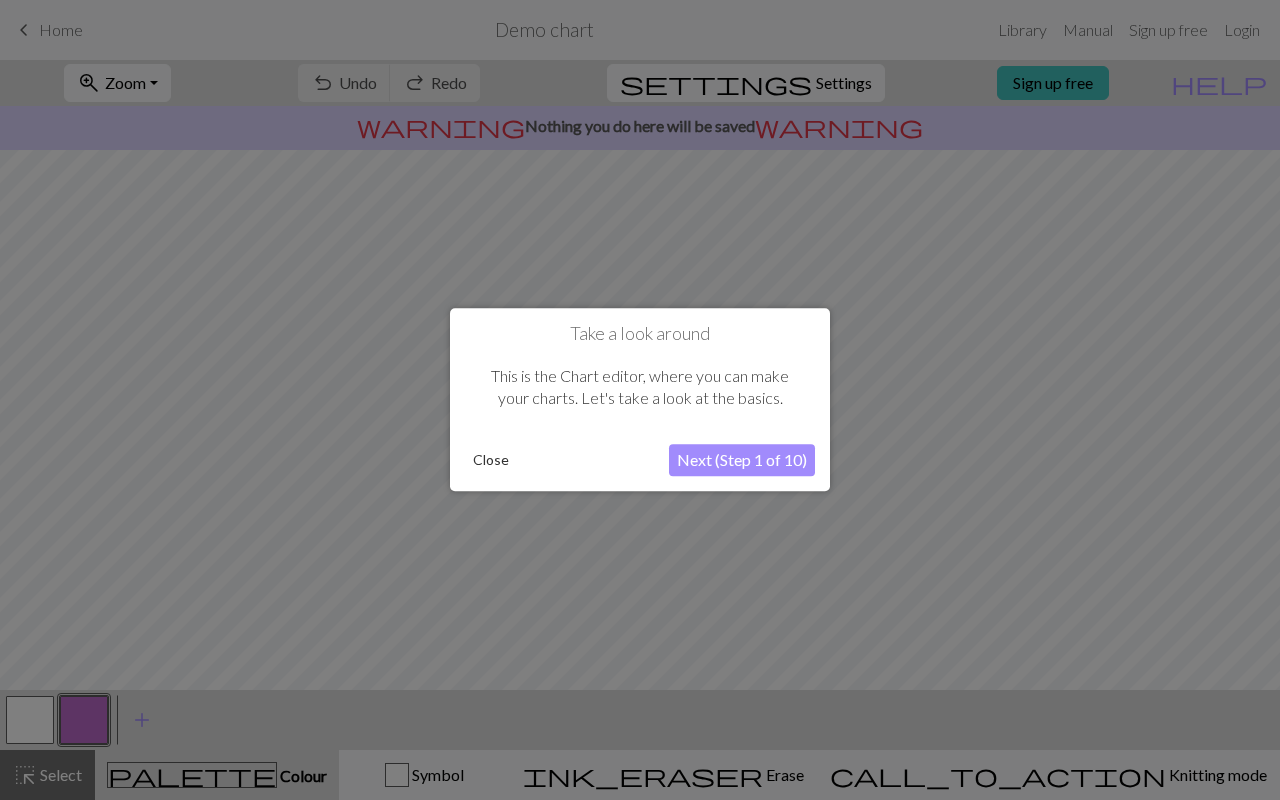 click at bounding box center [640, 400] 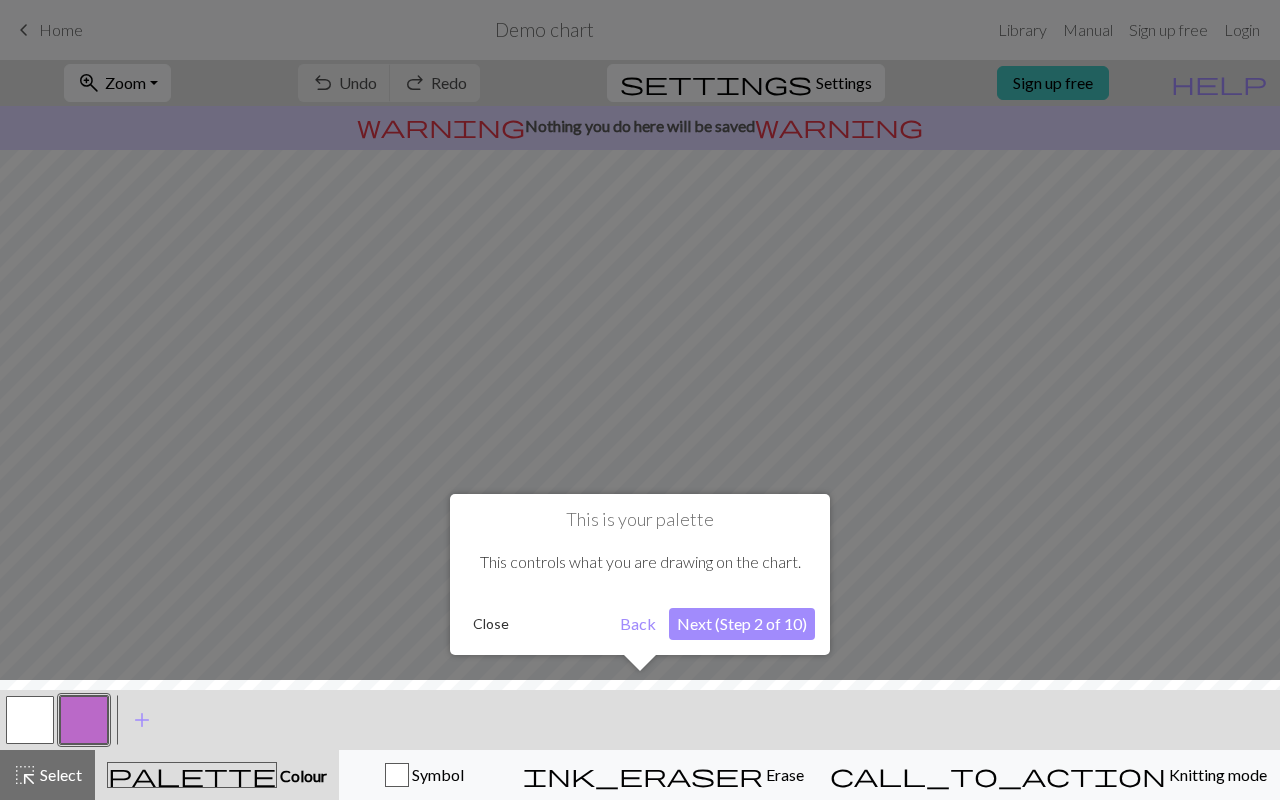 scroll, scrollTop: 0, scrollLeft: 0, axis: both 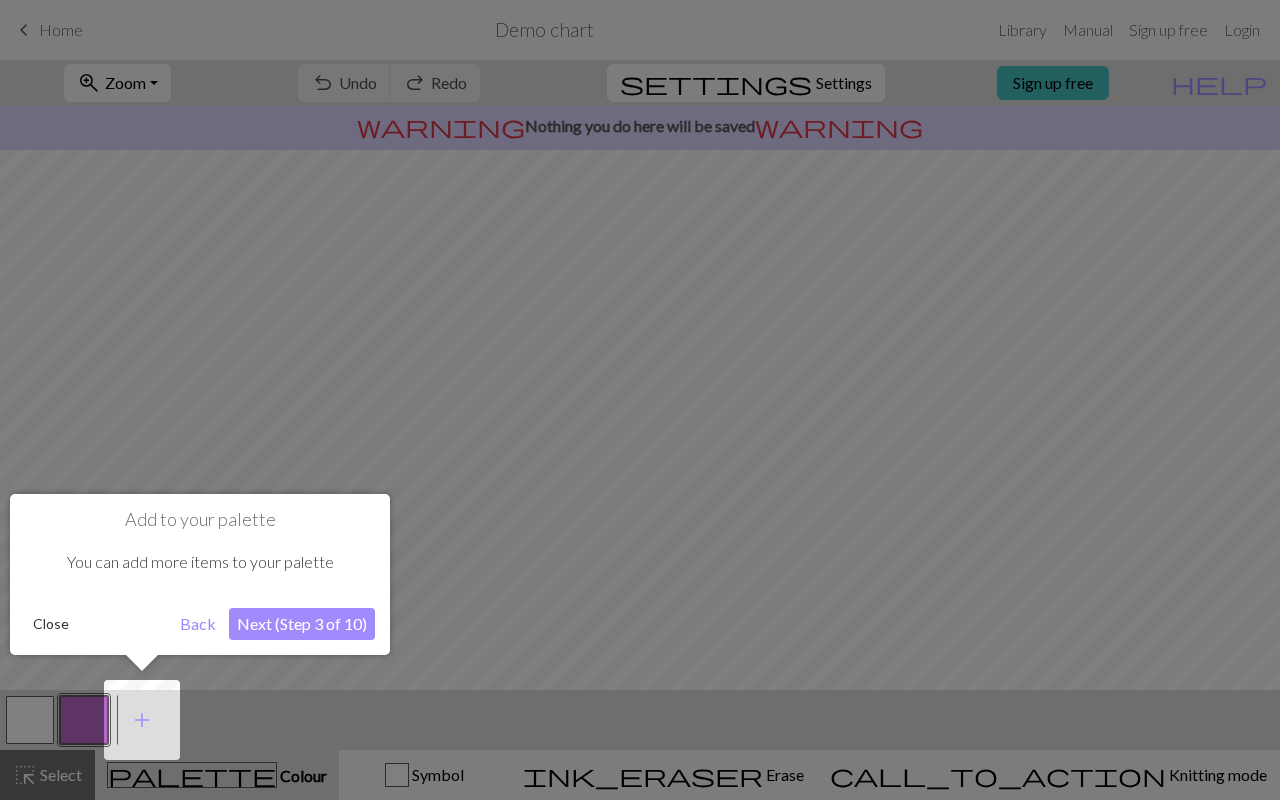 click on "Next (Step 3 of 10)" at bounding box center (302, 624) 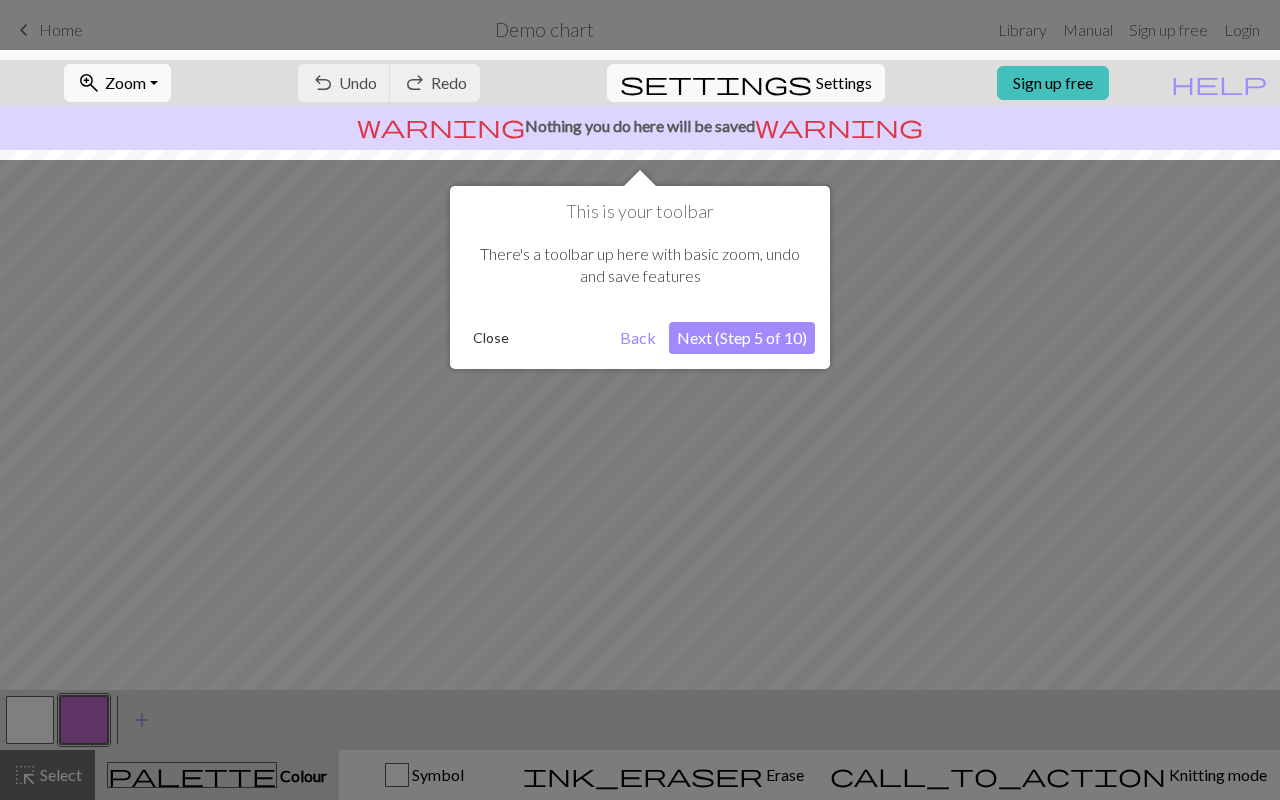 click on "Next (Step 5 of 10)" at bounding box center (742, 338) 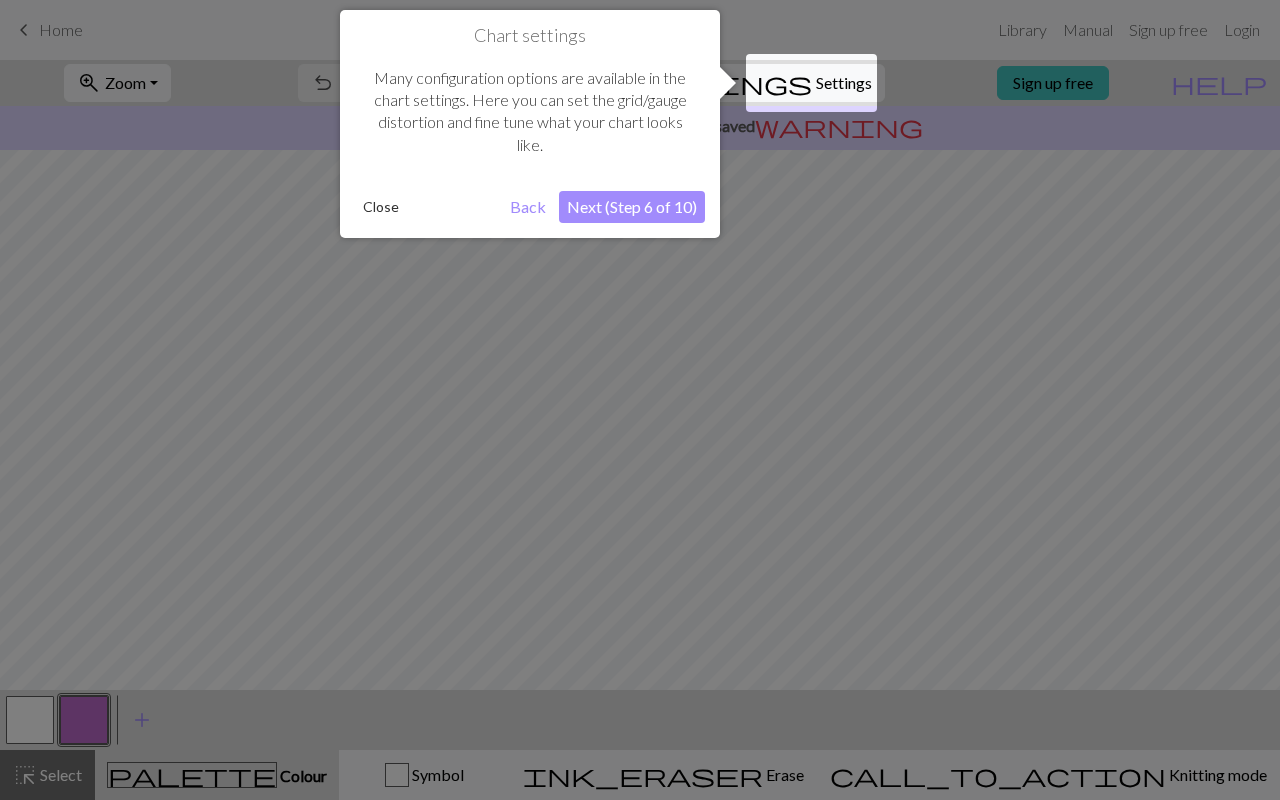 click on "Next (Step 6 of 10)" at bounding box center (632, 207) 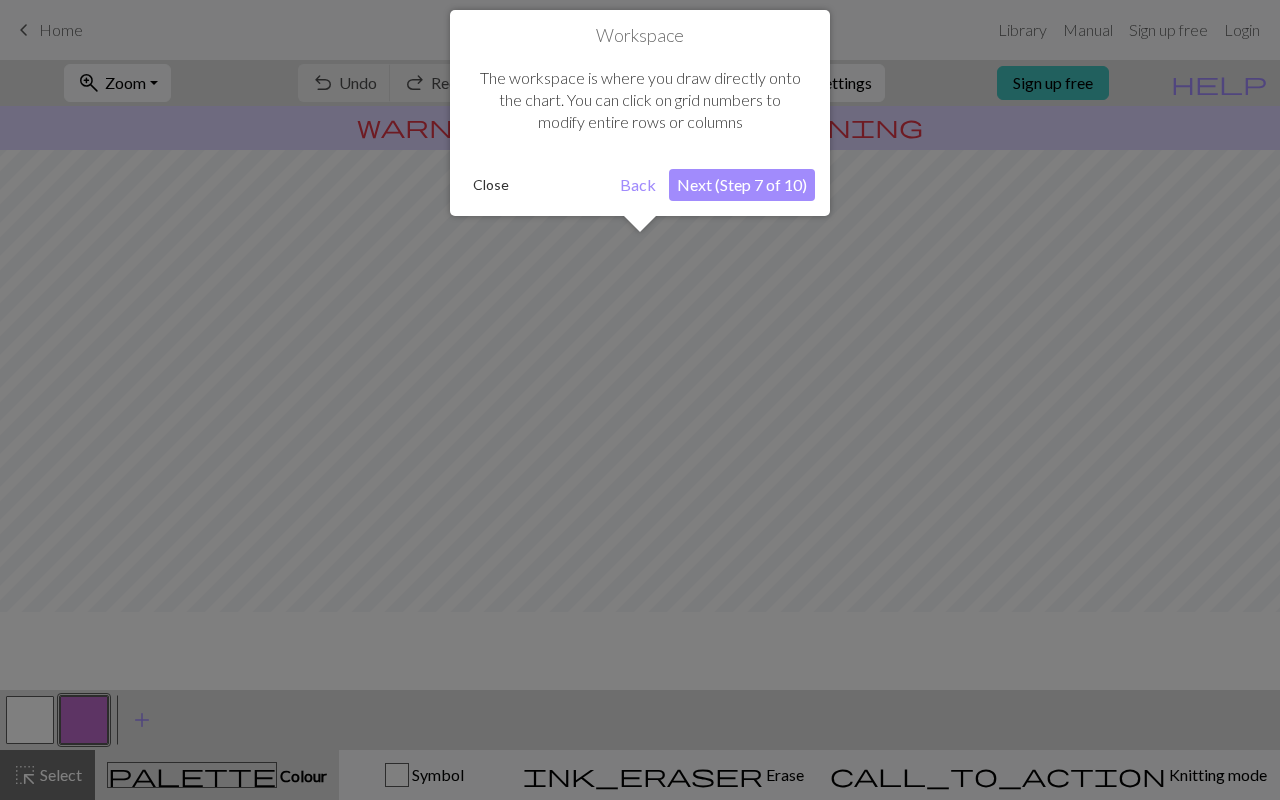 scroll, scrollTop: 120, scrollLeft: 0, axis: vertical 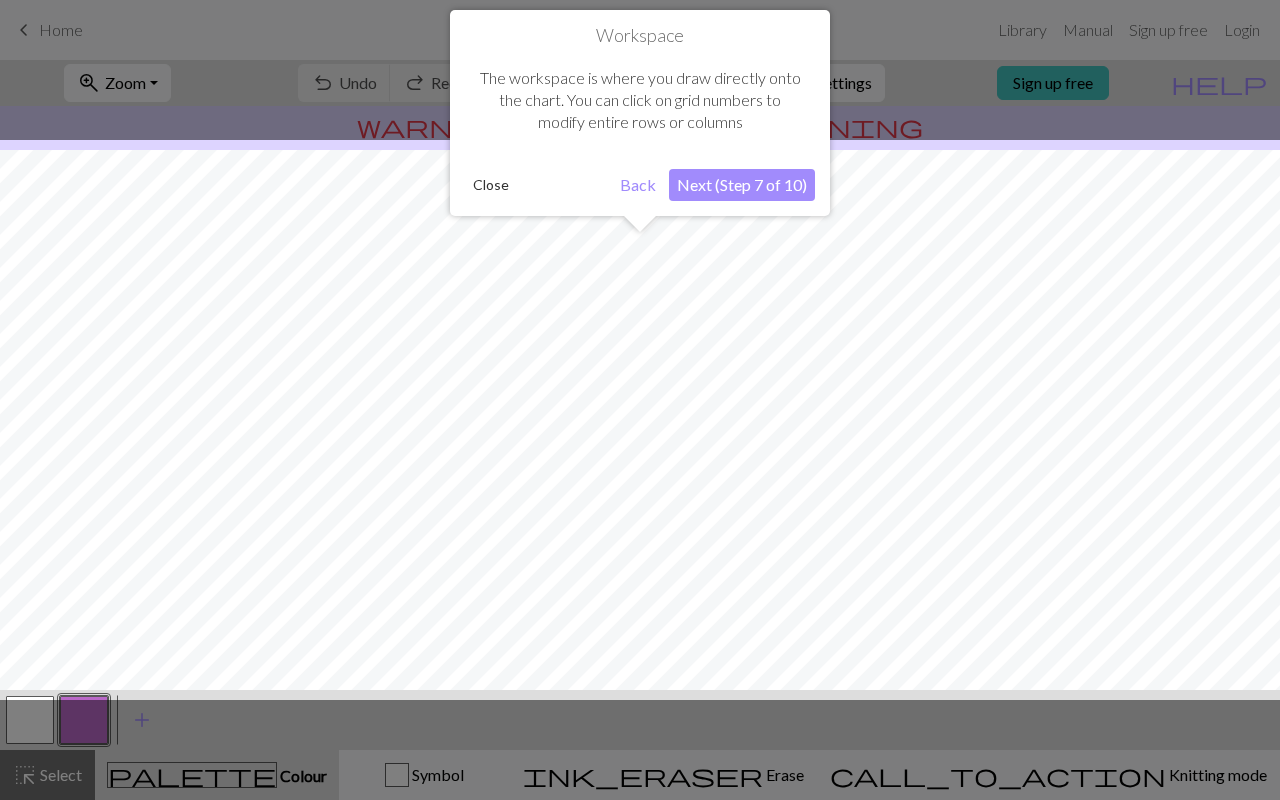 click on "Next (Step 7 of 10)" at bounding box center [742, 185] 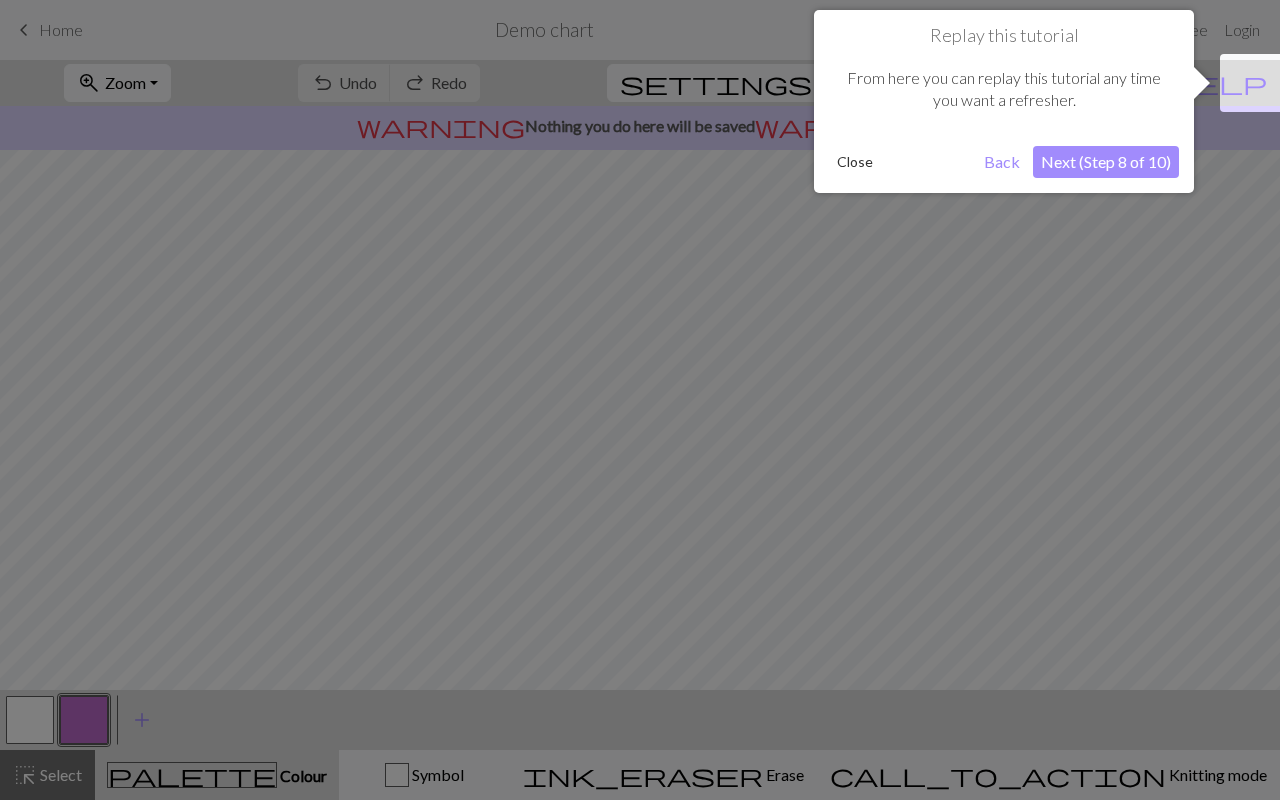click on "Next (Step 8 of 10)" at bounding box center [1106, 162] 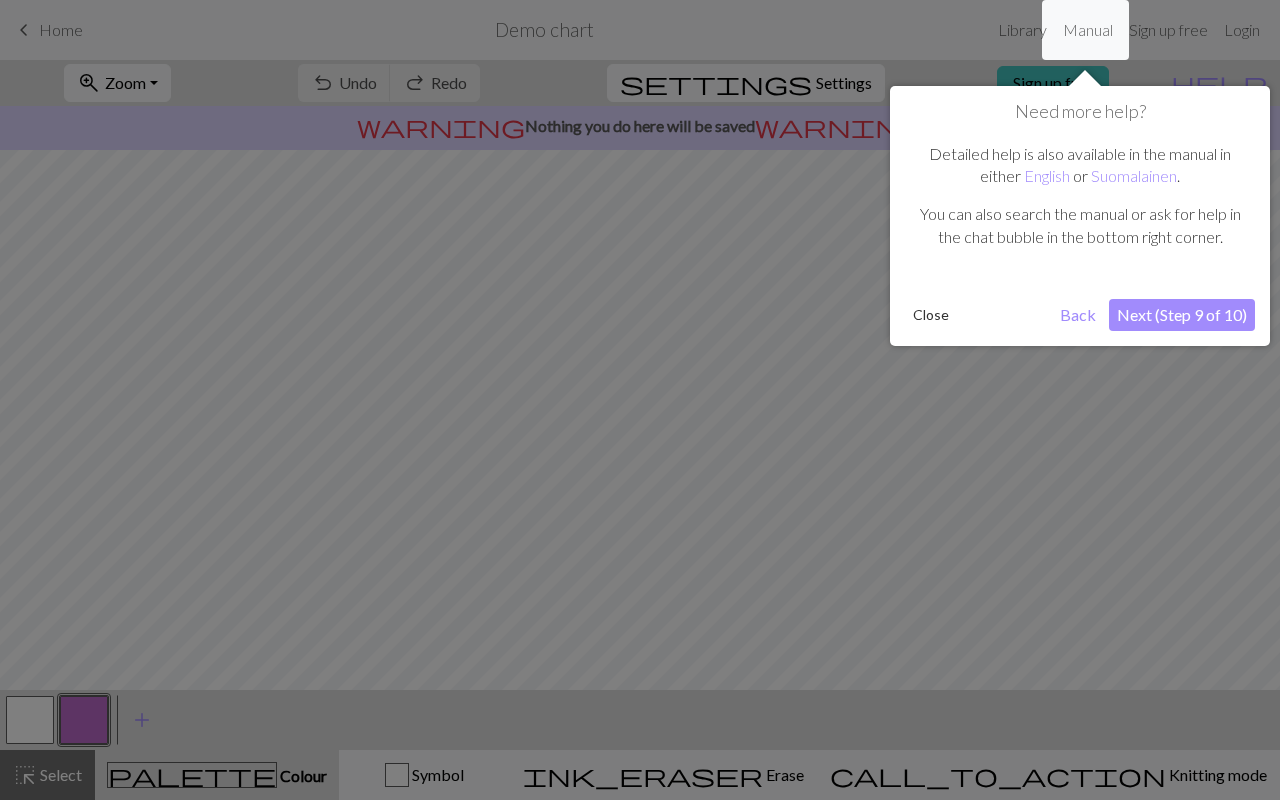 click on "Next (Step 9 of 10)" at bounding box center [1182, 315] 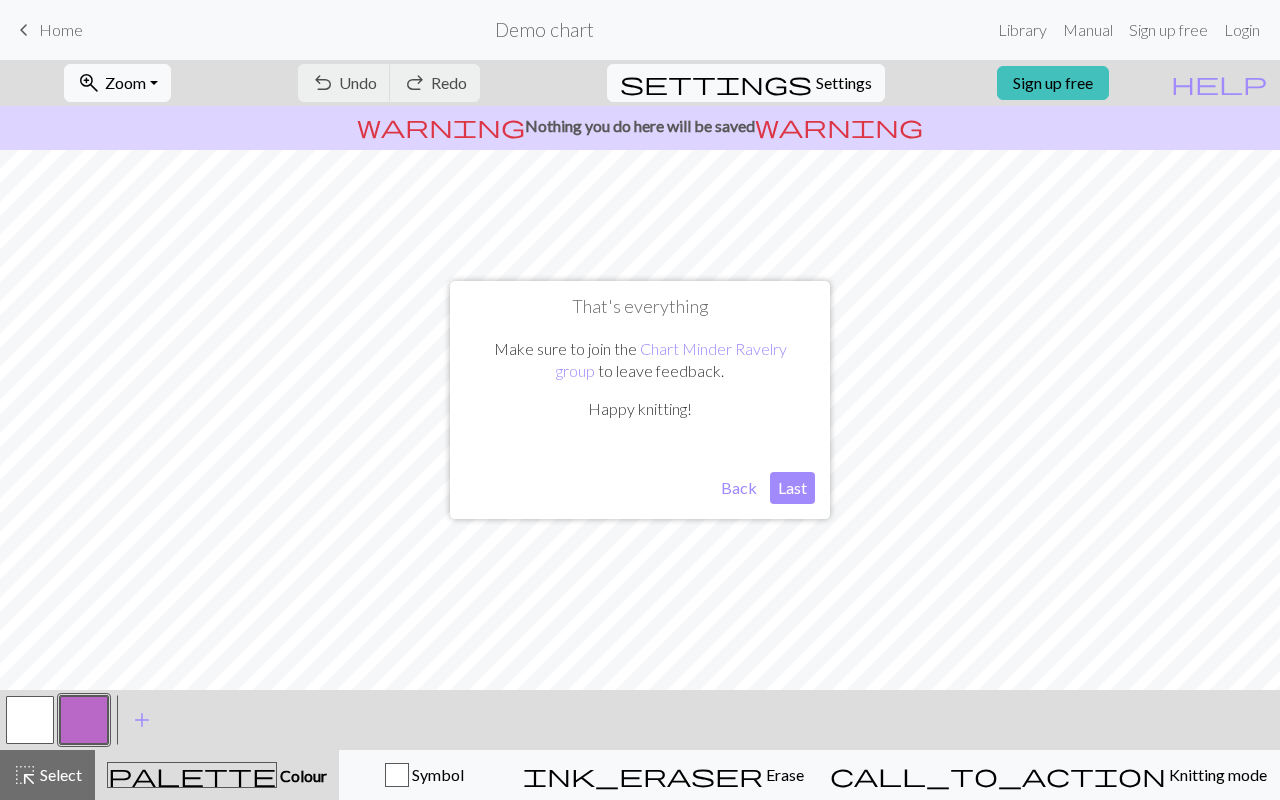 click on "Last" at bounding box center [792, 488] 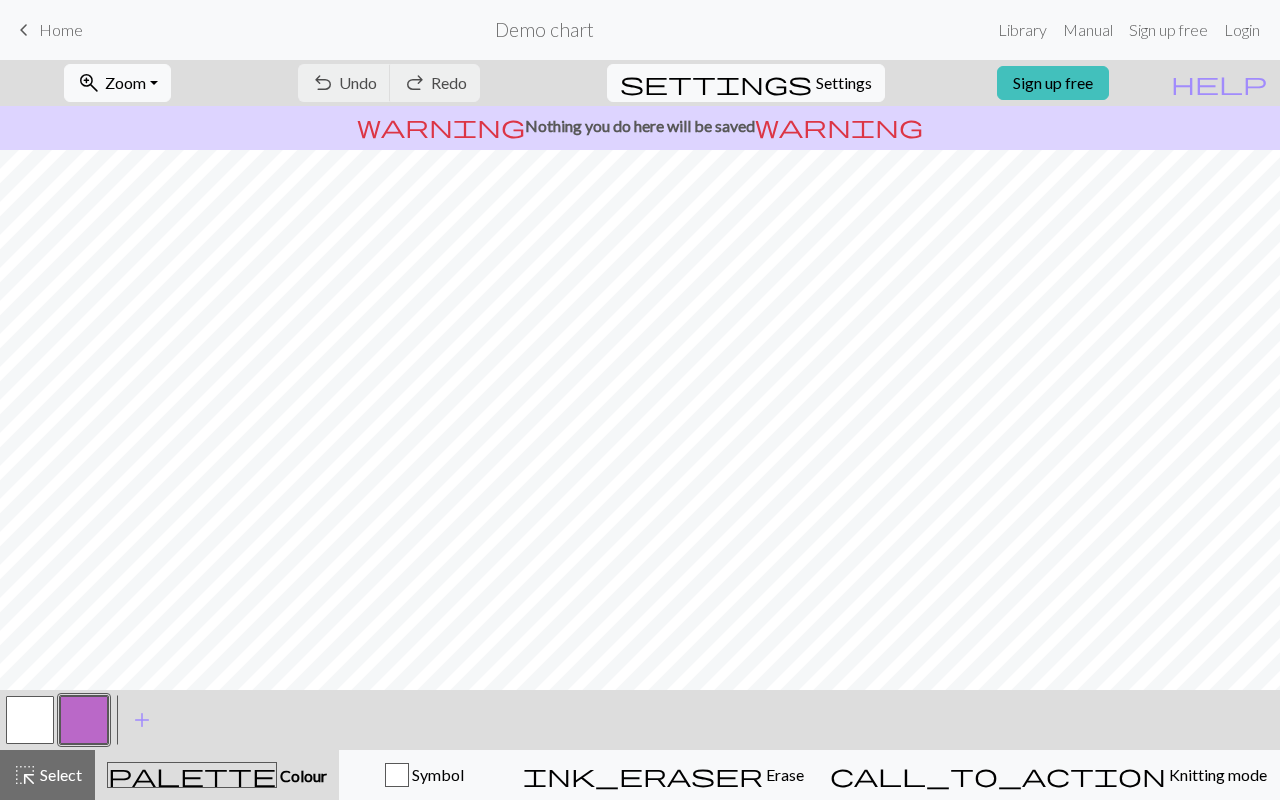 scroll, scrollTop: 0, scrollLeft: 0, axis: both 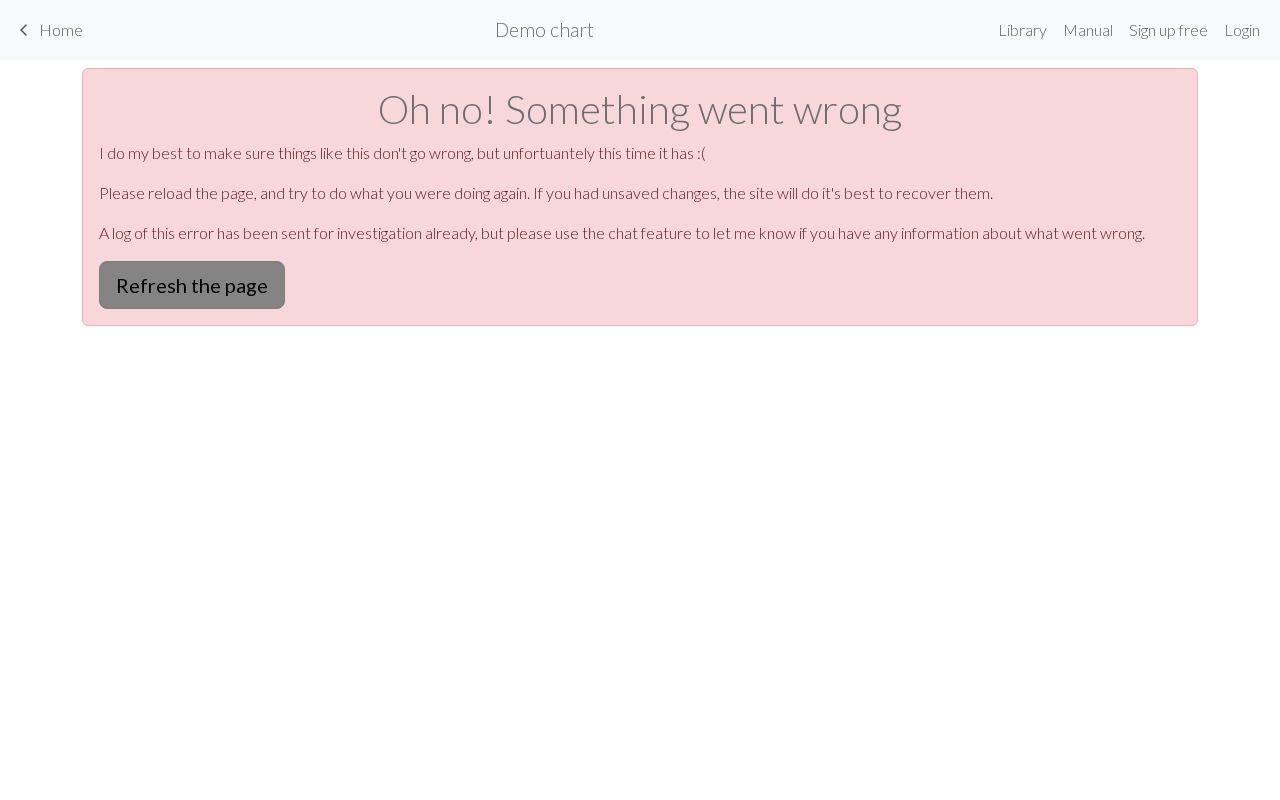 click on "Refresh the page" at bounding box center [192, 285] 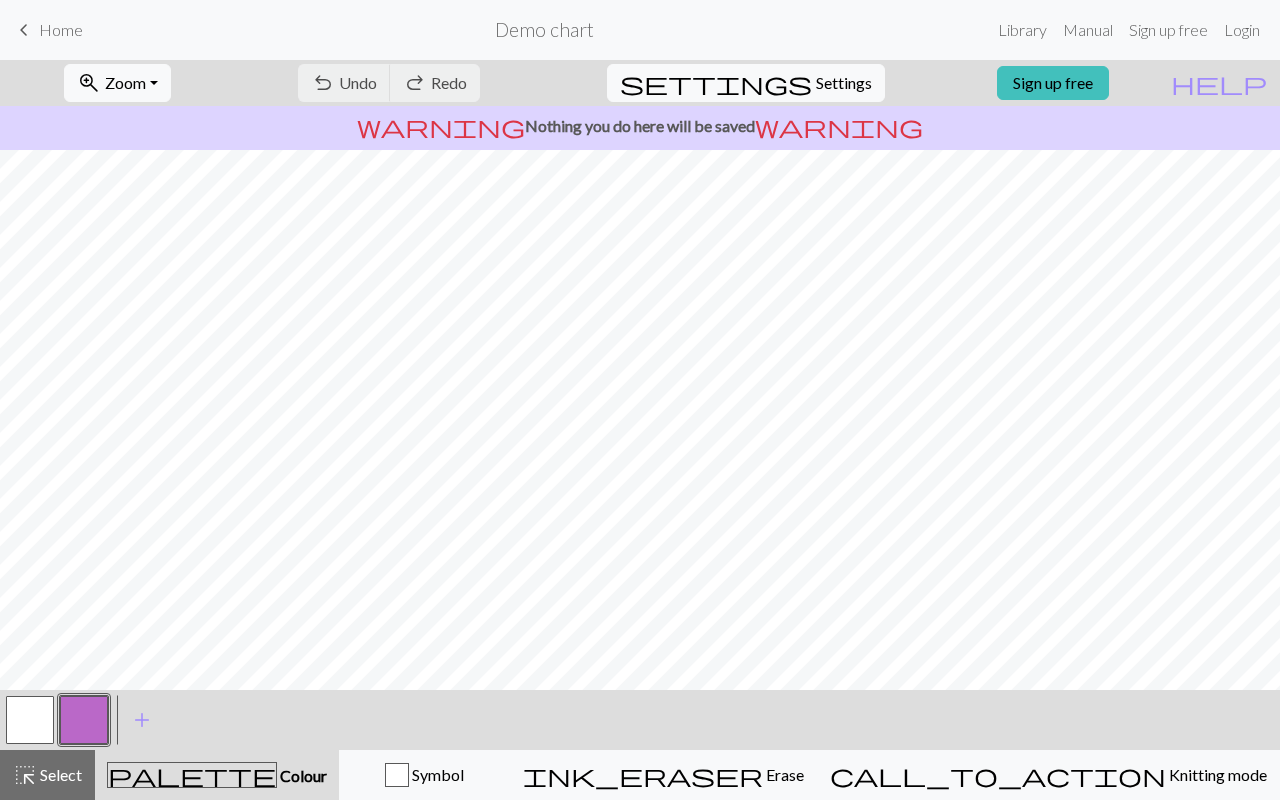 scroll, scrollTop: 0, scrollLeft: 0, axis: both 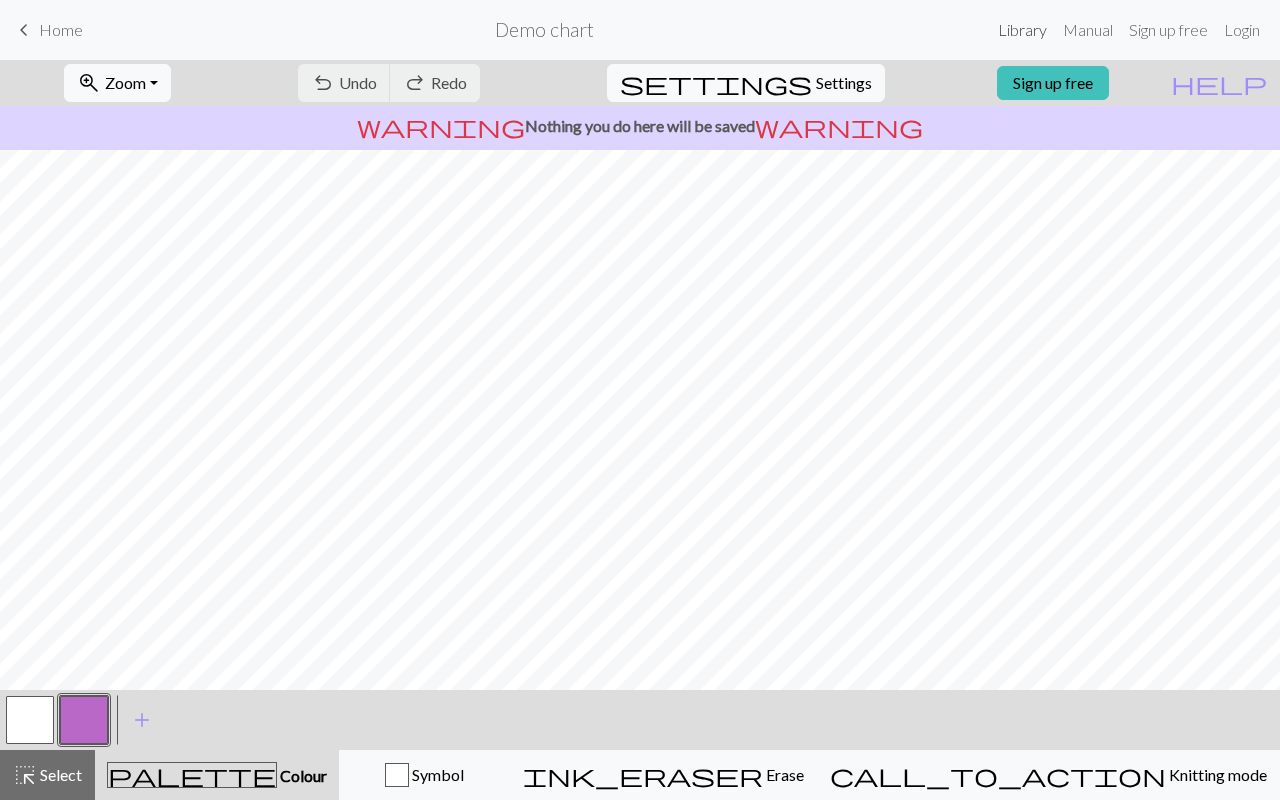 click on "Library" at bounding box center [1022, 30] 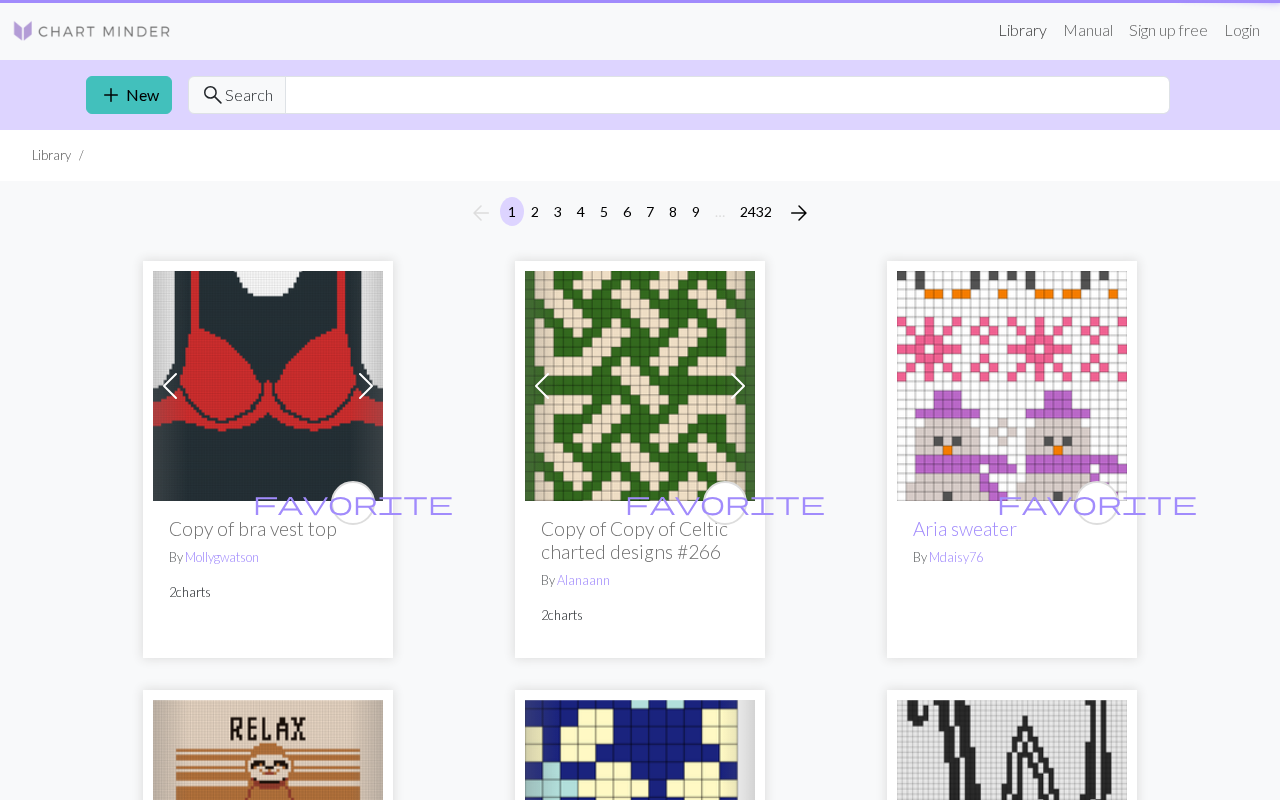 click on "Library" at bounding box center (1022, 30) 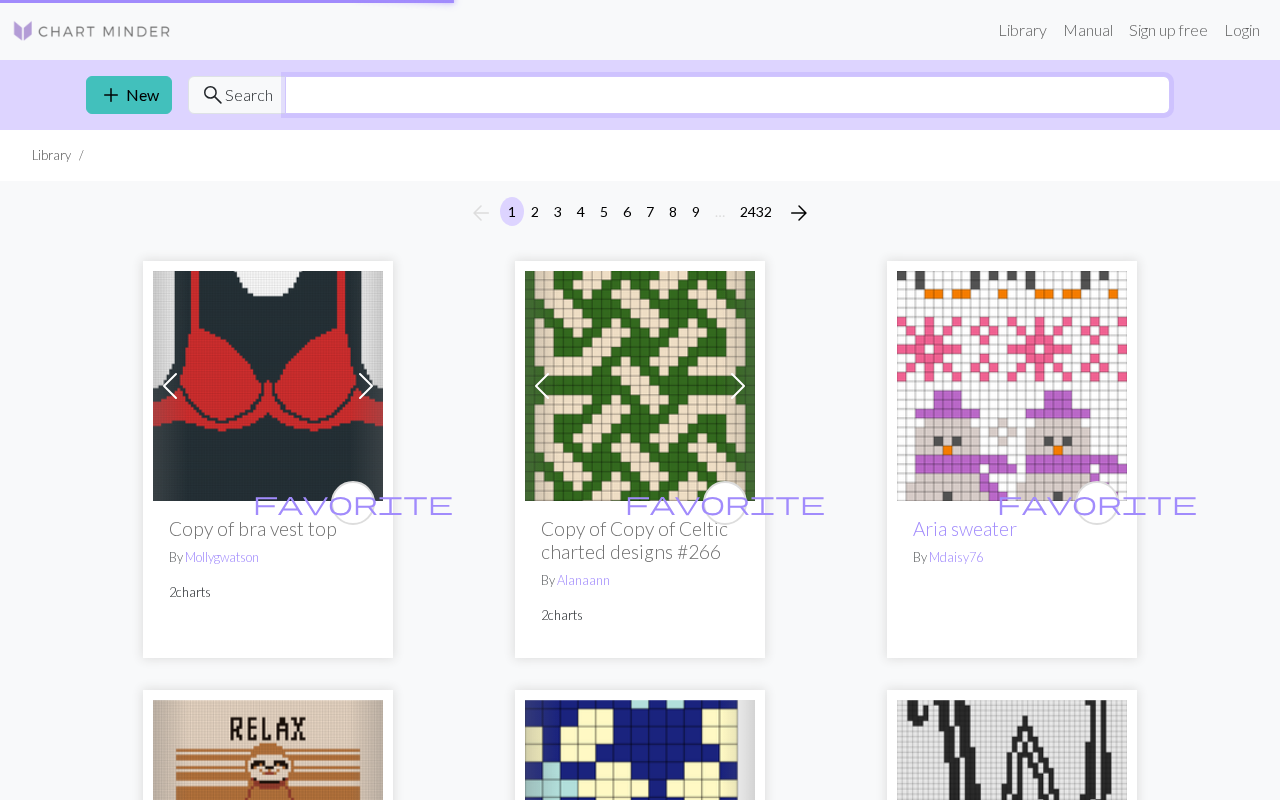 click at bounding box center (727, 95) 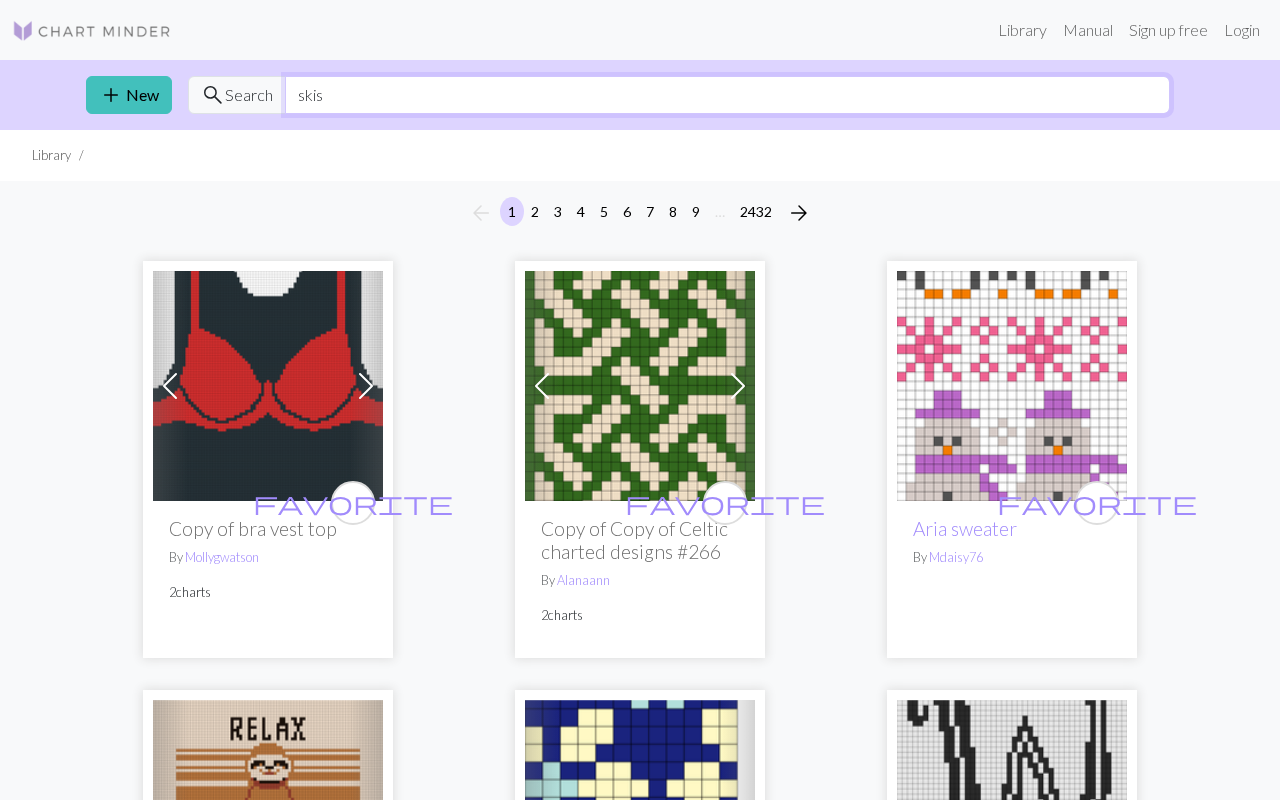 type on "skis" 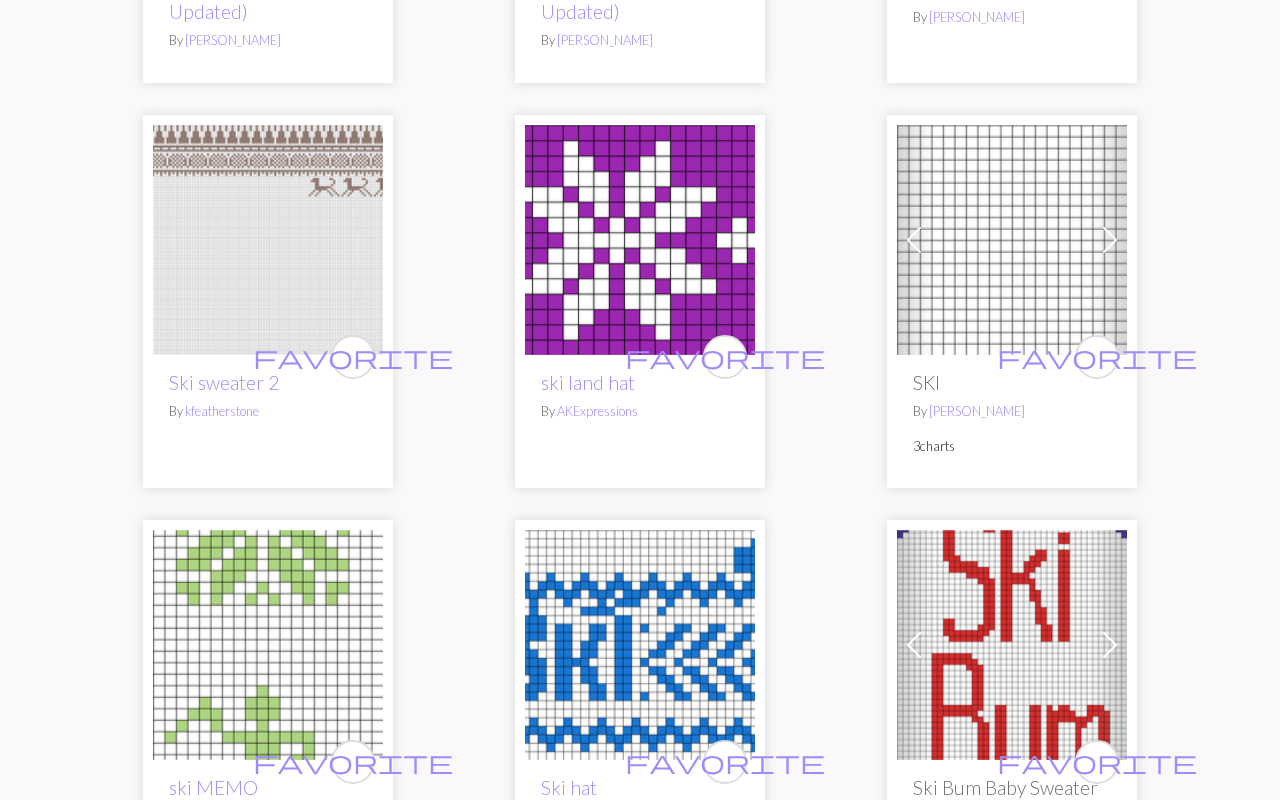 scroll, scrollTop: 4167, scrollLeft: 0, axis: vertical 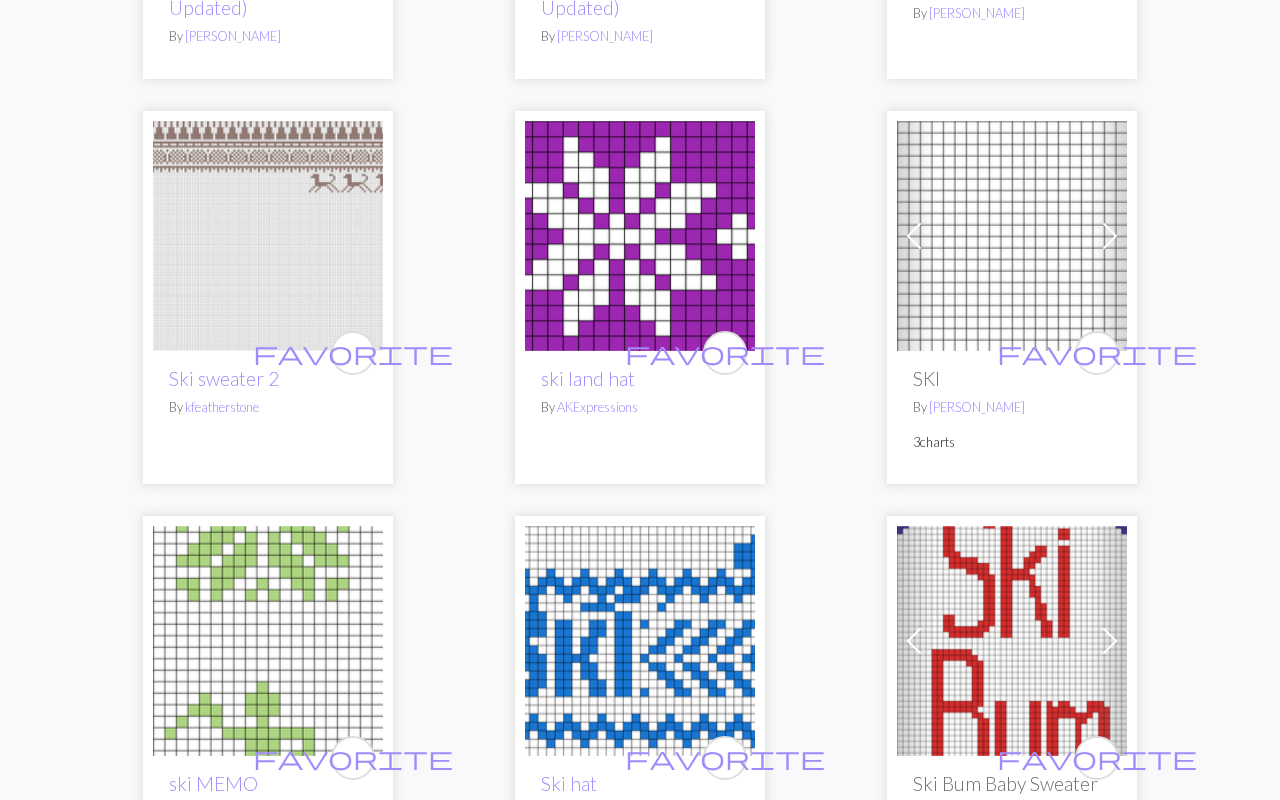 click at bounding box center [640, 236] 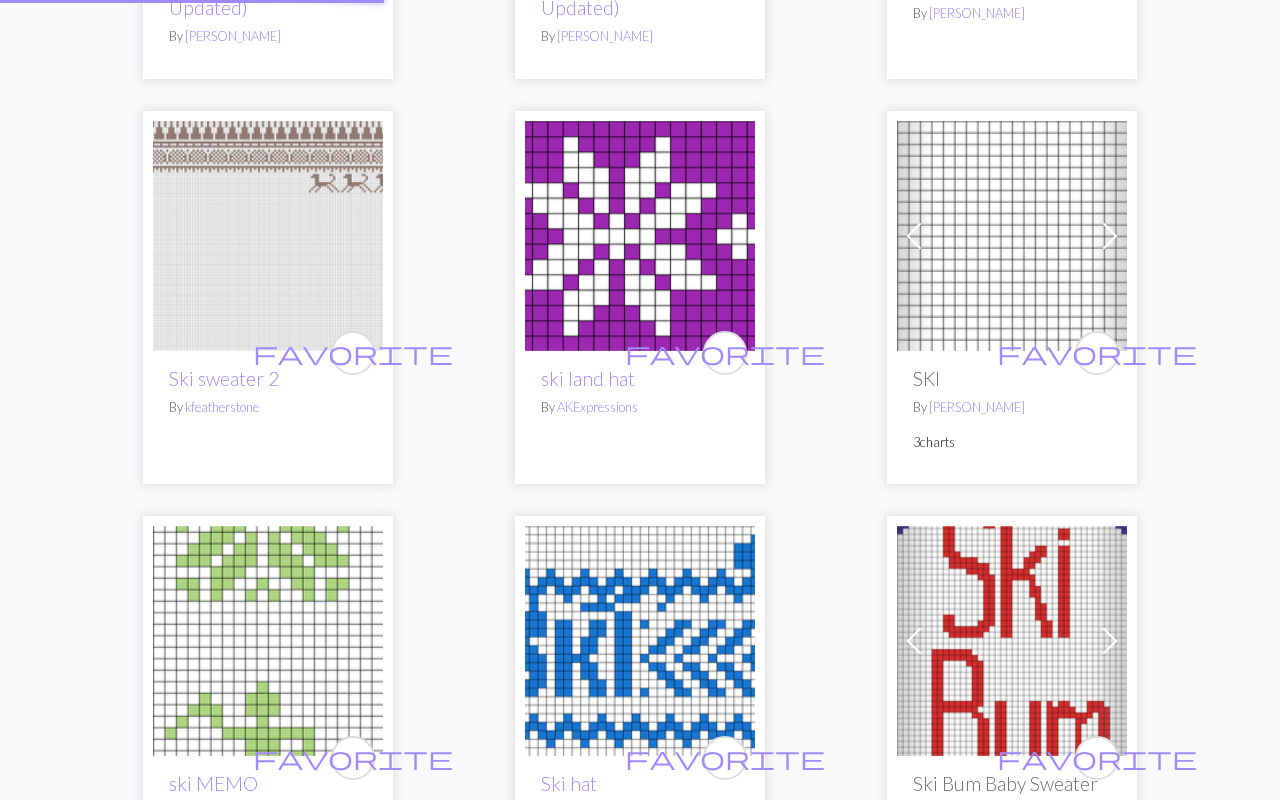 scroll, scrollTop: 0, scrollLeft: 0, axis: both 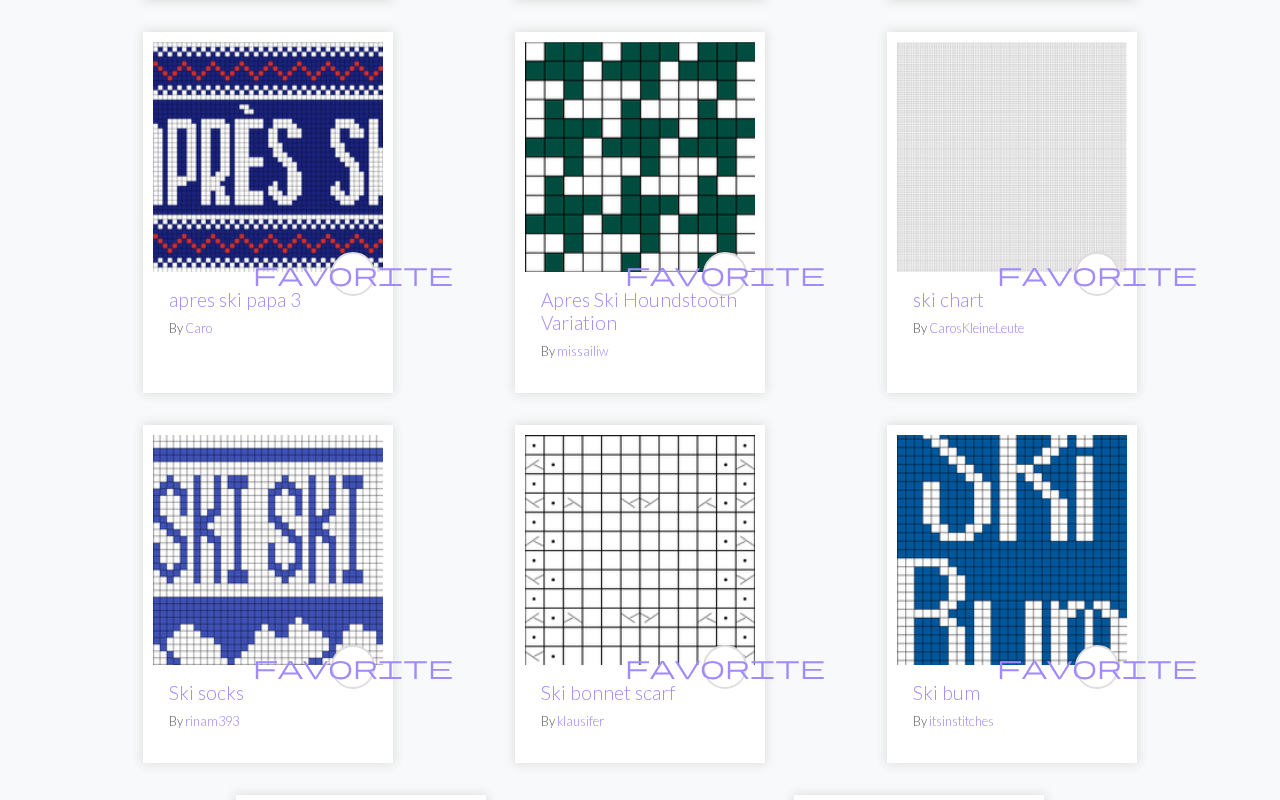 click at bounding box center (268, 157) 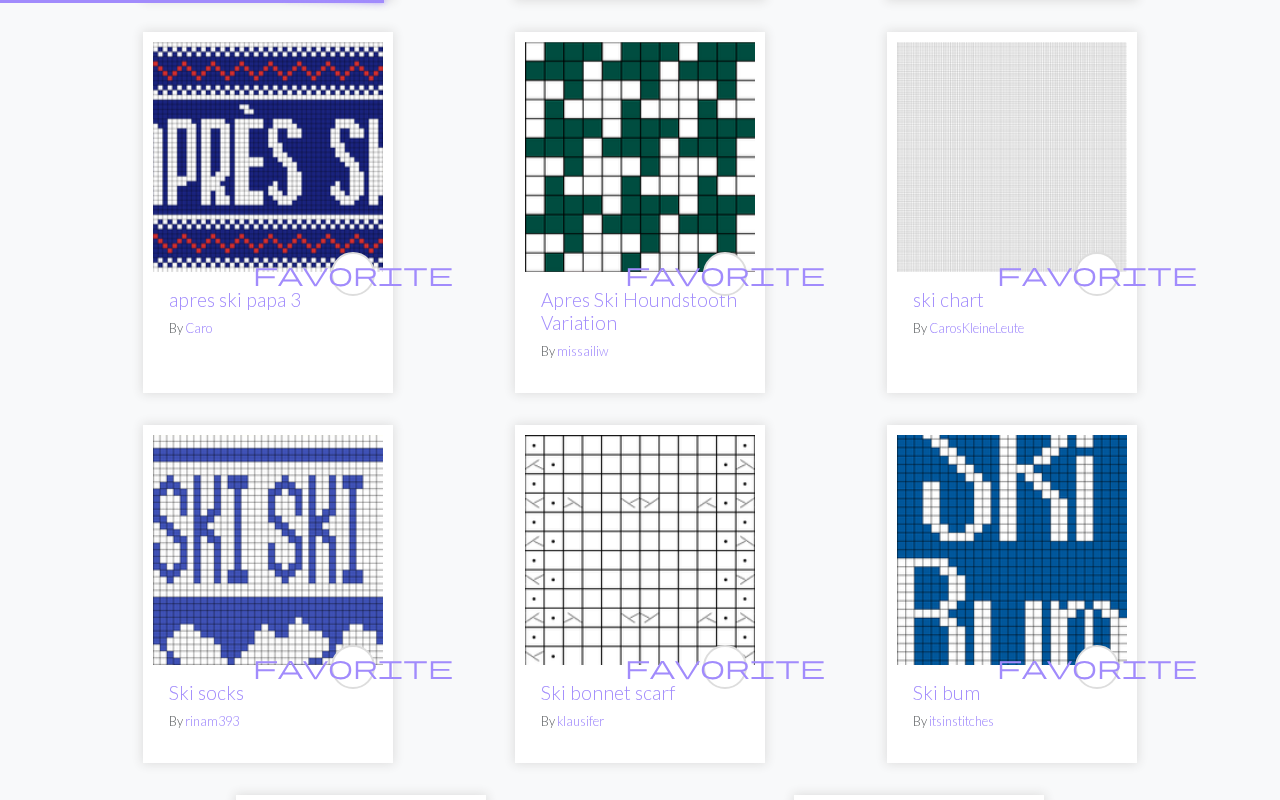 scroll, scrollTop: 0, scrollLeft: 0, axis: both 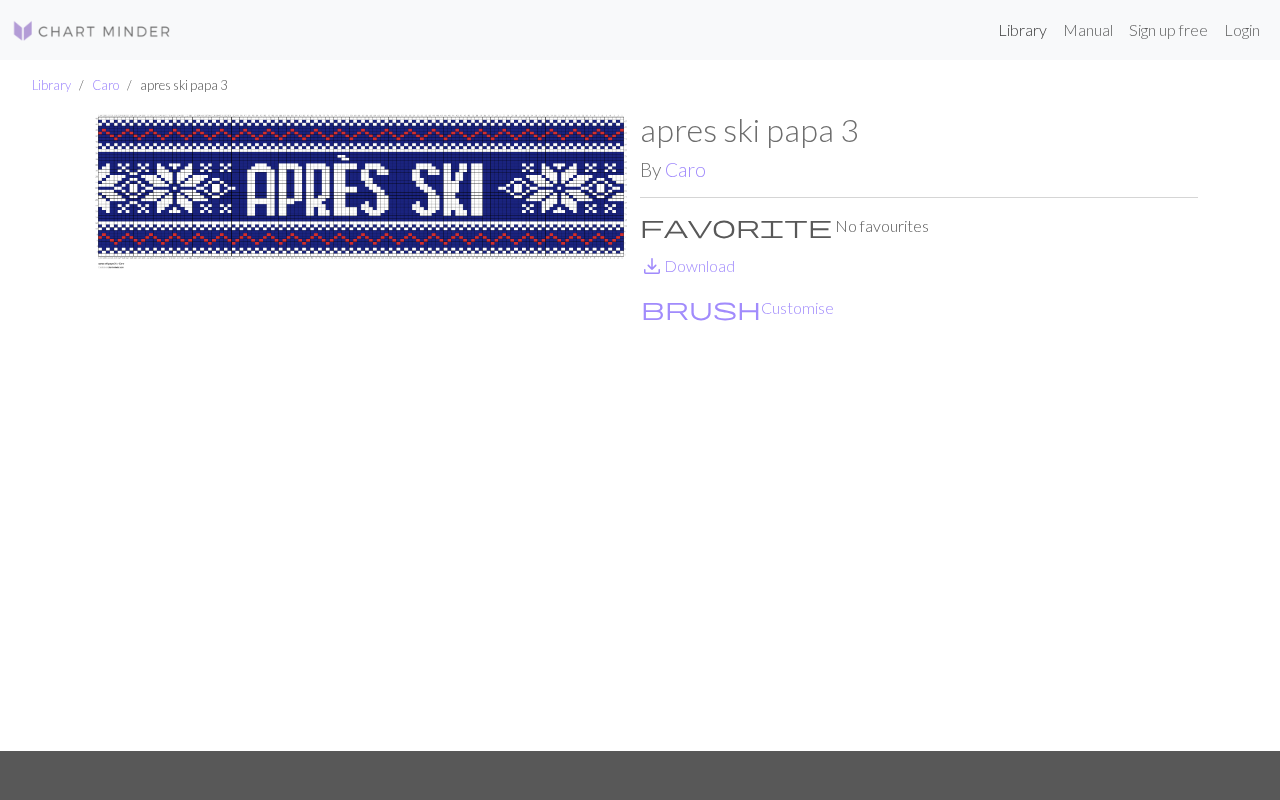 click on "Library" at bounding box center (1022, 30) 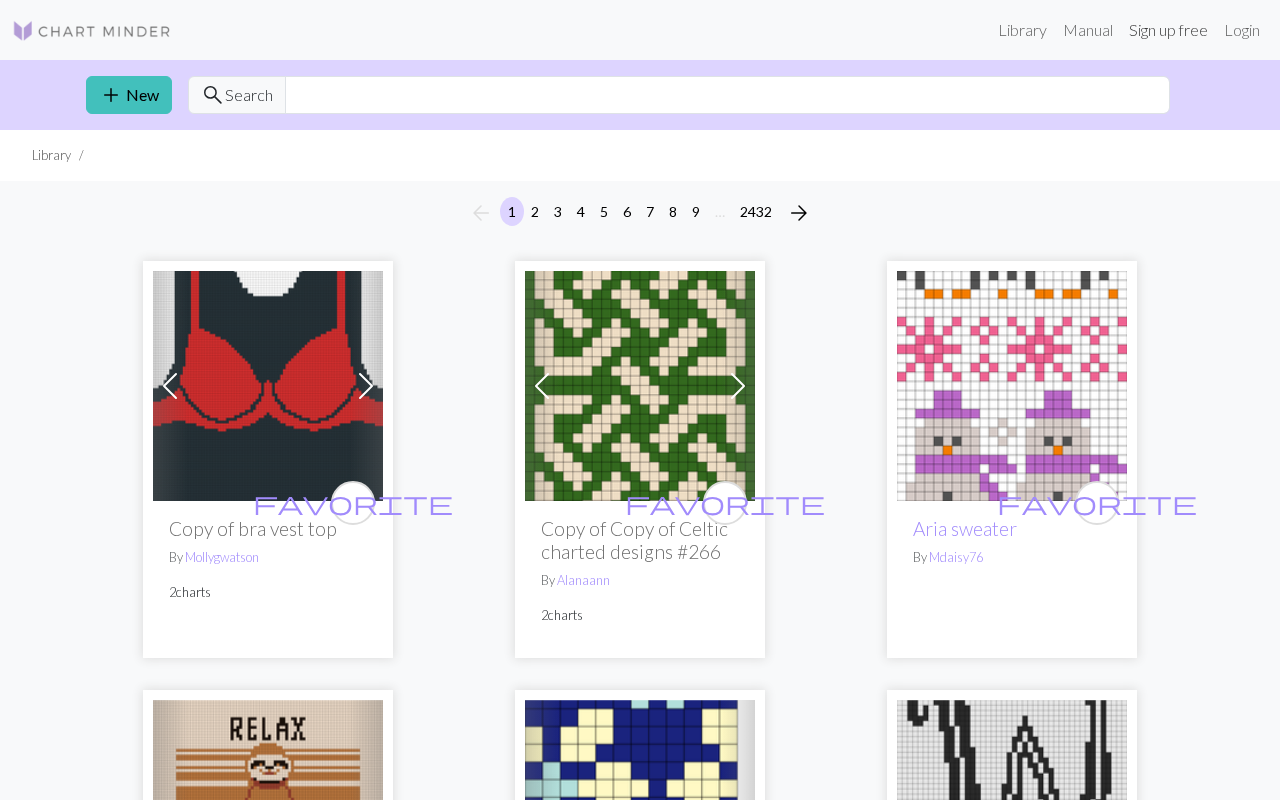 click on "Sign up free" at bounding box center [1168, 30] 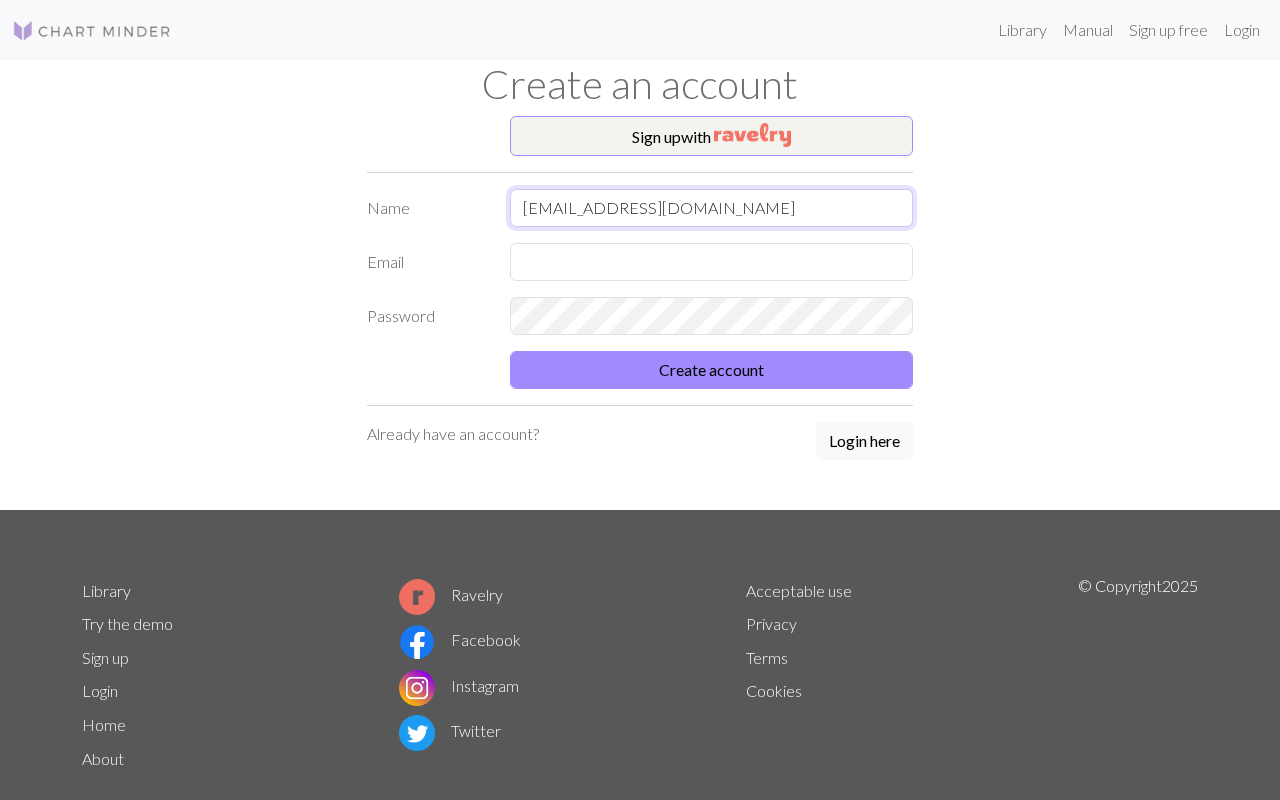 type on "[EMAIL_ADDRESS][DOMAIN_NAME]" 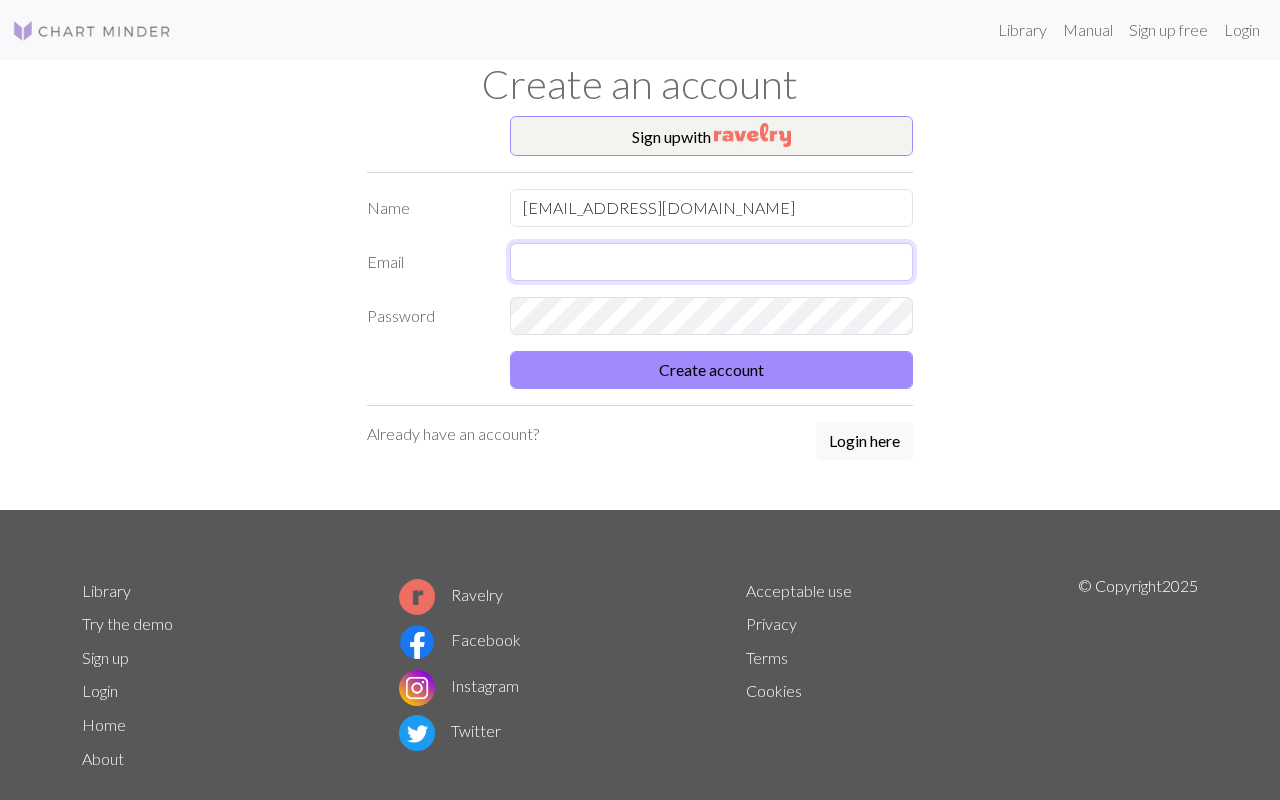 type on "[EMAIL_ADDRESS][DOMAIN_NAME]" 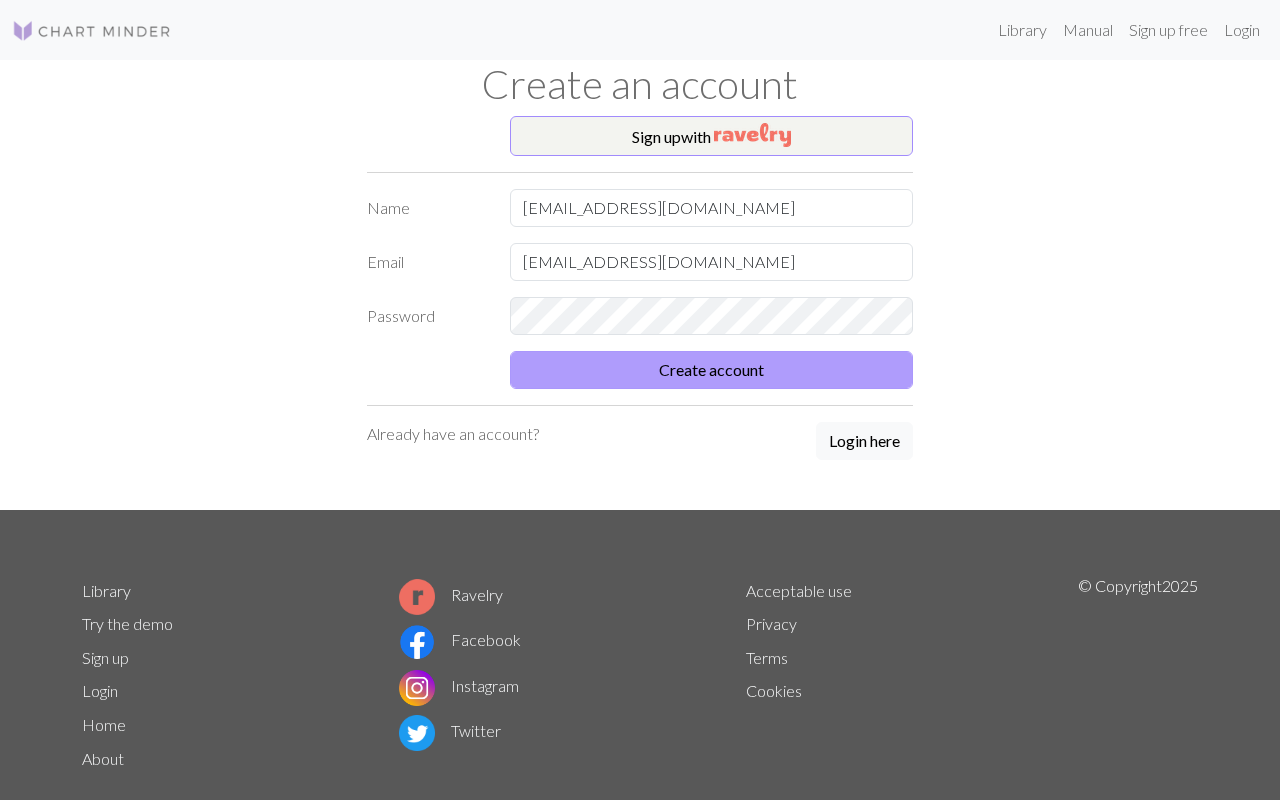 click on "Create account" at bounding box center (712, 370) 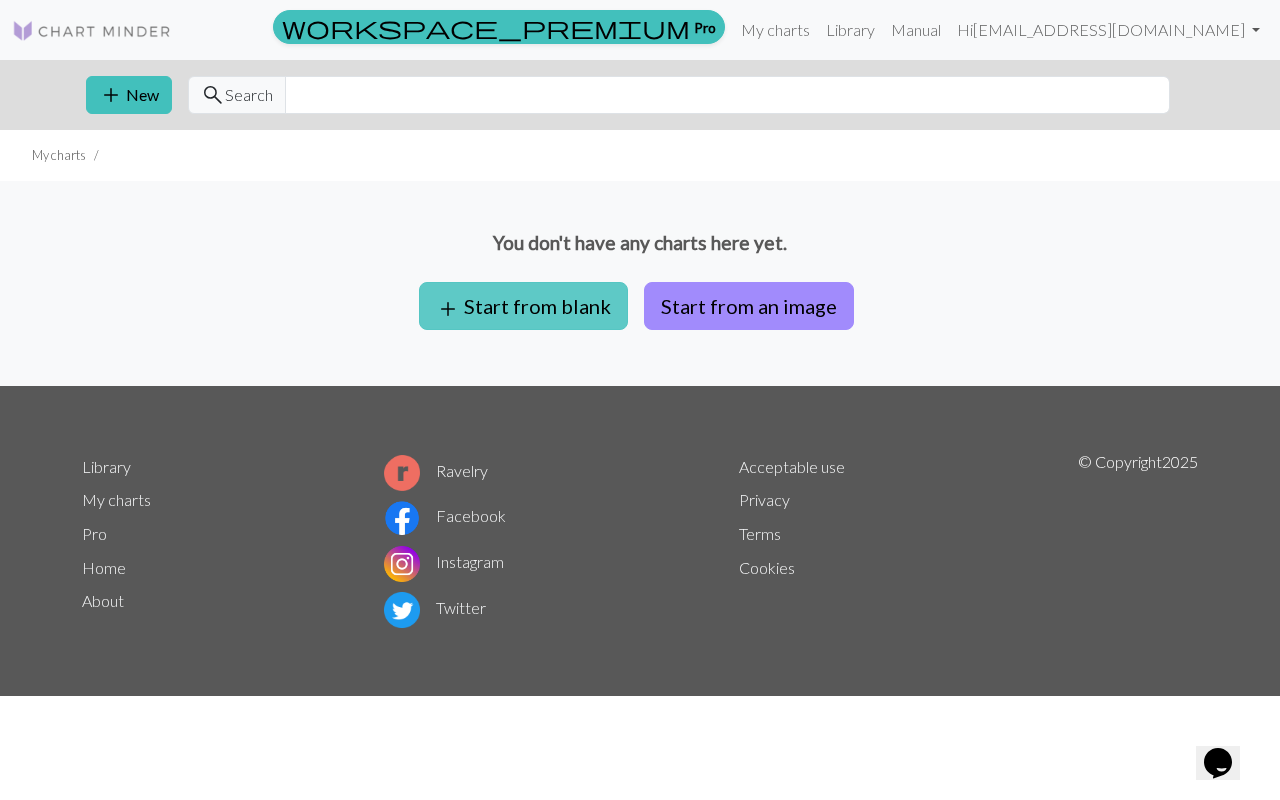 click on "add   Start from blank" at bounding box center (523, 306) 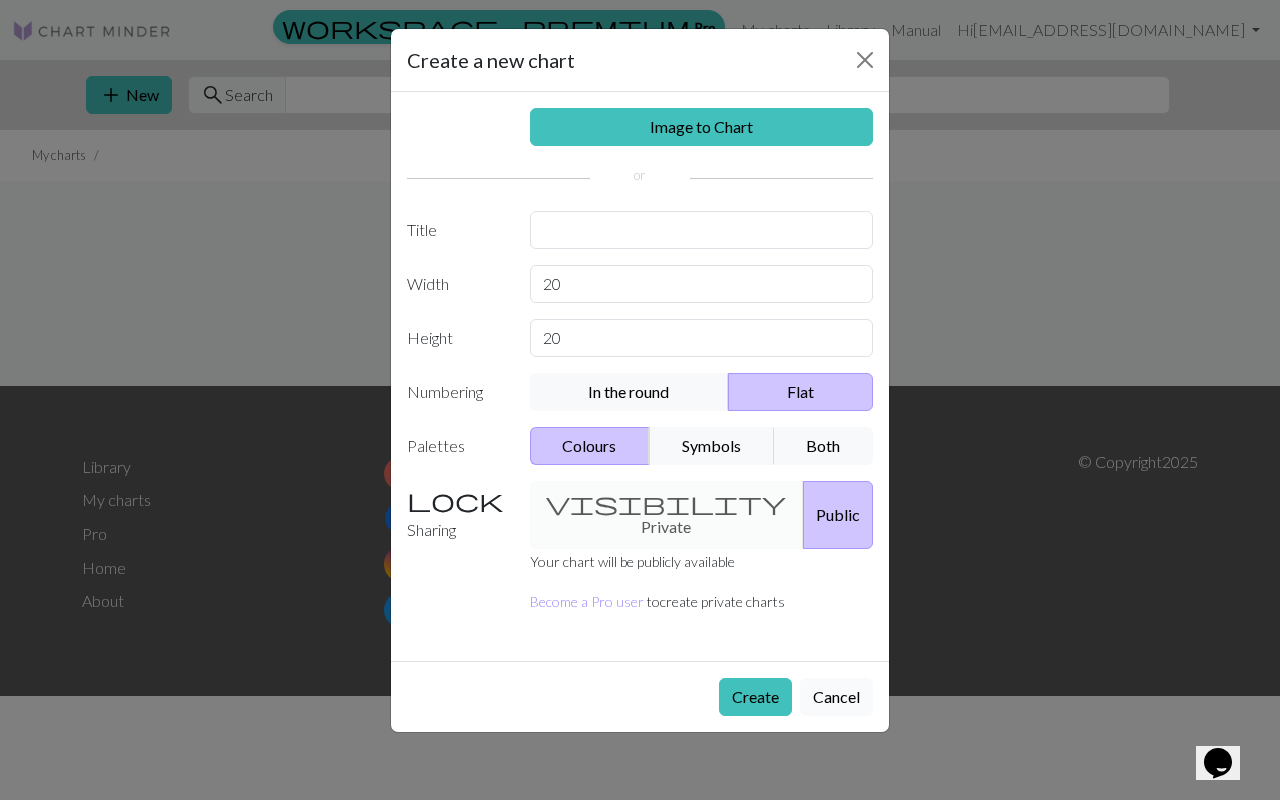 click on "Cancel" at bounding box center (836, 697) 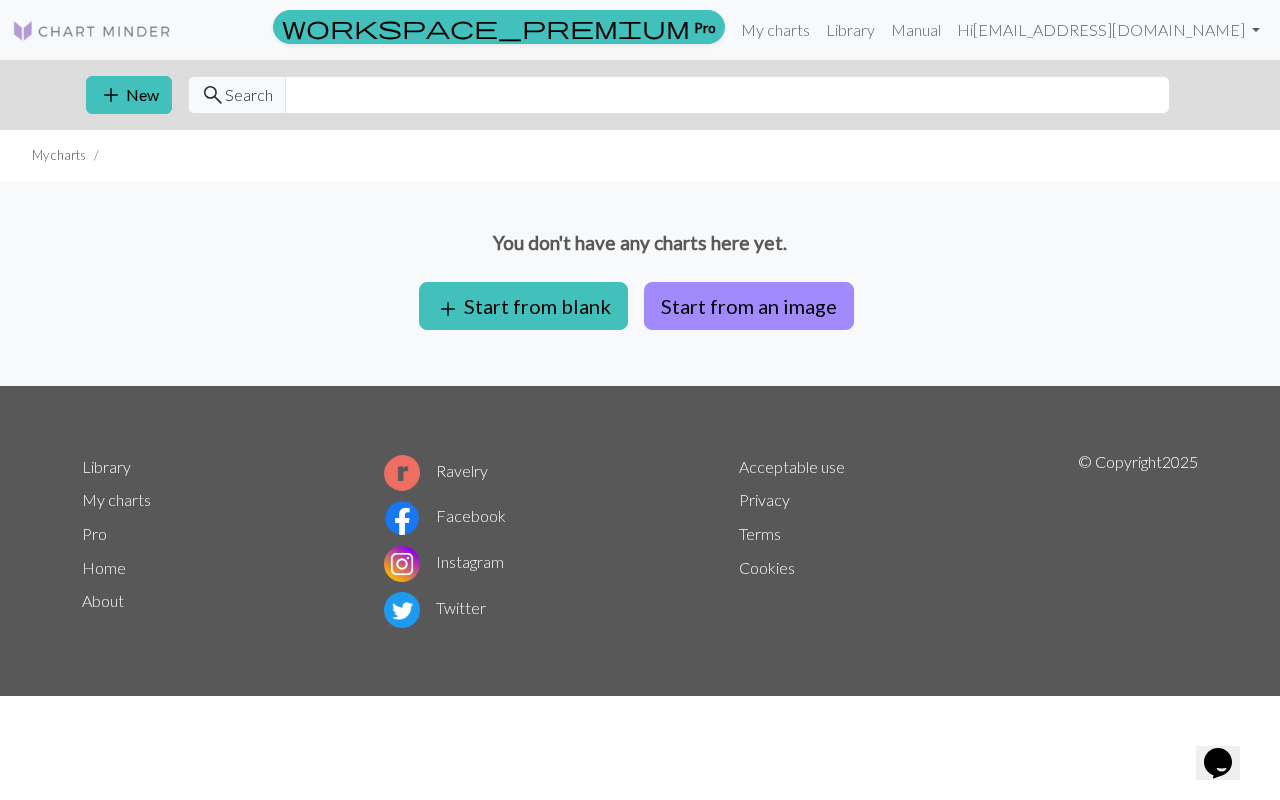 scroll, scrollTop: 0, scrollLeft: 0, axis: both 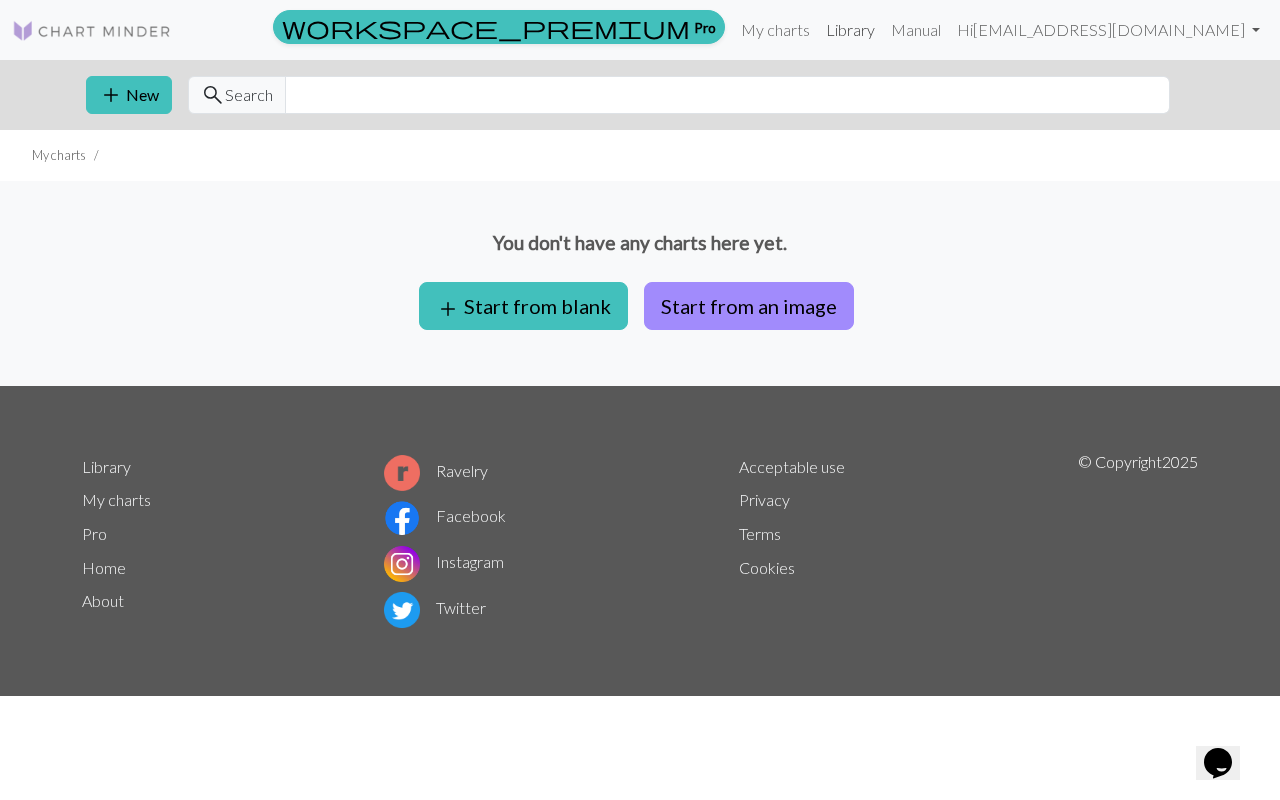 click on "Library" at bounding box center (850, 30) 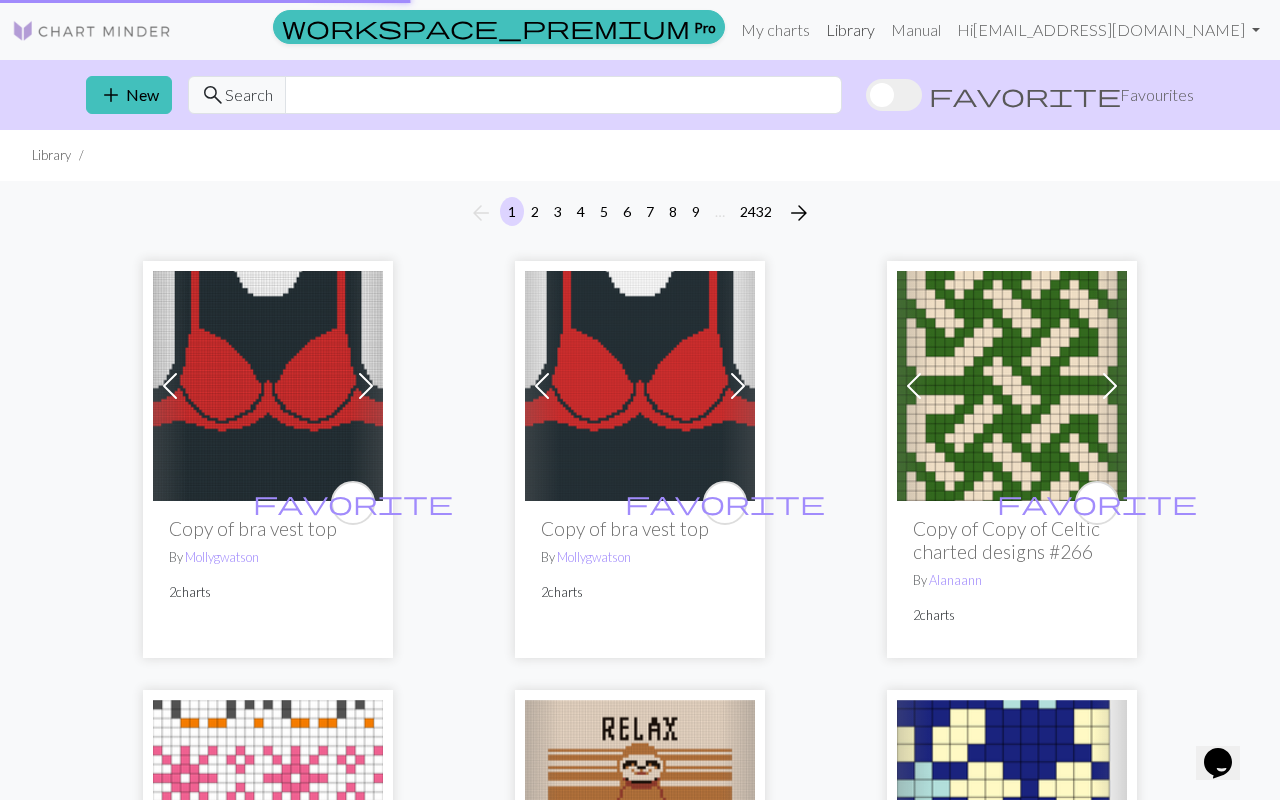 click on "Library" at bounding box center (850, 30) 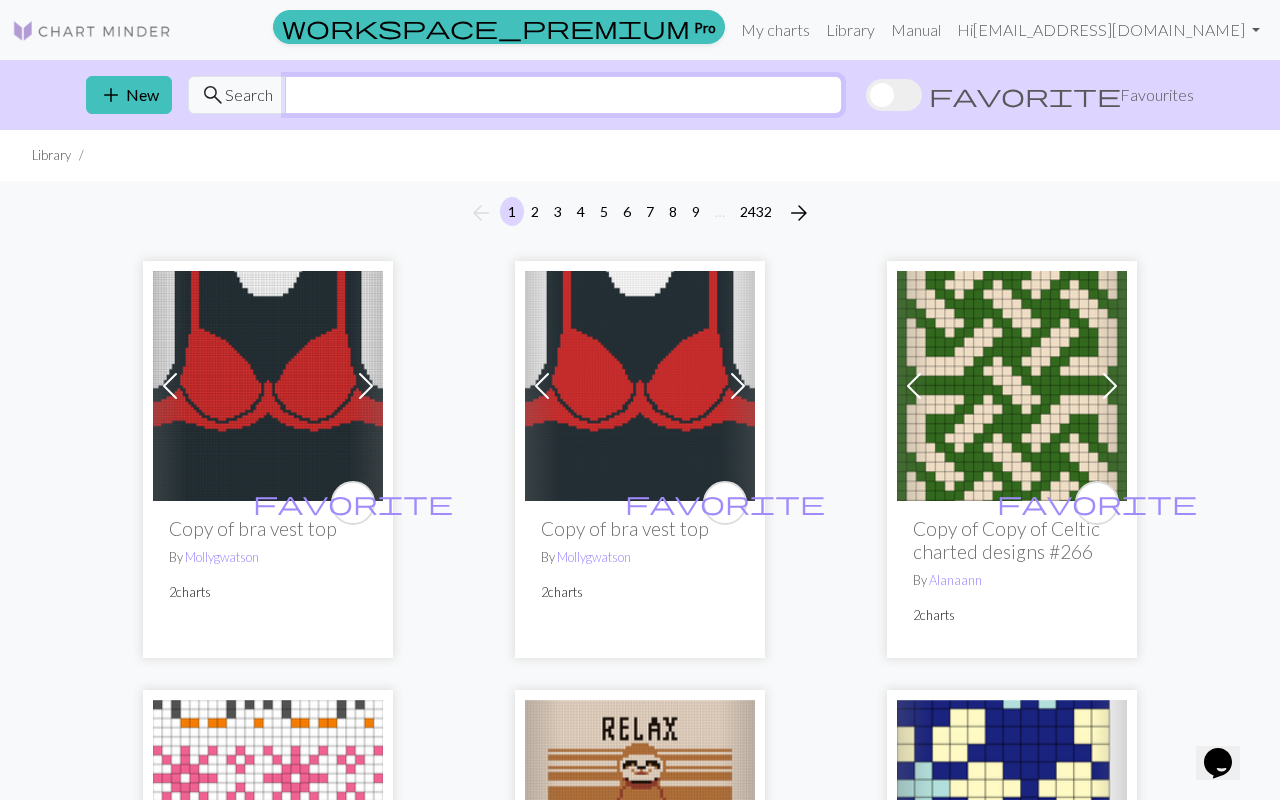 click at bounding box center (563, 95) 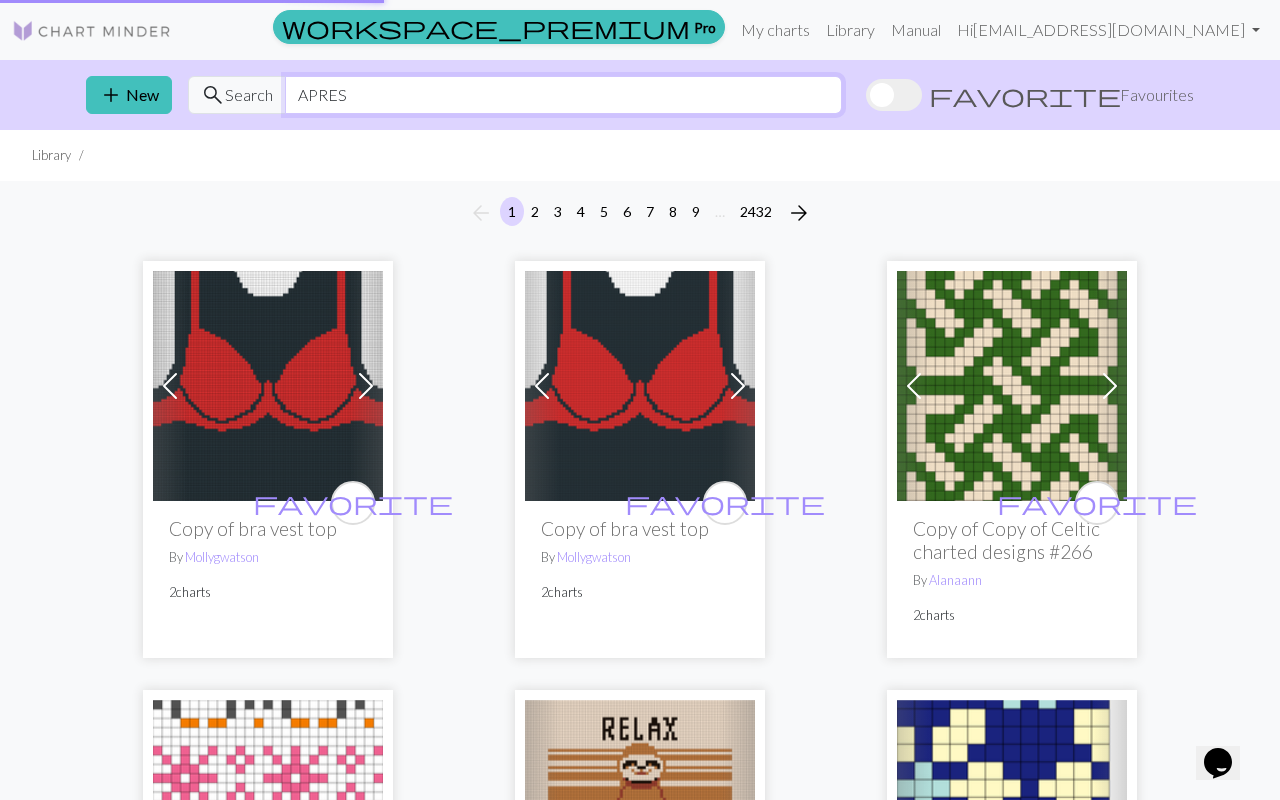 type on "APRES" 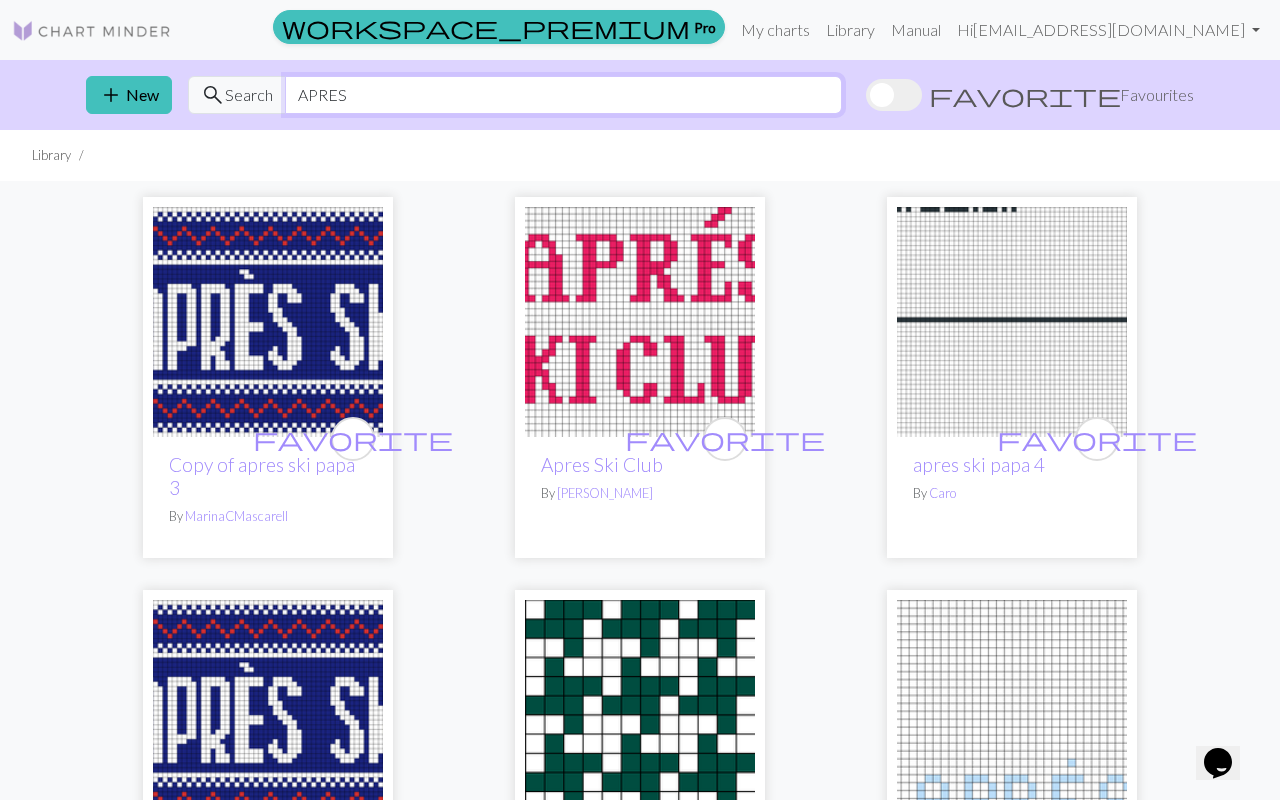 scroll, scrollTop: 1, scrollLeft: 0, axis: vertical 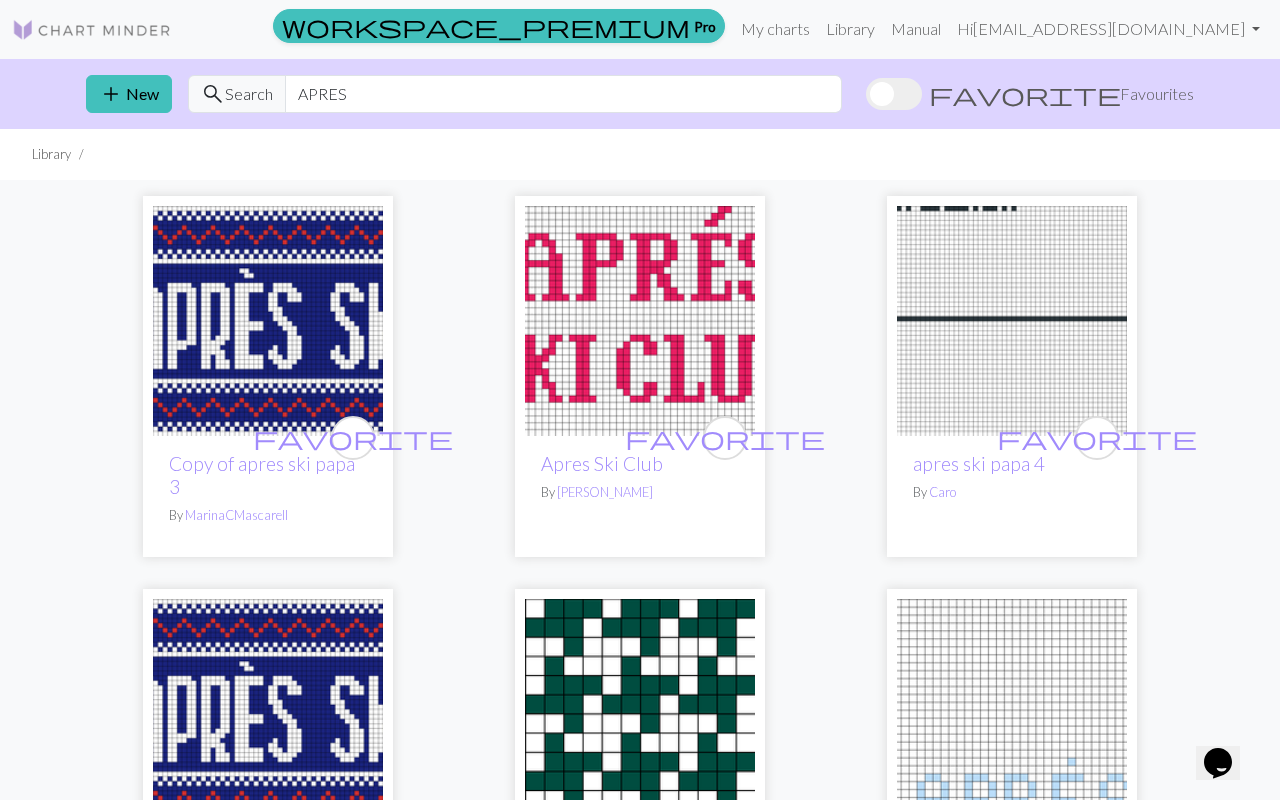 click at bounding box center [640, 321] 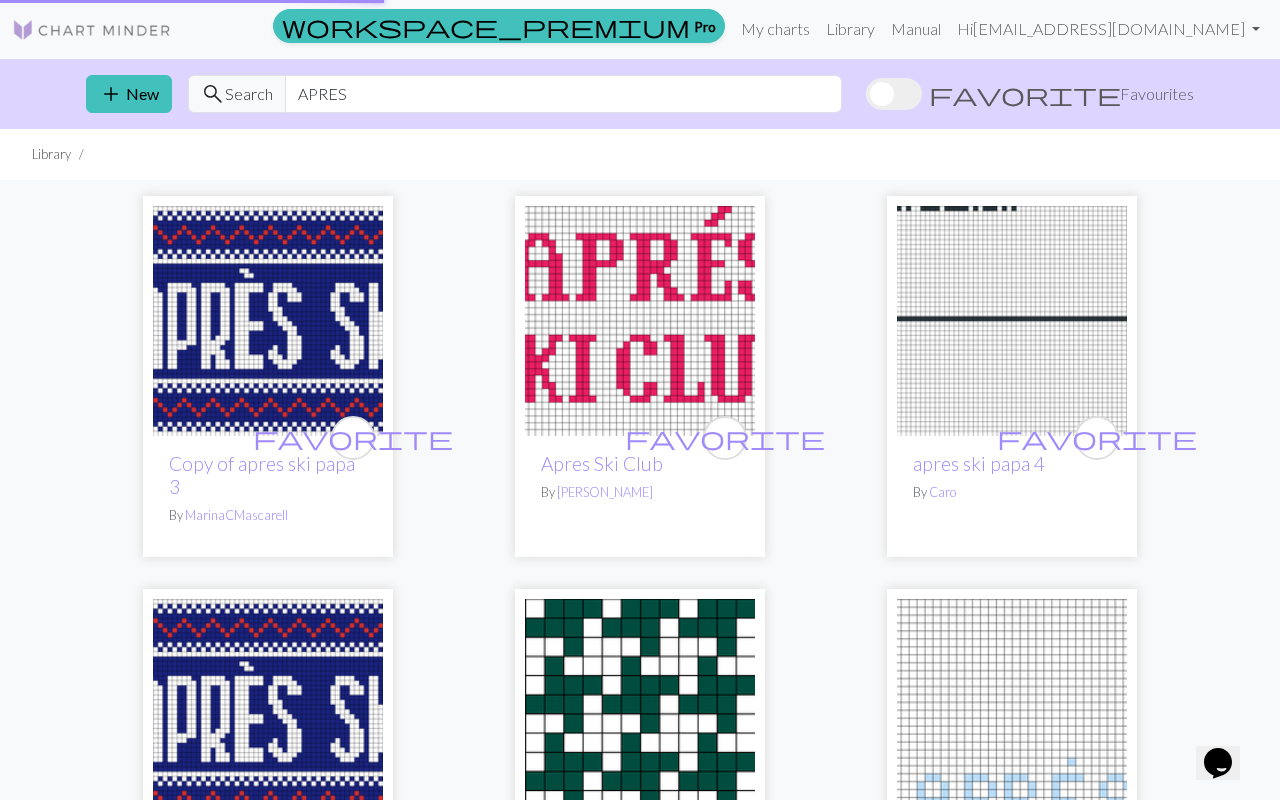 click at bounding box center (640, 321) 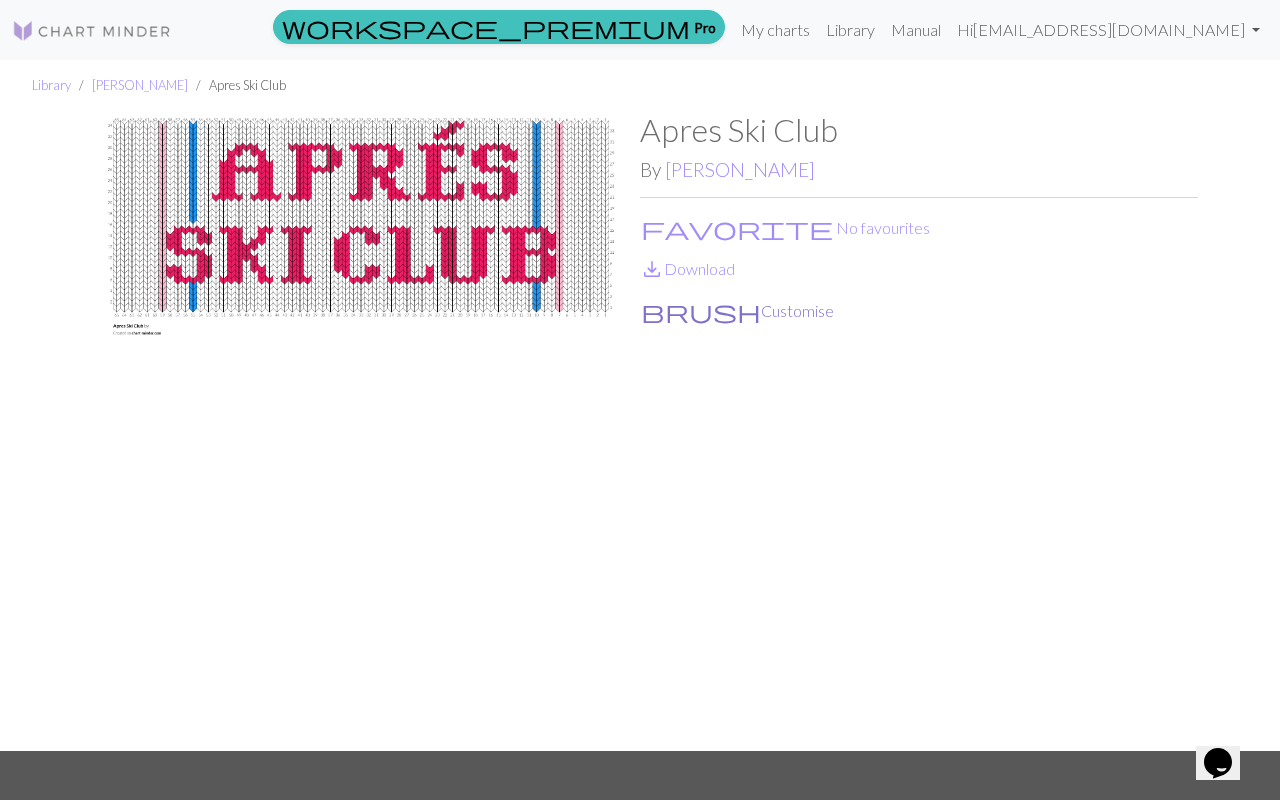 click on "brush Customise" at bounding box center [737, 311] 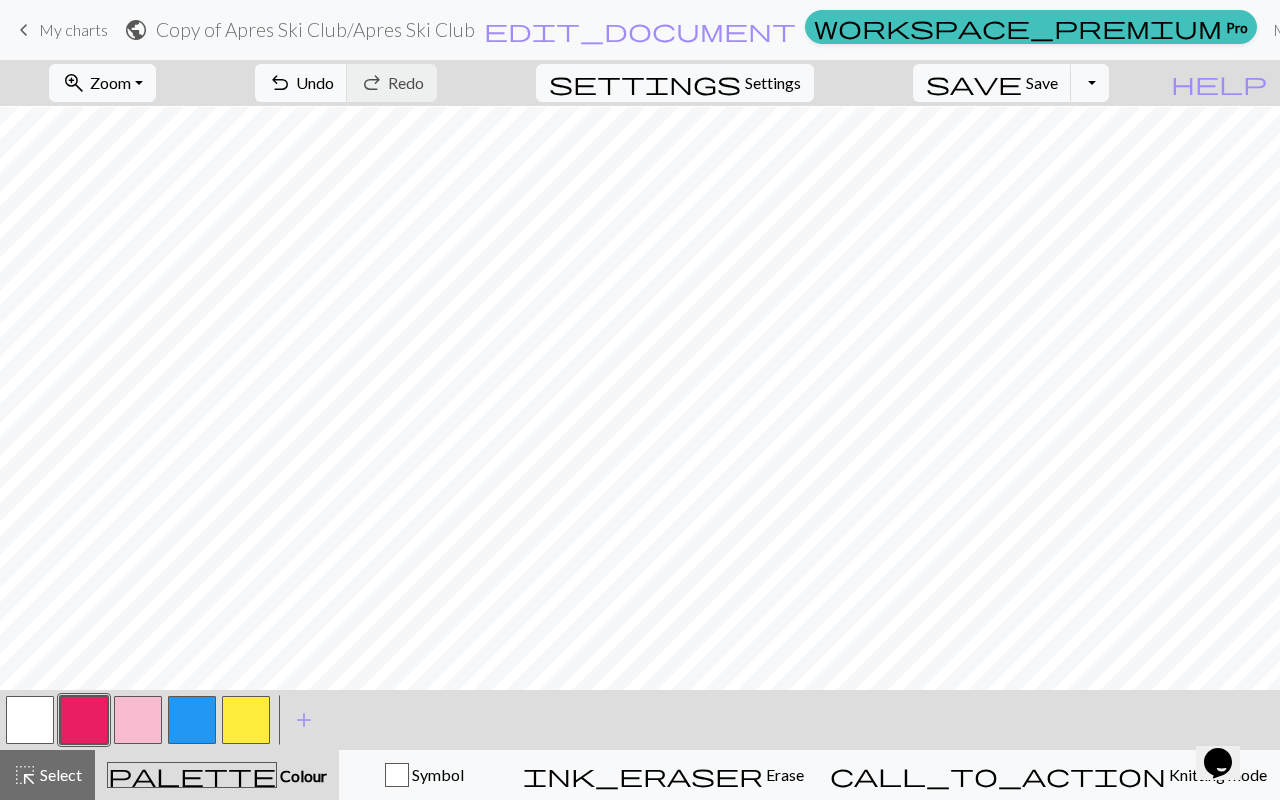 scroll, scrollTop: 186, scrollLeft: 326, axis: both 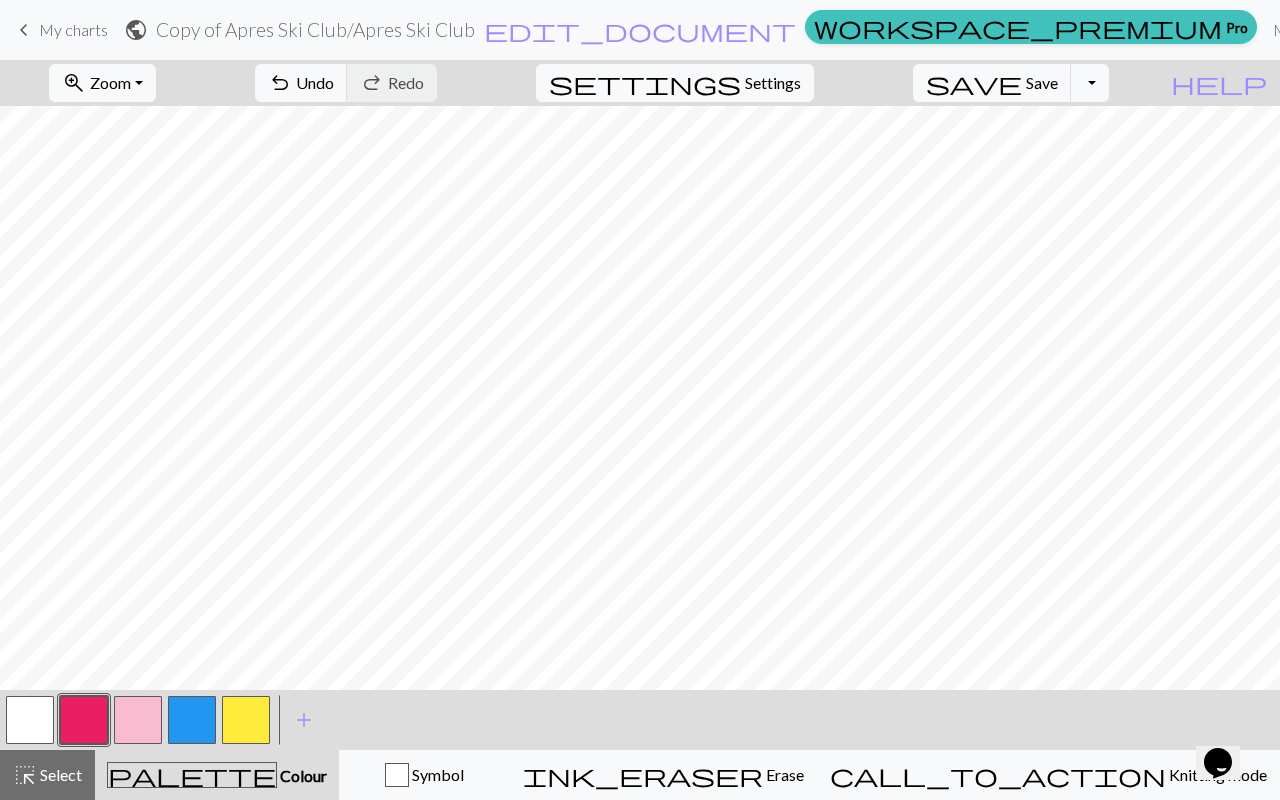 click on "keyboard_arrow_left" at bounding box center [24, 30] 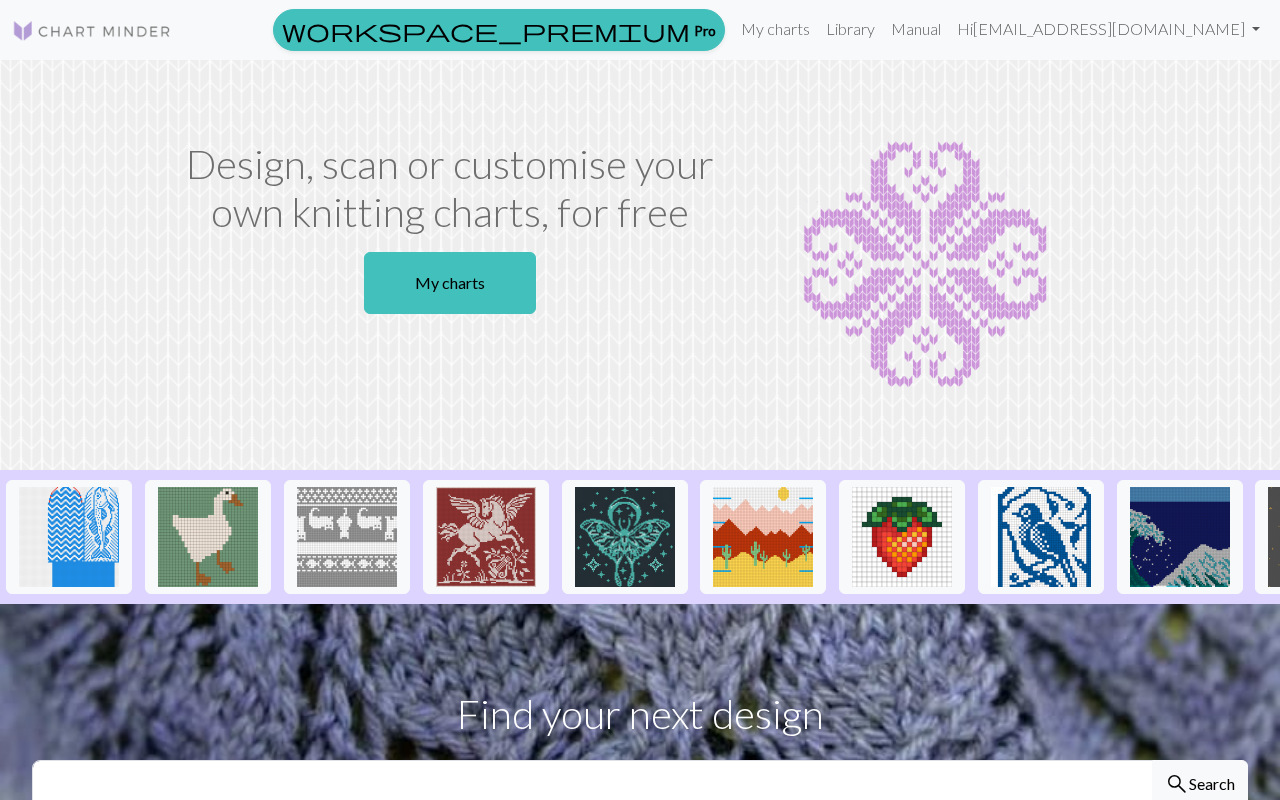 scroll, scrollTop: 0, scrollLeft: 0, axis: both 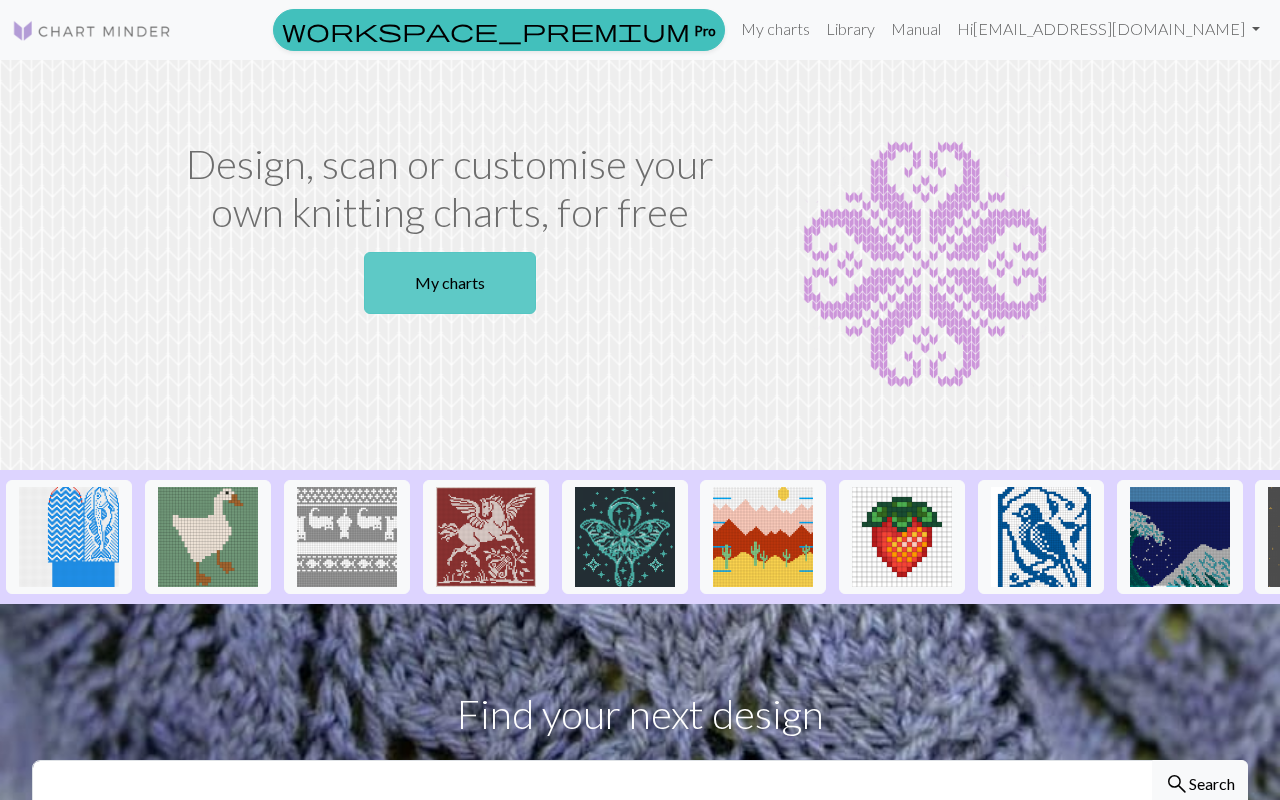 click on "My charts" at bounding box center (450, 283) 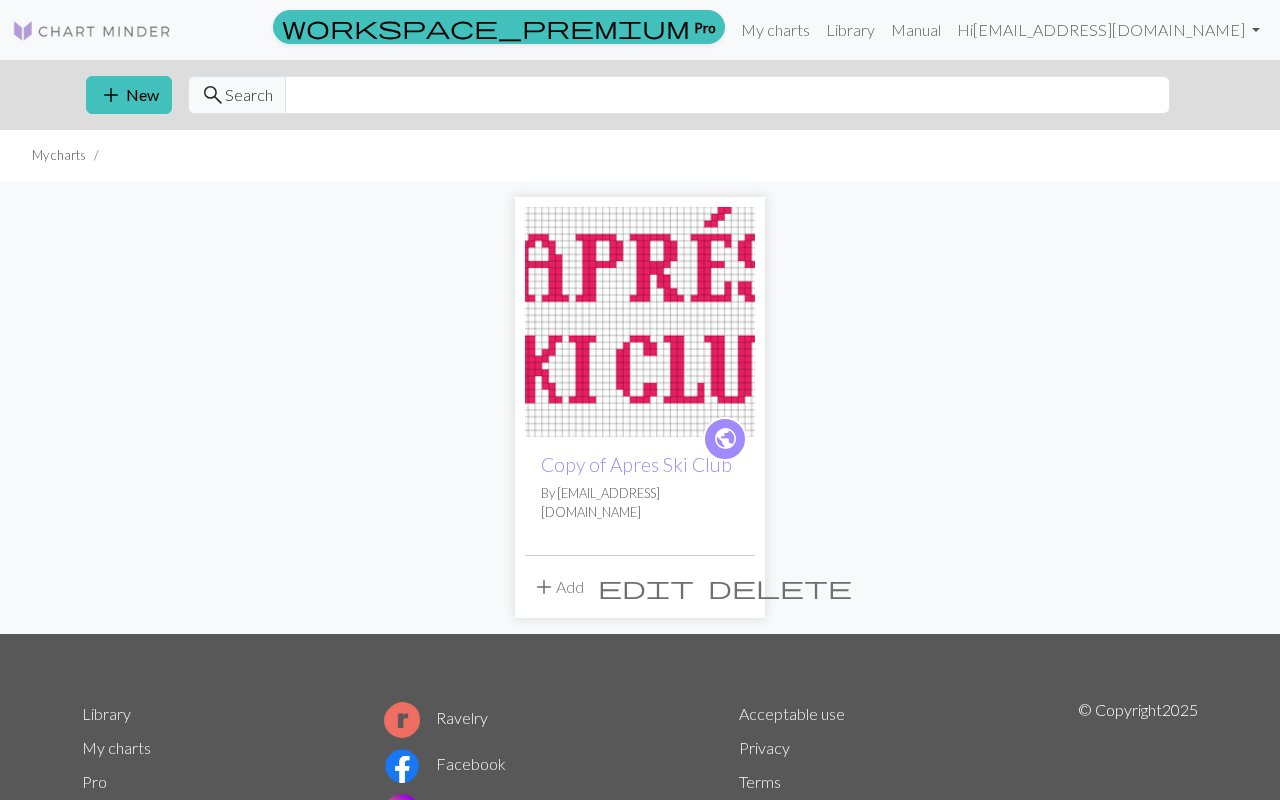 click on "public Copy of Apres Ski Club By   [EMAIL_ADDRESS][DOMAIN_NAME] add  Add edit delete" at bounding box center [640, 407] 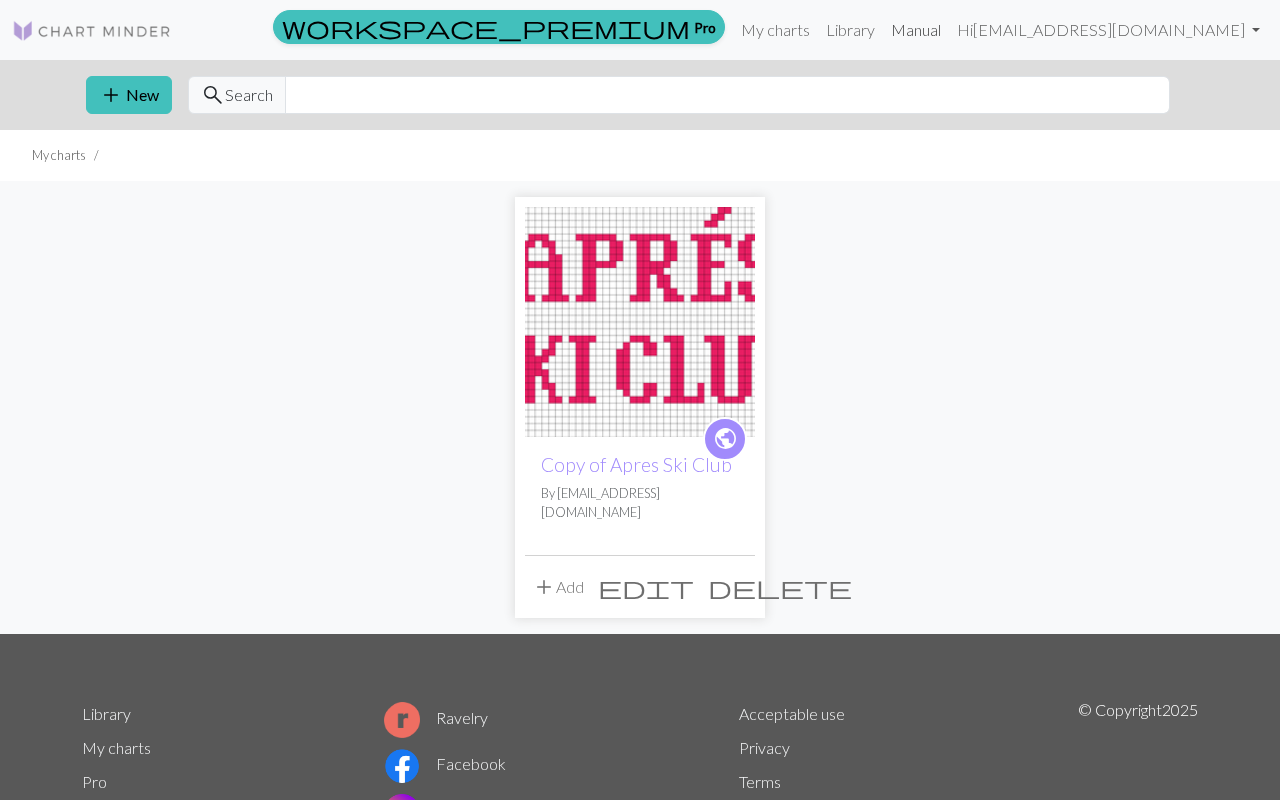 click on "Manual" at bounding box center [916, 30] 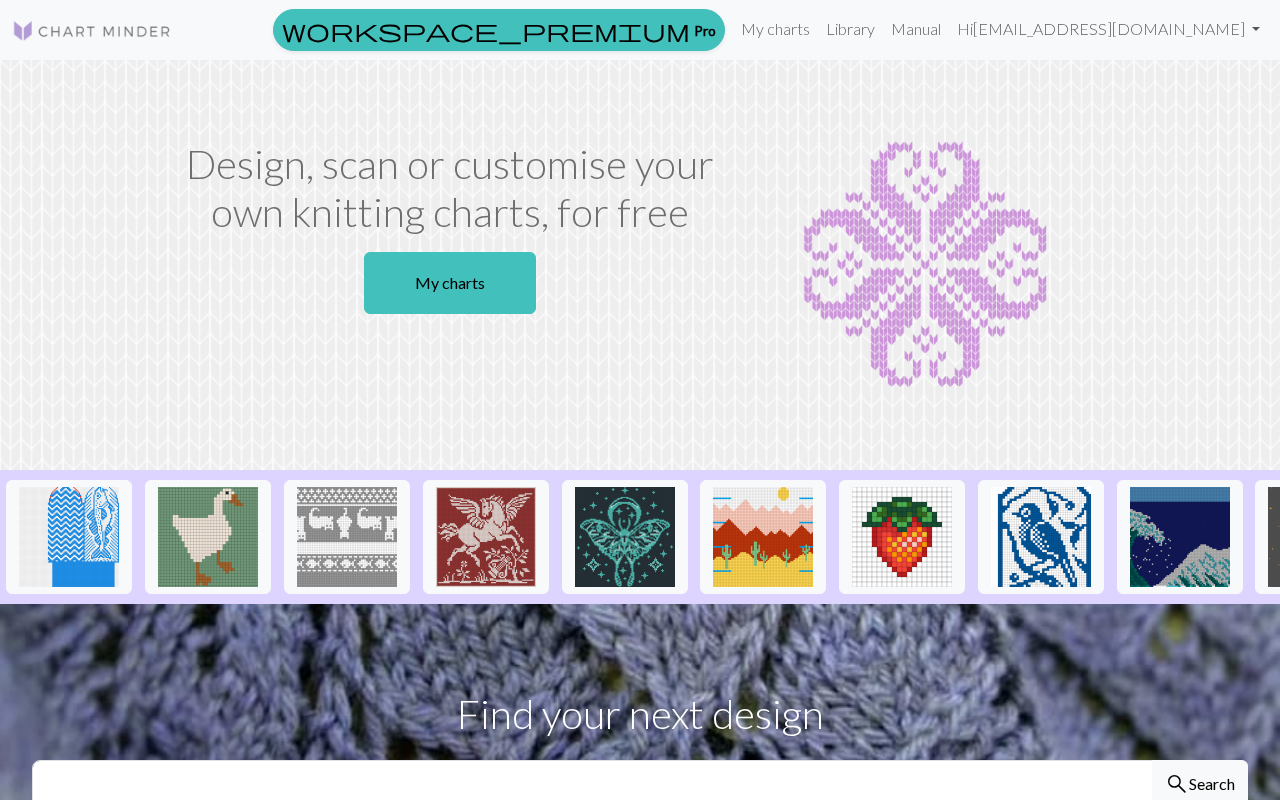 scroll, scrollTop: 0, scrollLeft: 0, axis: both 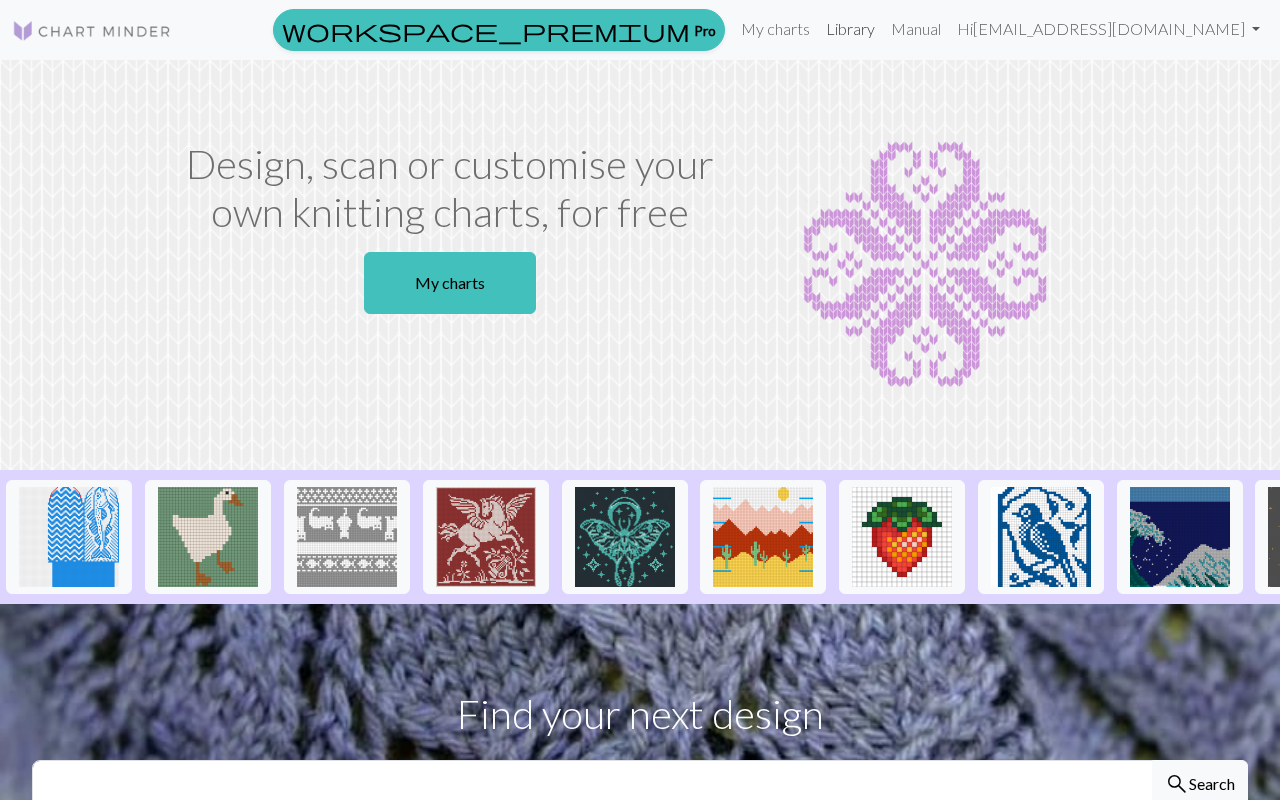 click on "Library" at bounding box center [850, 29] 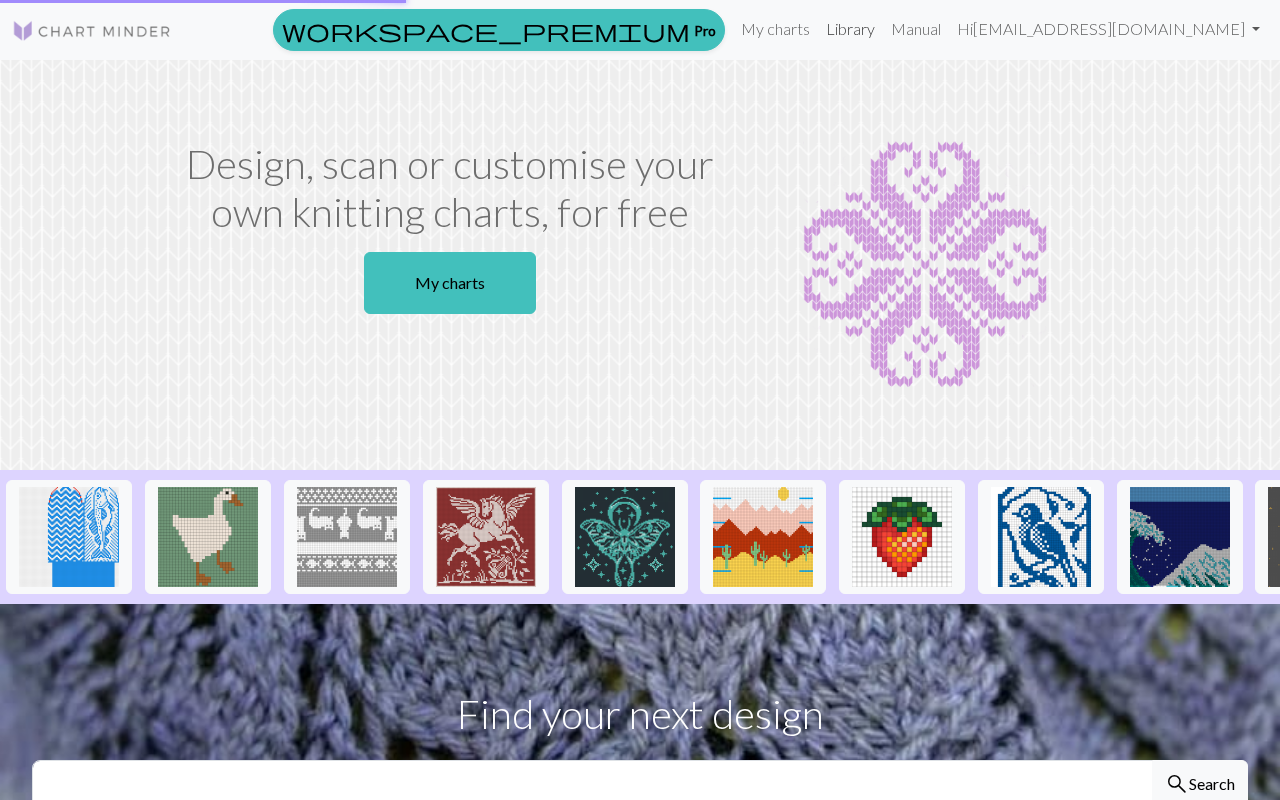 click on "Library" at bounding box center [850, 29] 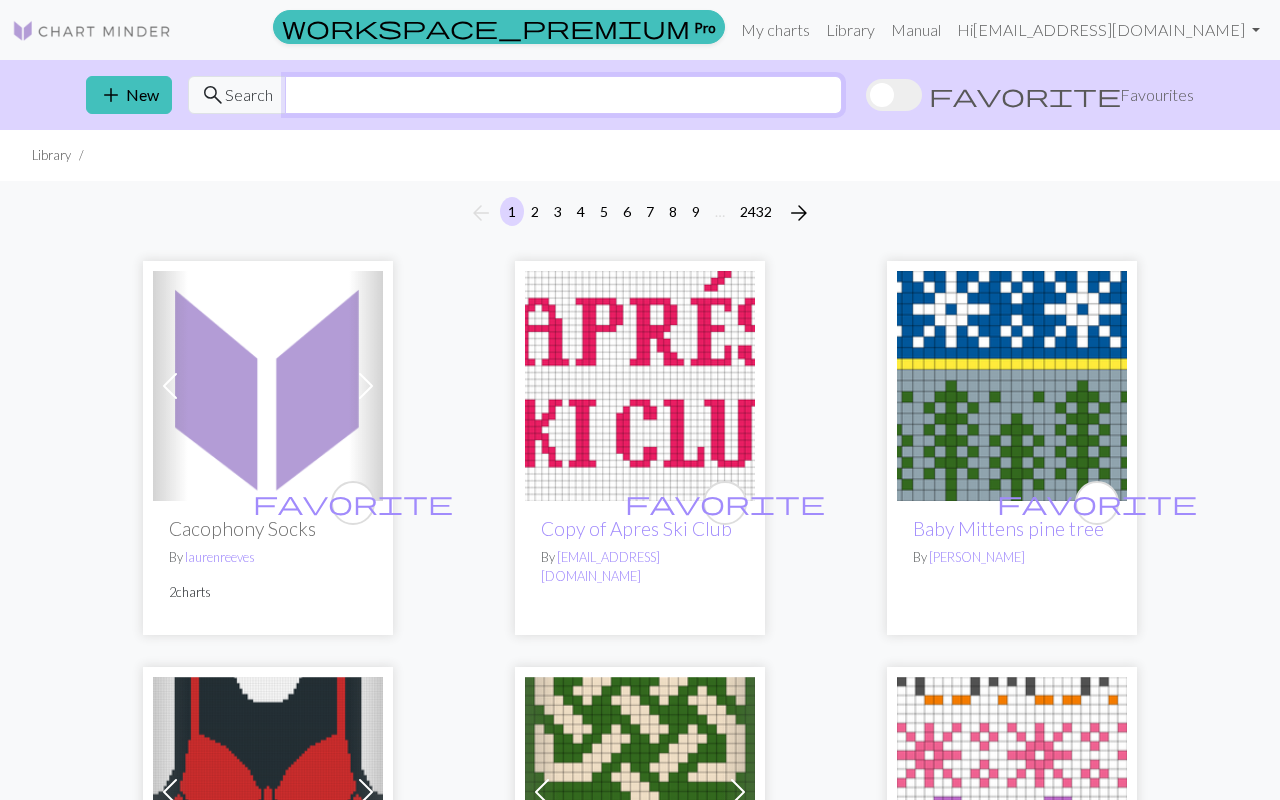 click at bounding box center [563, 95] 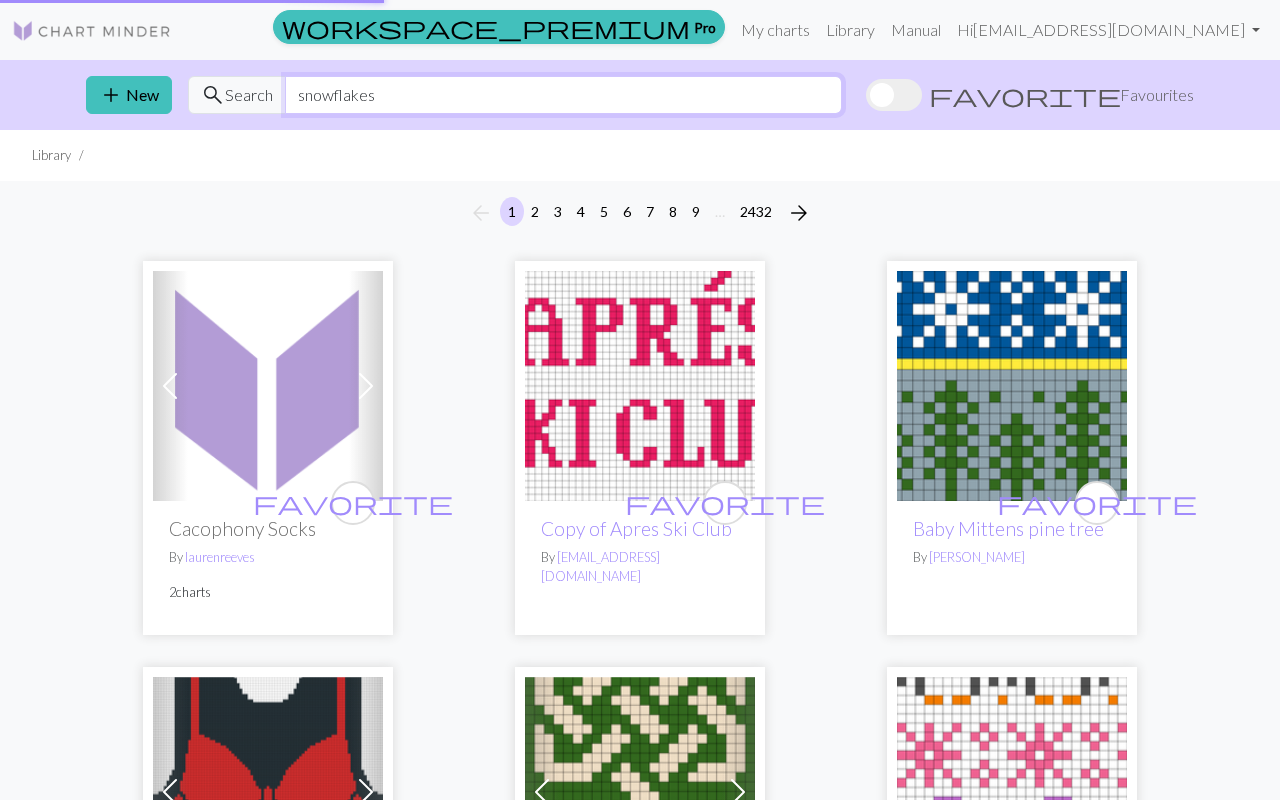 type on "snowflakes" 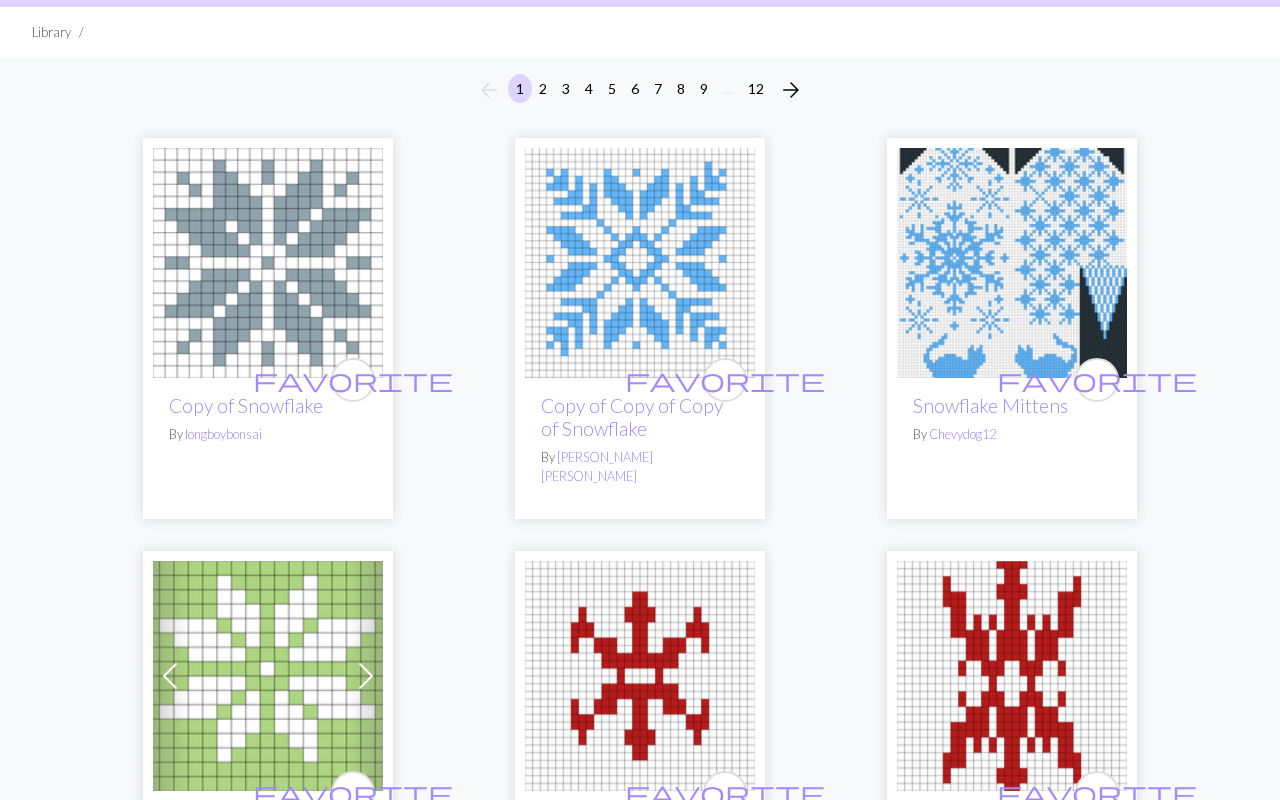 scroll, scrollTop: 125, scrollLeft: 0, axis: vertical 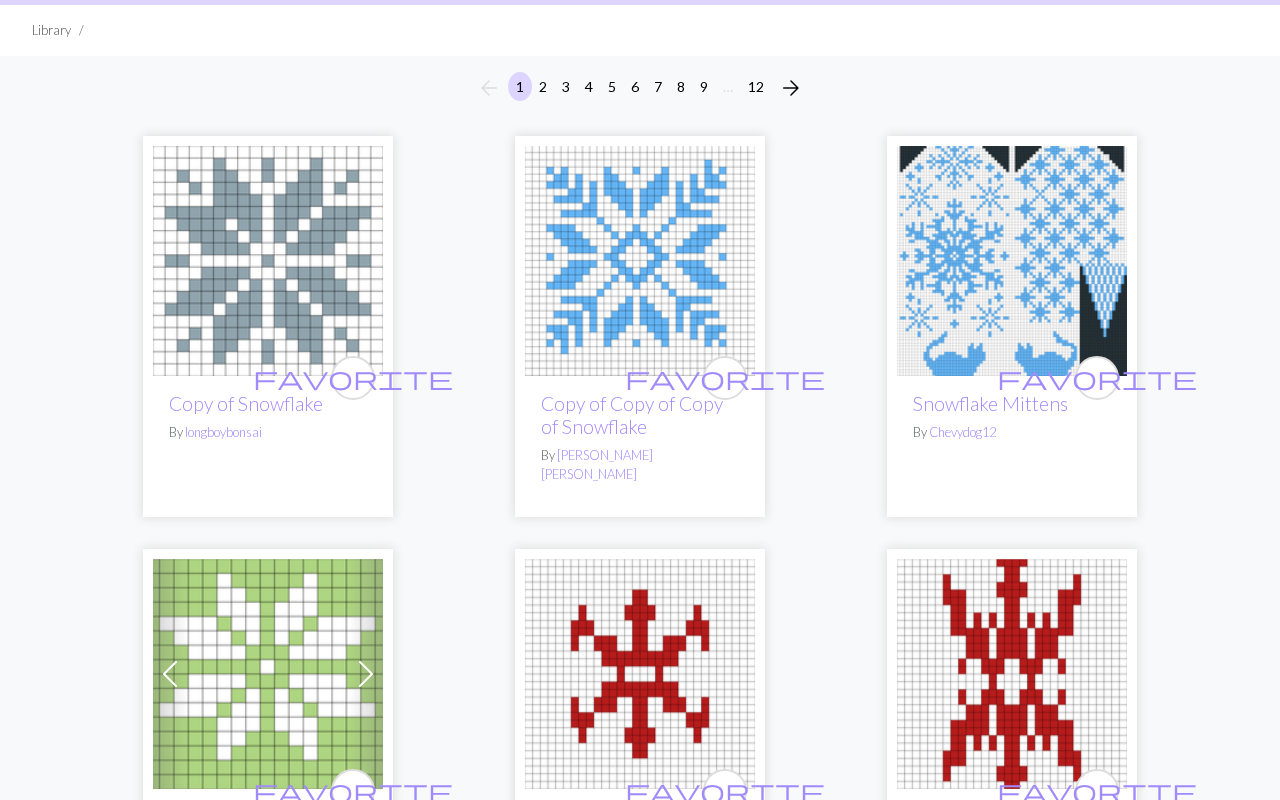 click at bounding box center (268, 674) 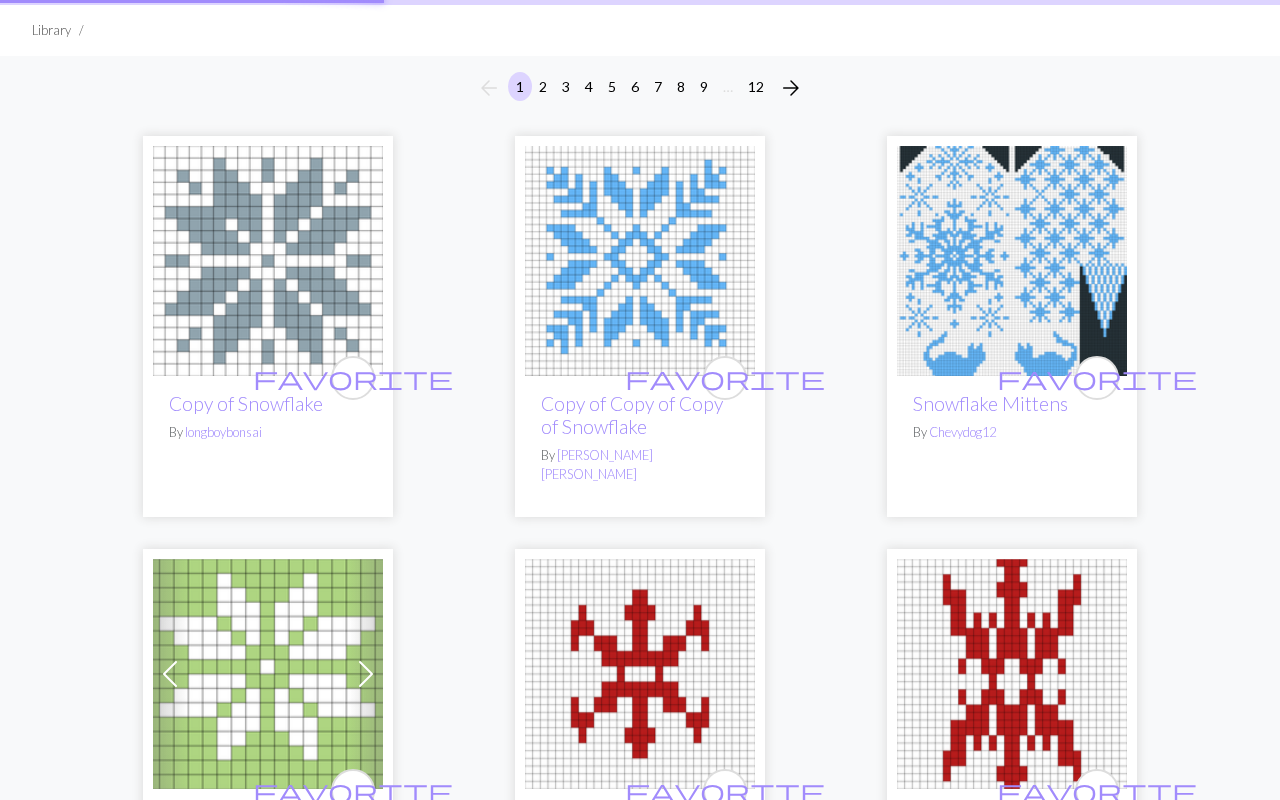 scroll, scrollTop: 0, scrollLeft: 0, axis: both 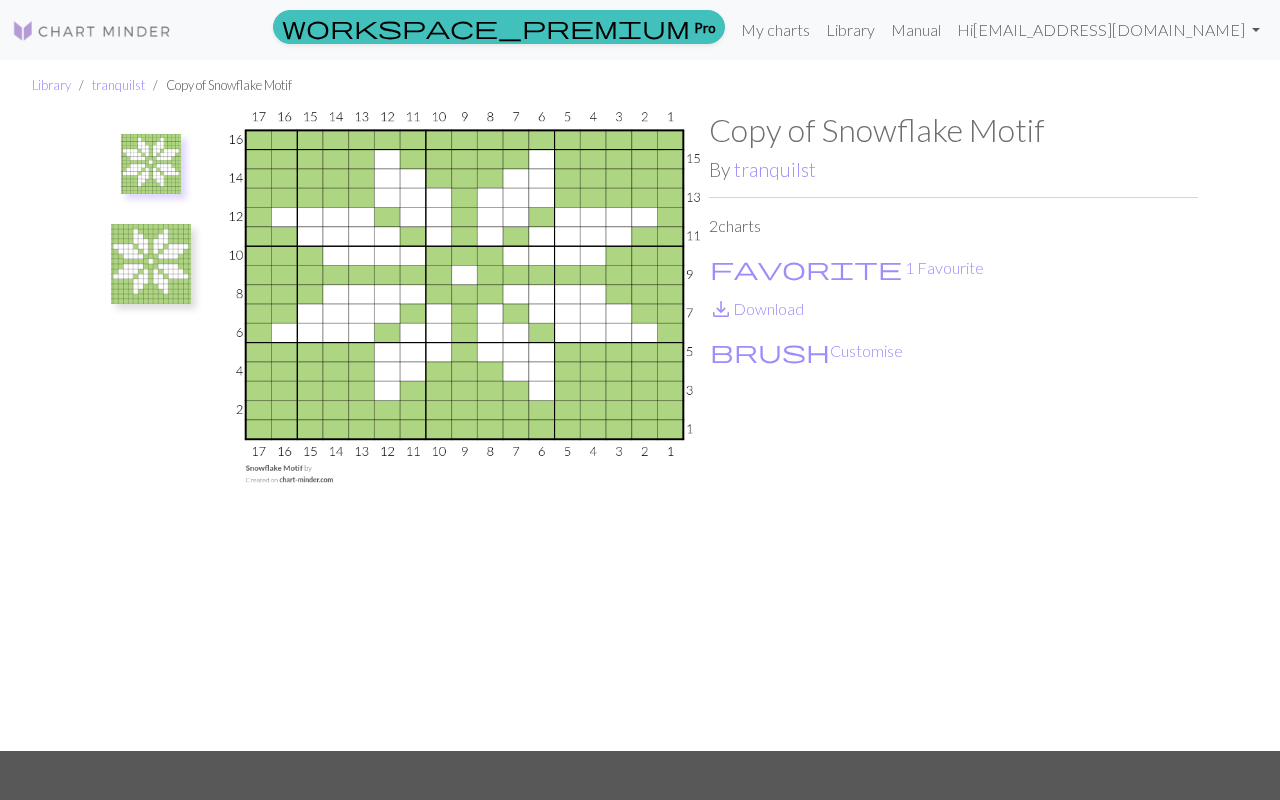 click at bounding box center [151, 264] 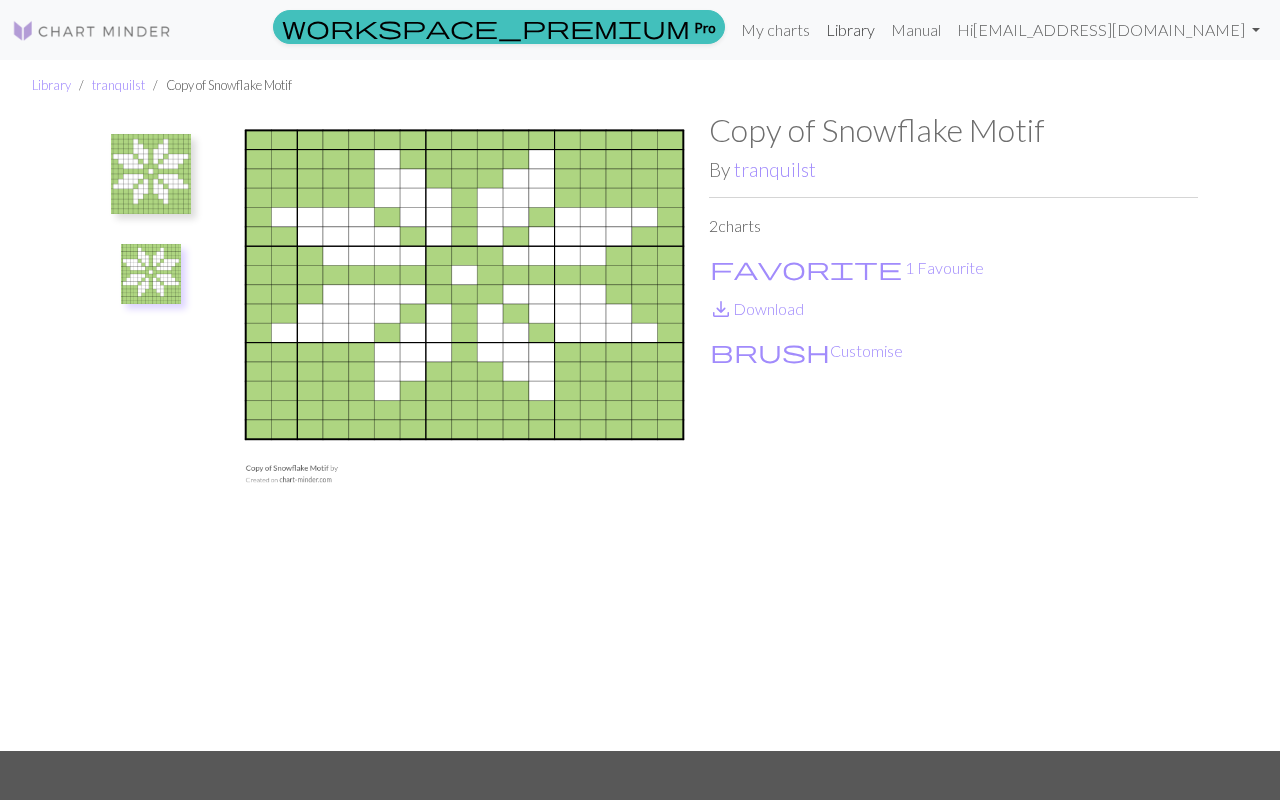 click on "Library" at bounding box center (850, 30) 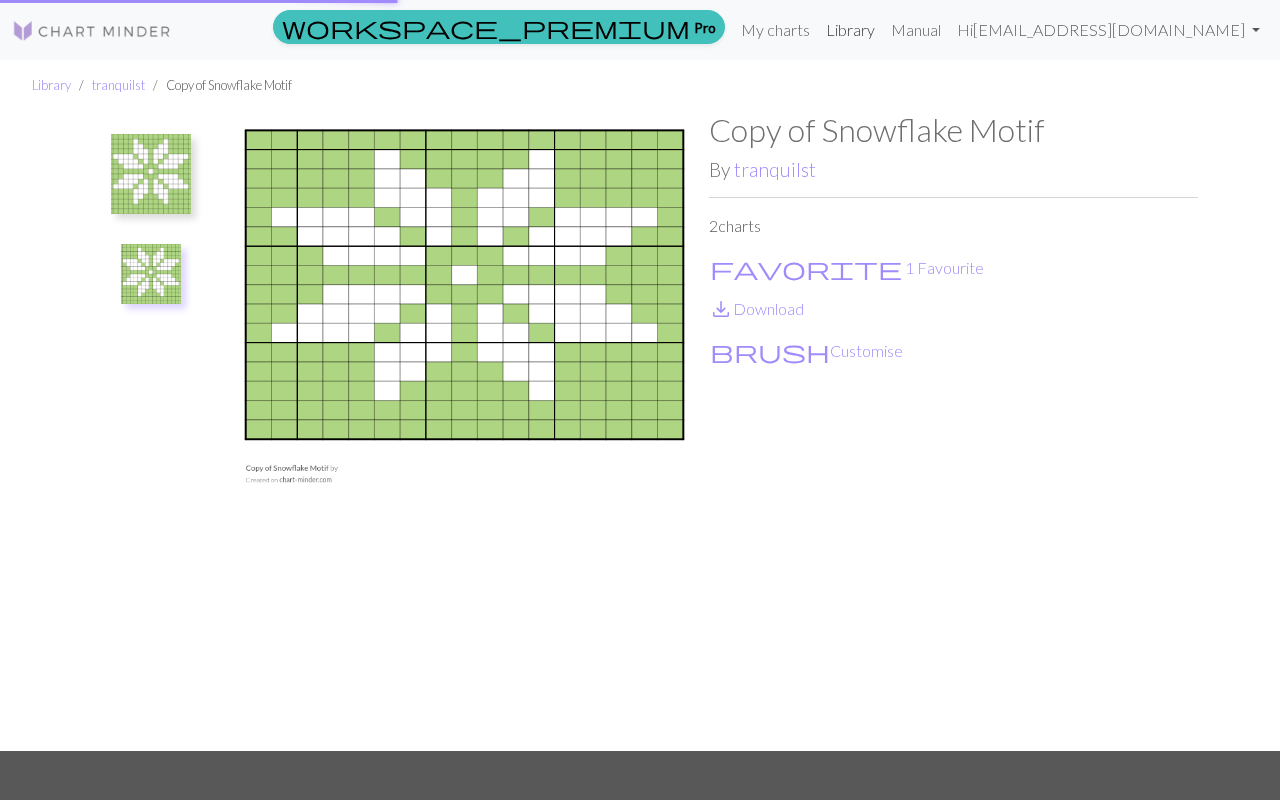 click on "Library" at bounding box center (850, 30) 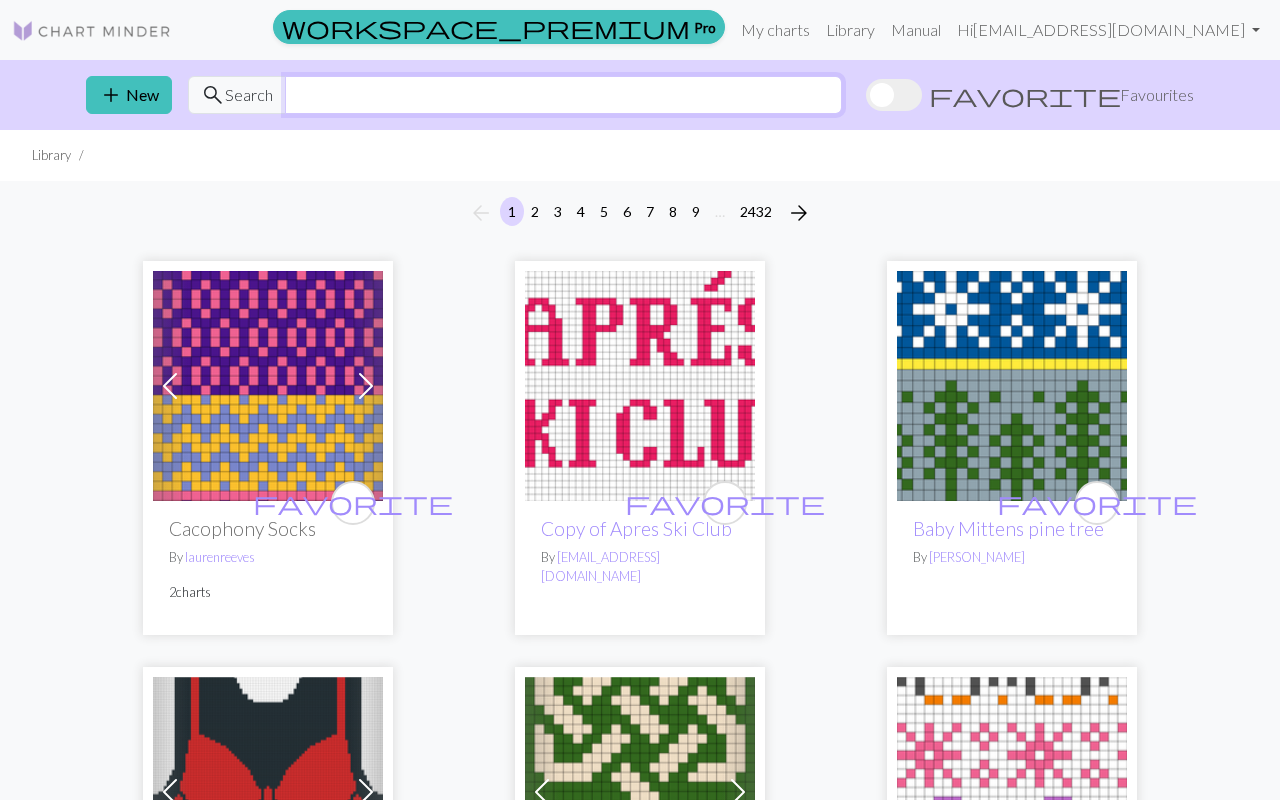 click at bounding box center (563, 95) 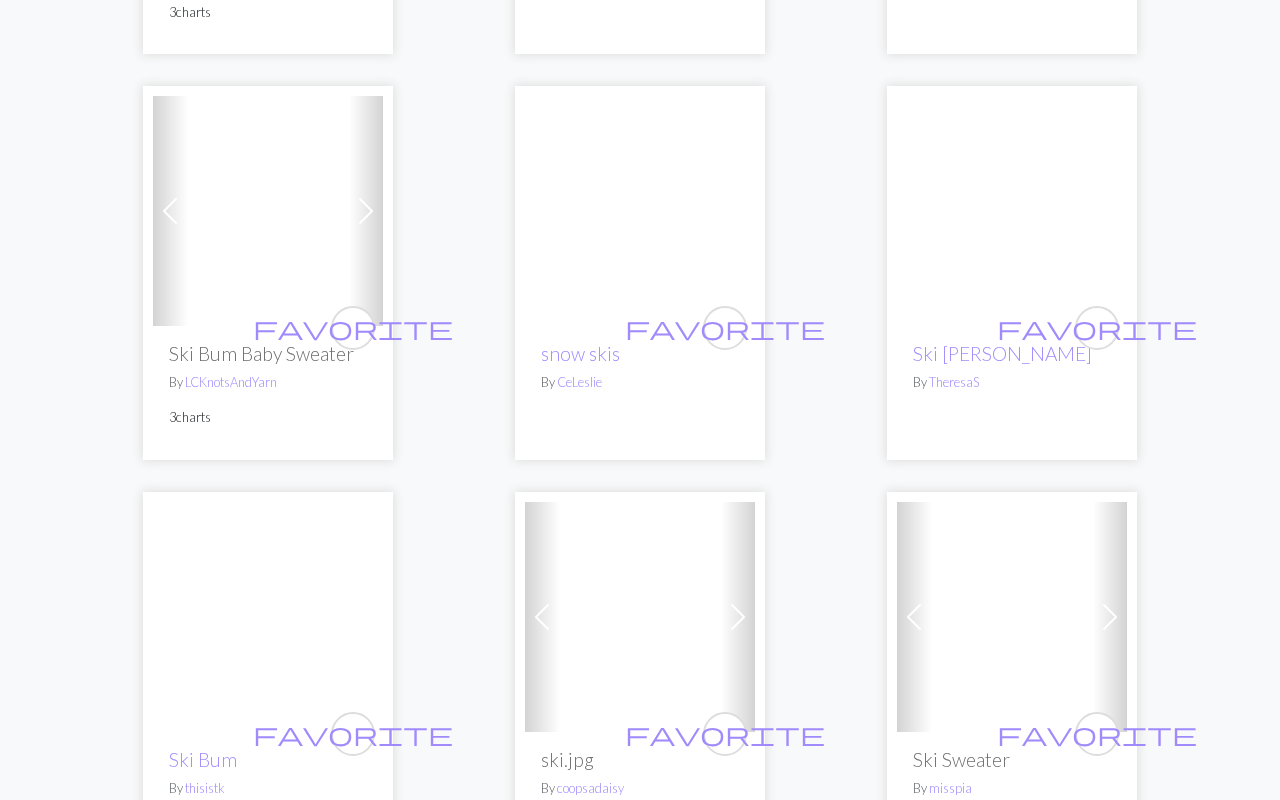 scroll, scrollTop: 5009, scrollLeft: 0, axis: vertical 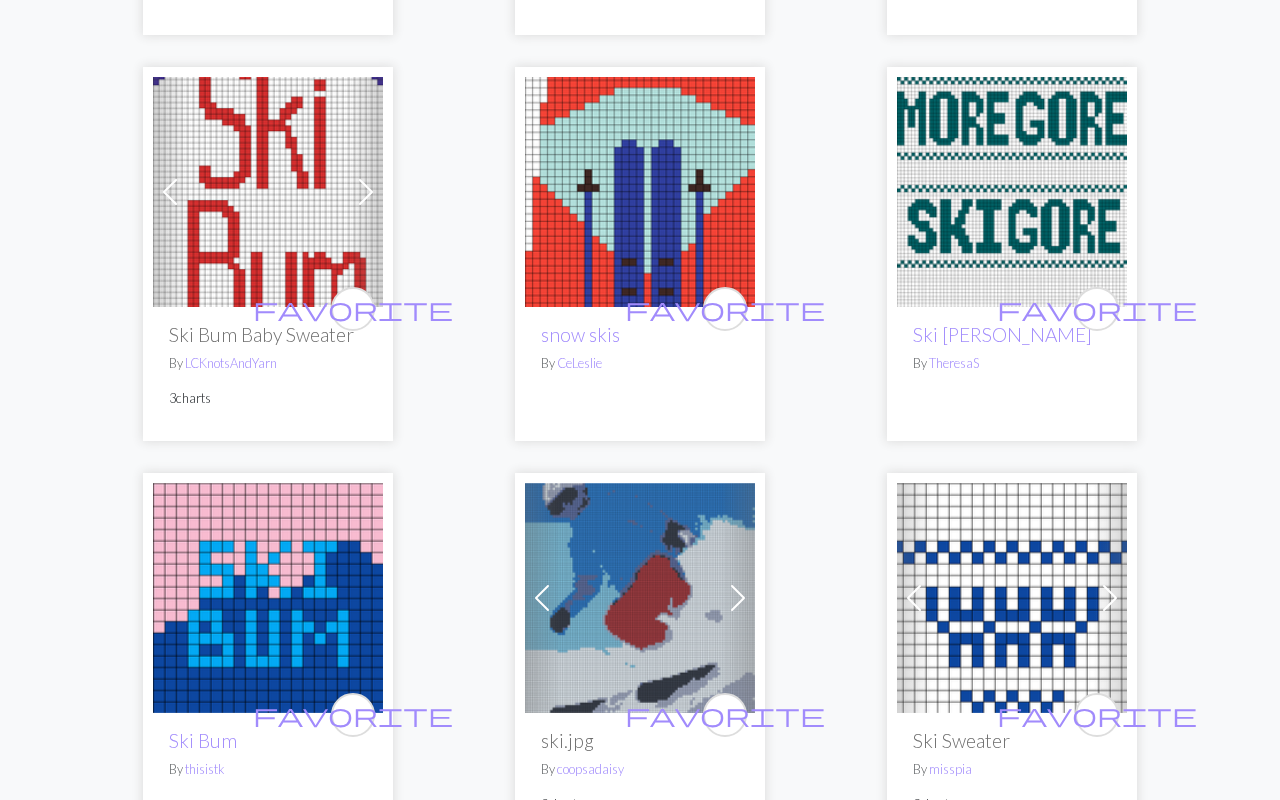 type on "skis" 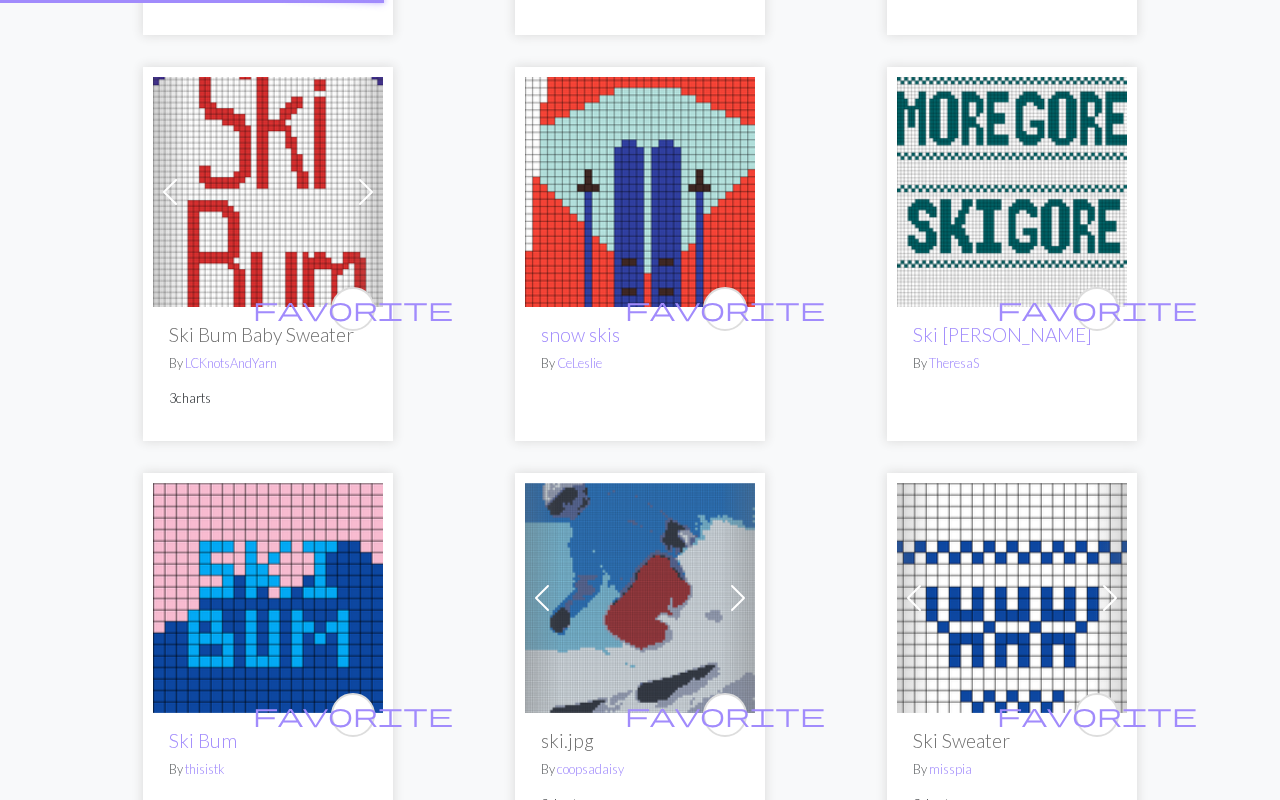 scroll, scrollTop: 0, scrollLeft: 0, axis: both 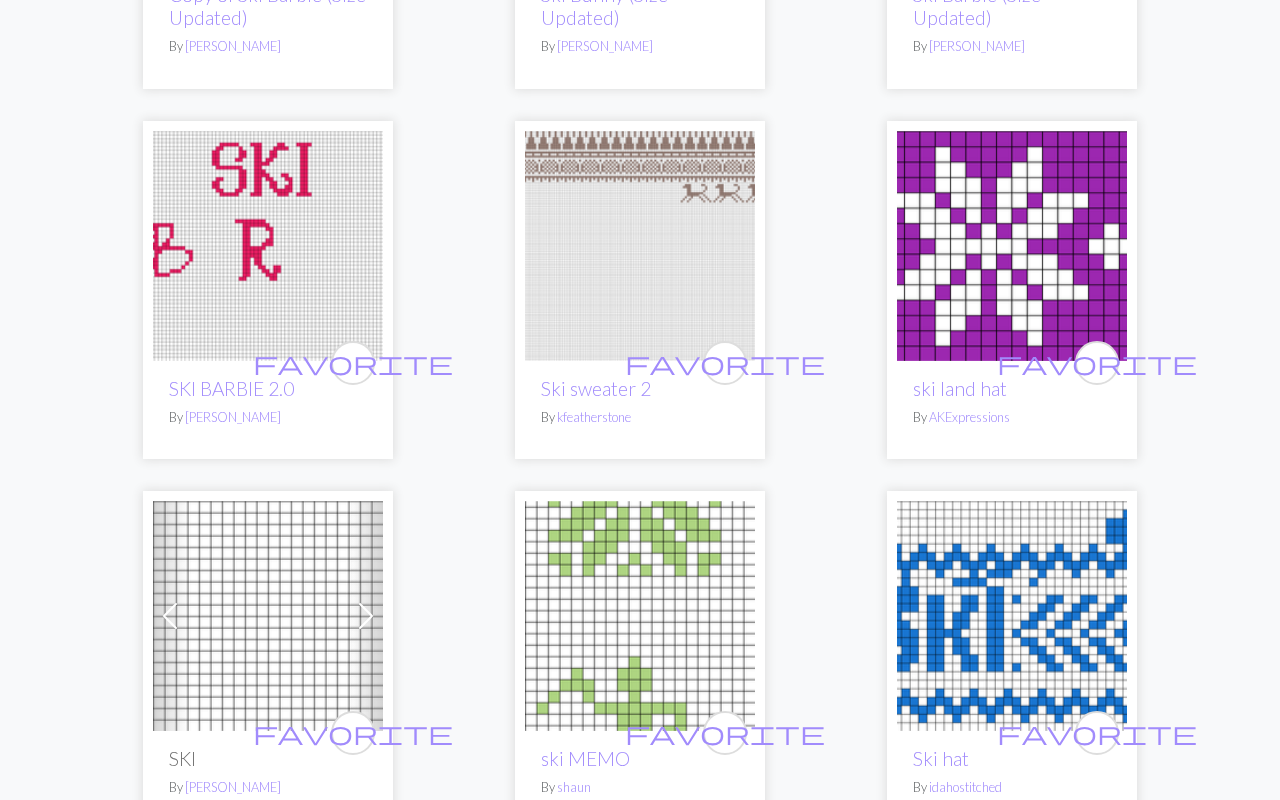 click at bounding box center (1012, 246) 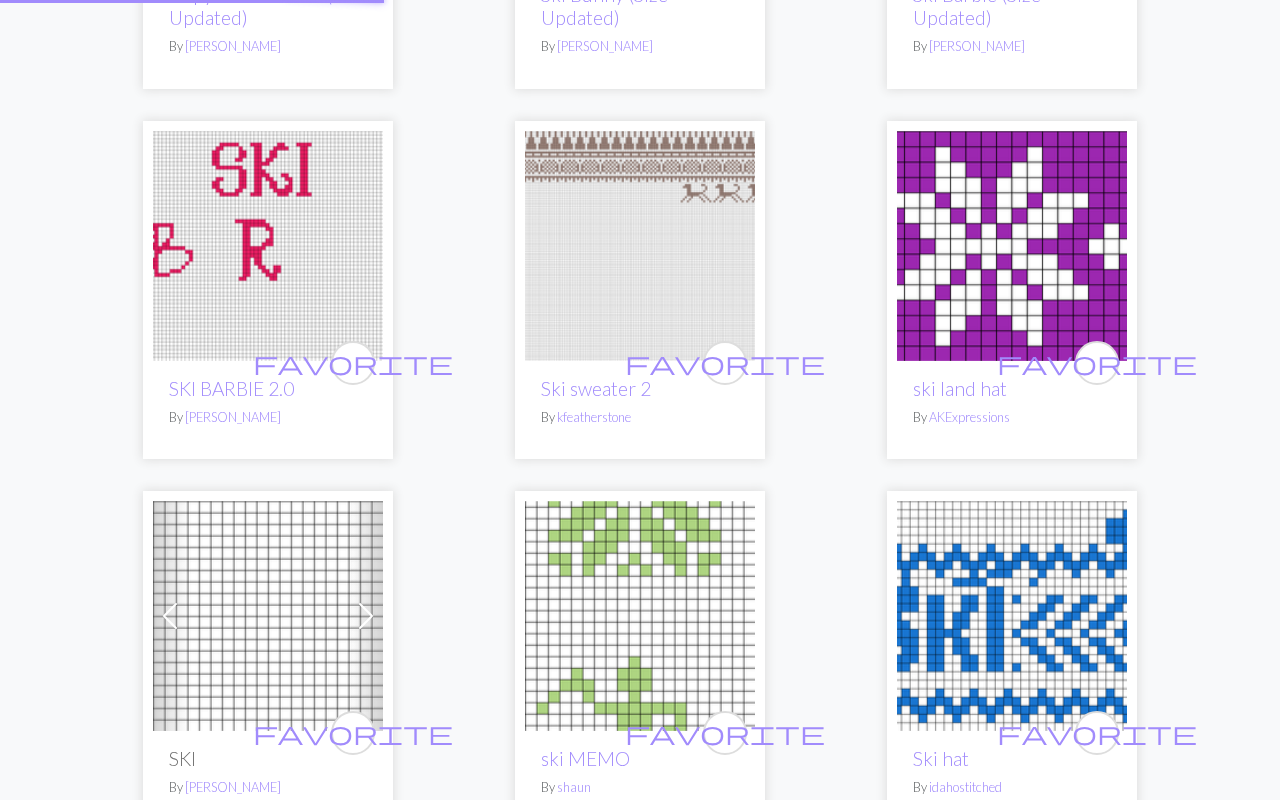 scroll, scrollTop: 0, scrollLeft: 0, axis: both 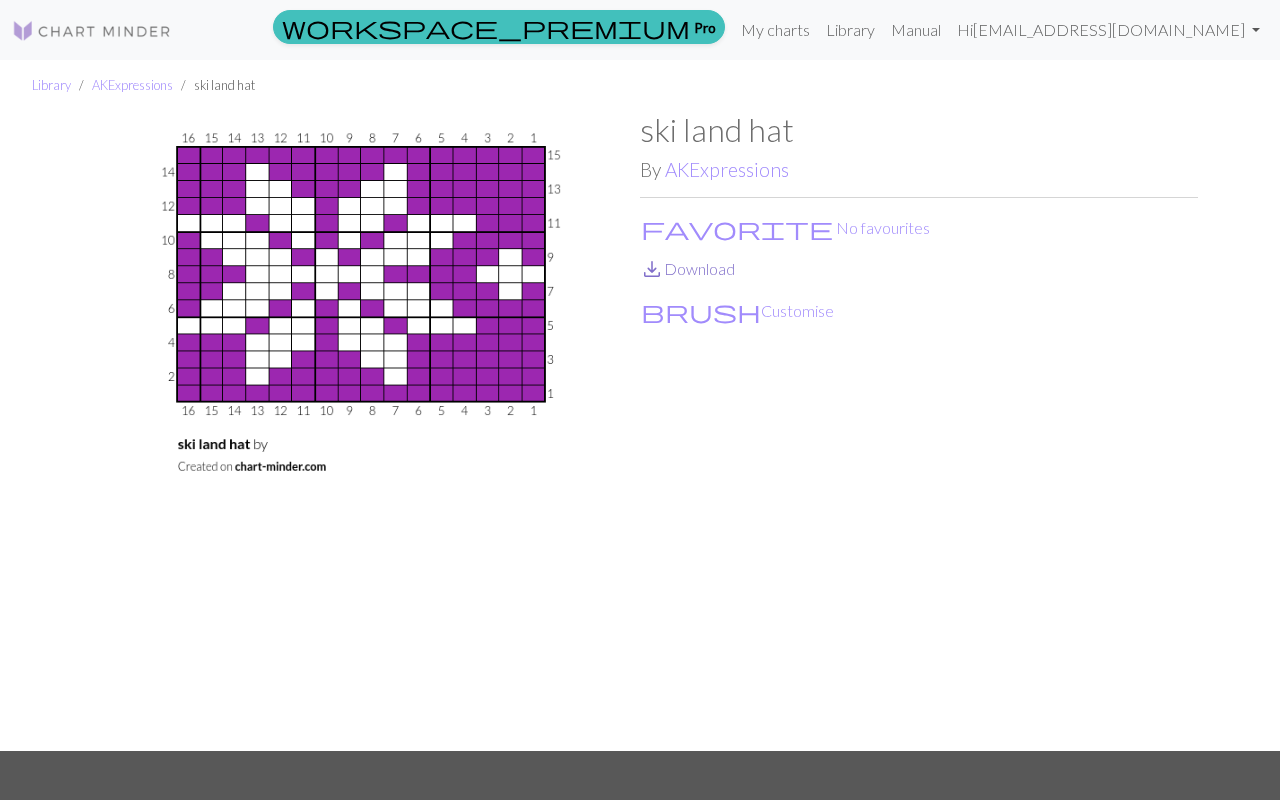 click on "save_alt  Download" at bounding box center (687, 268) 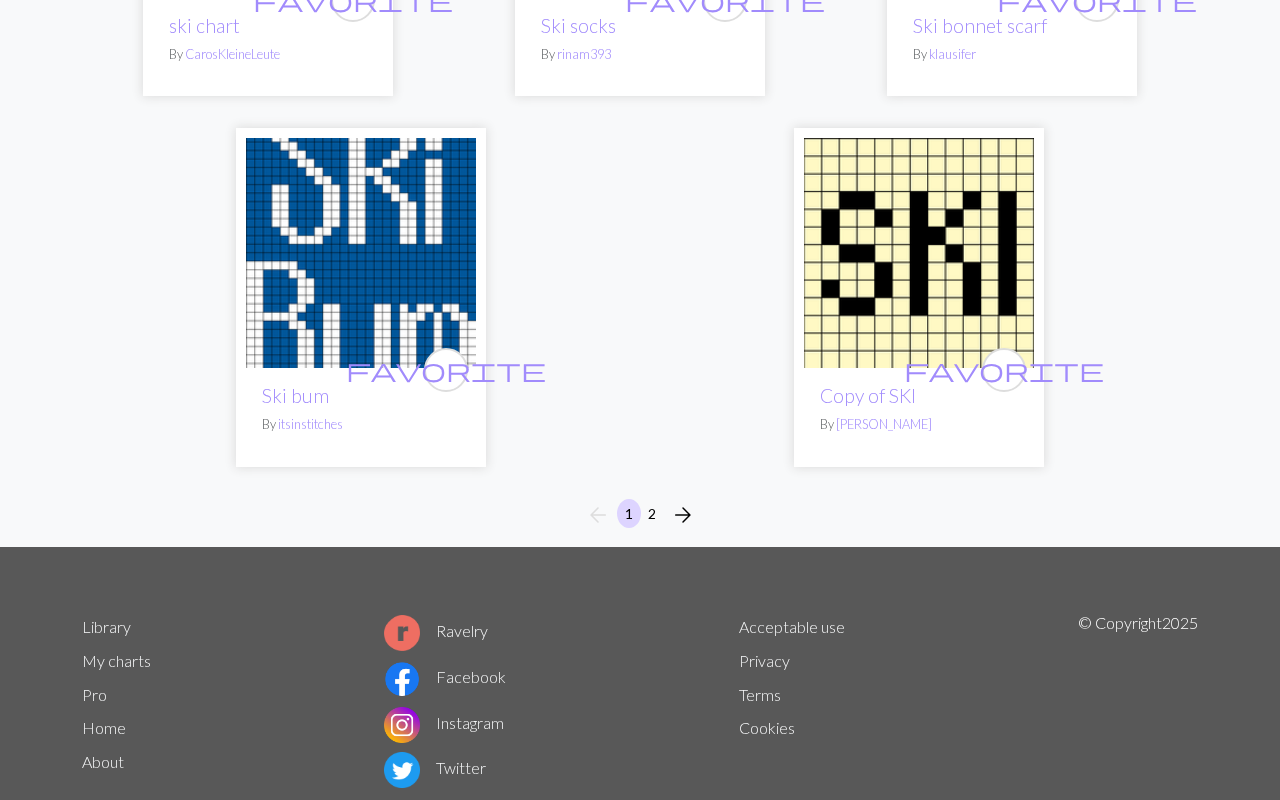 scroll, scrollTop: 6521, scrollLeft: 0, axis: vertical 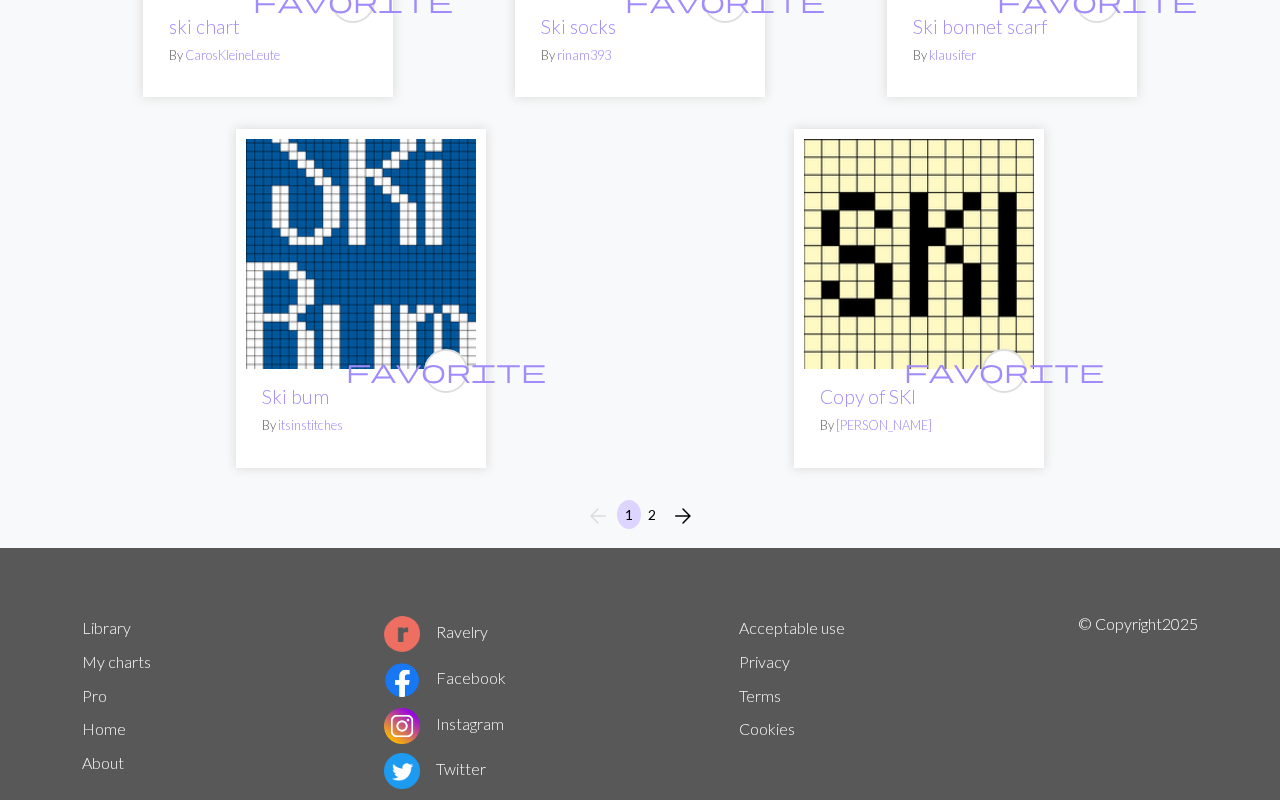 click on "2" at bounding box center [652, 514] 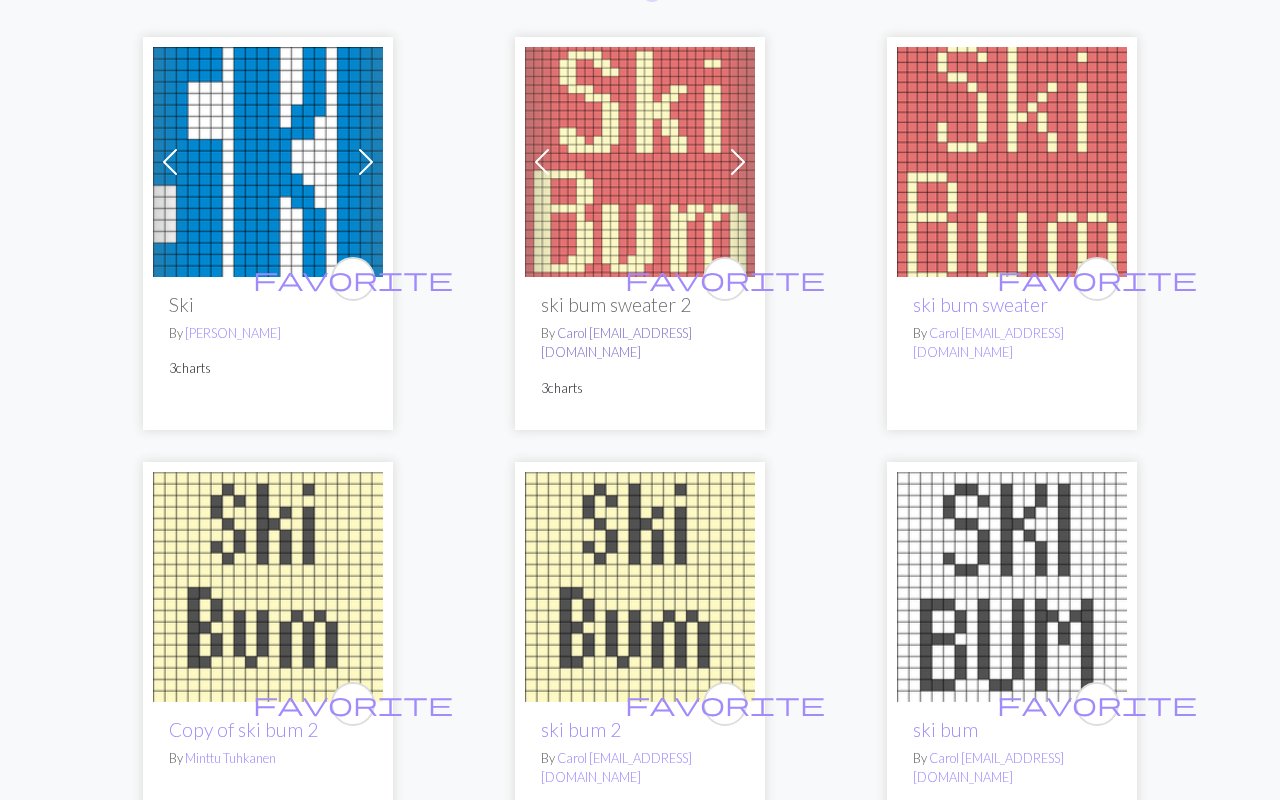 scroll, scrollTop: 224, scrollLeft: 0, axis: vertical 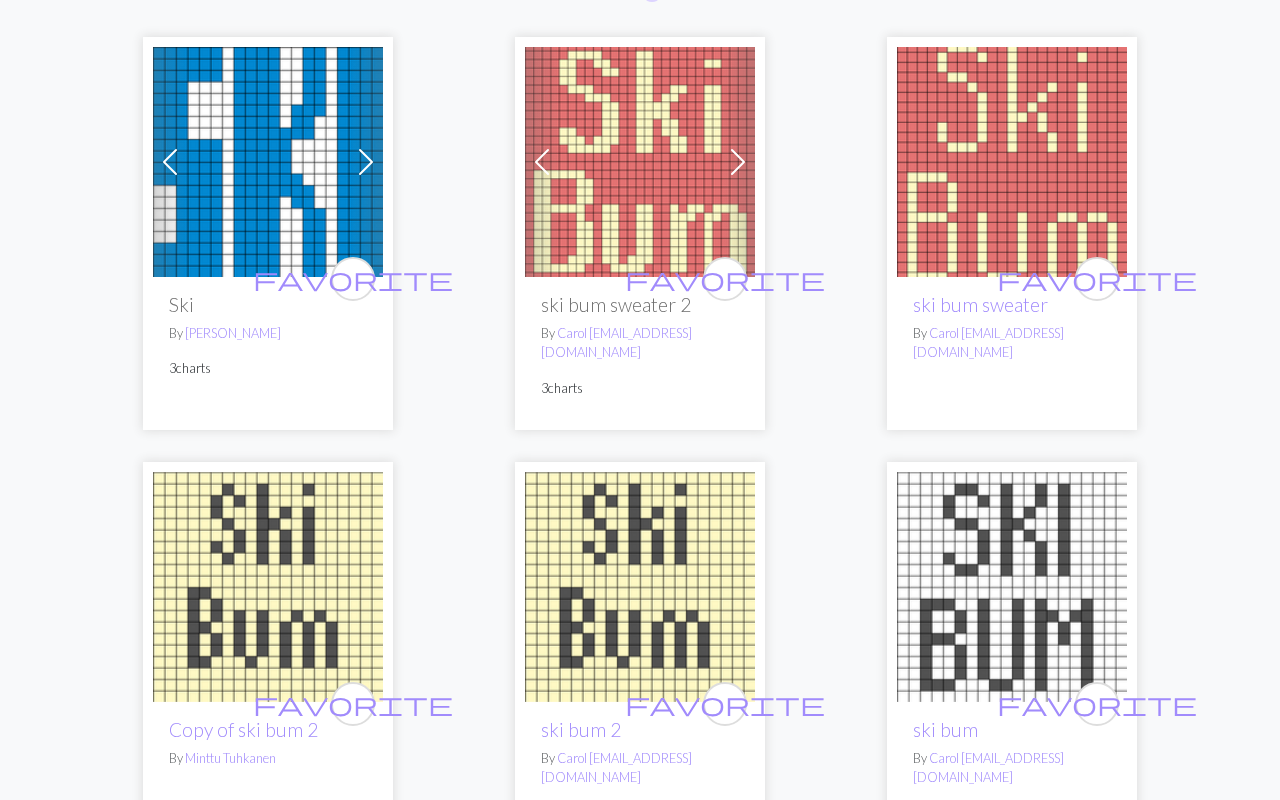 click at bounding box center [268, 162] 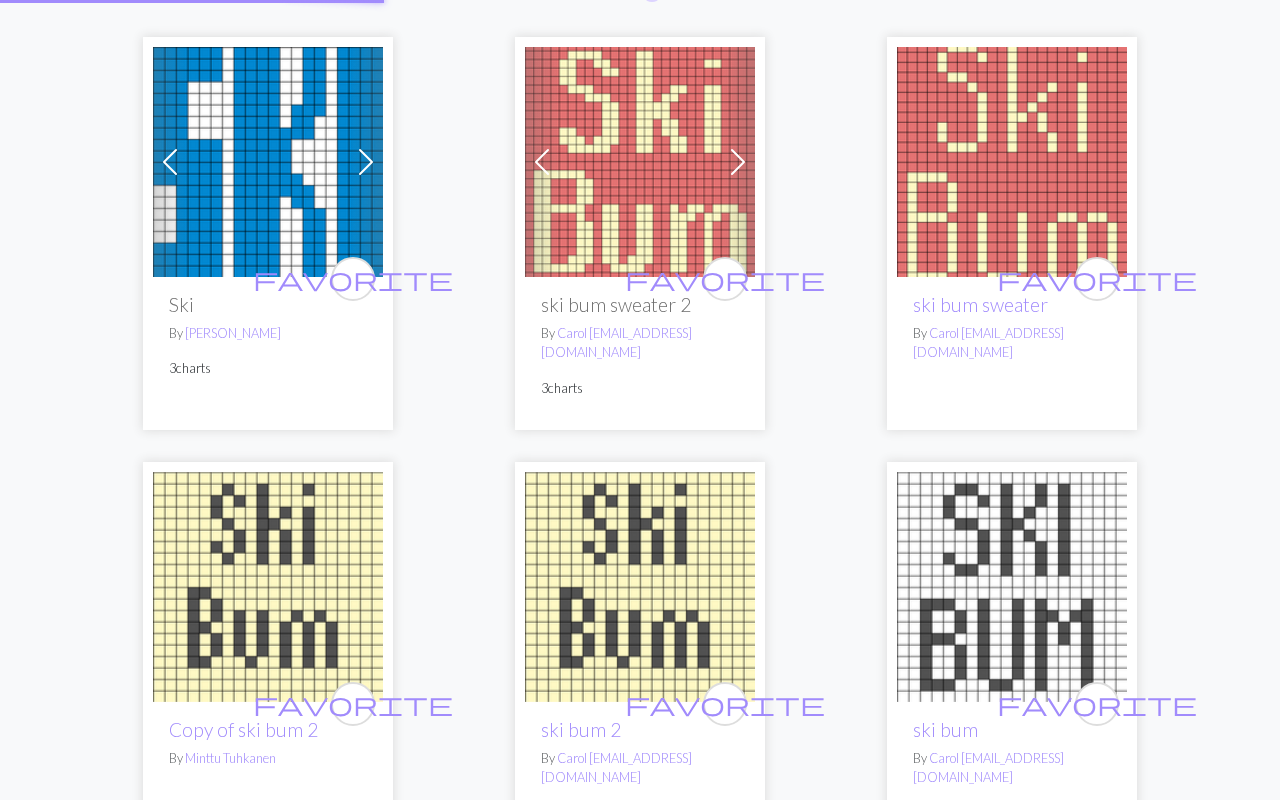 click at bounding box center [268, 162] 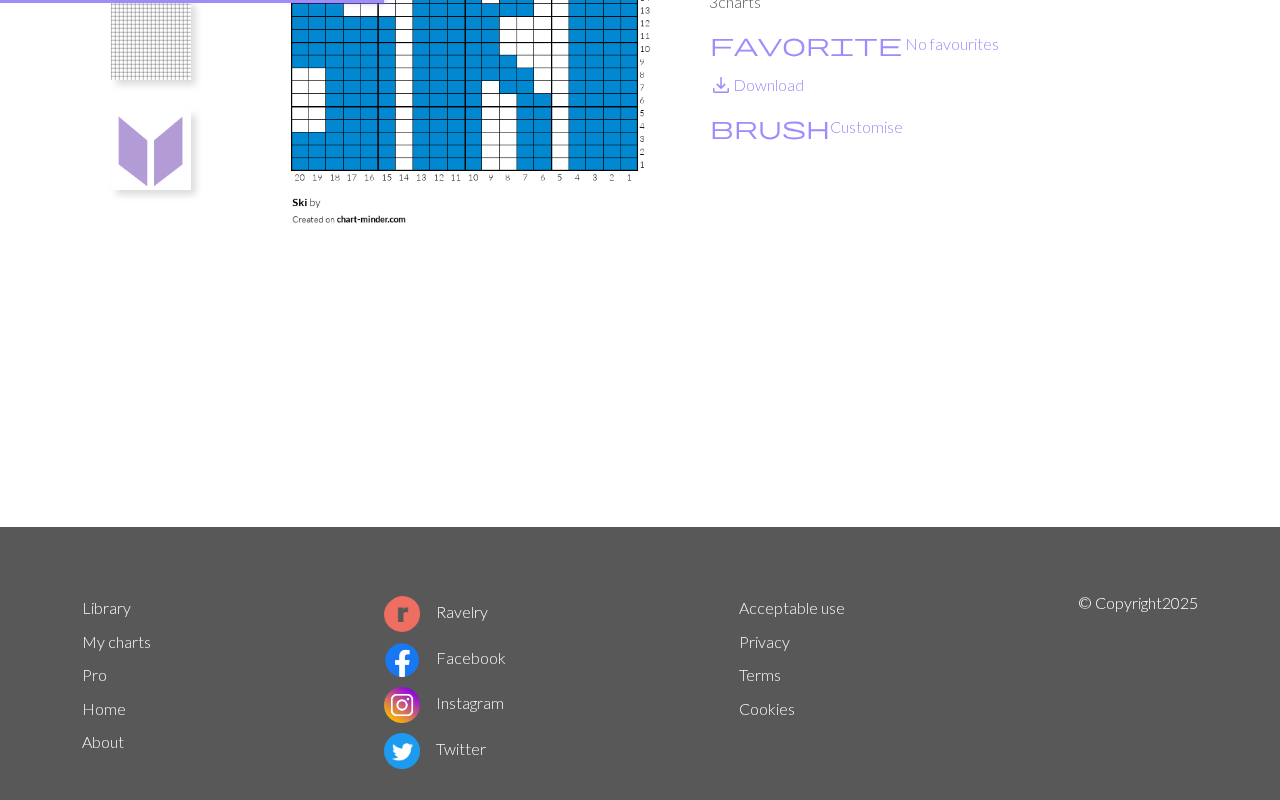 scroll, scrollTop: 0, scrollLeft: 0, axis: both 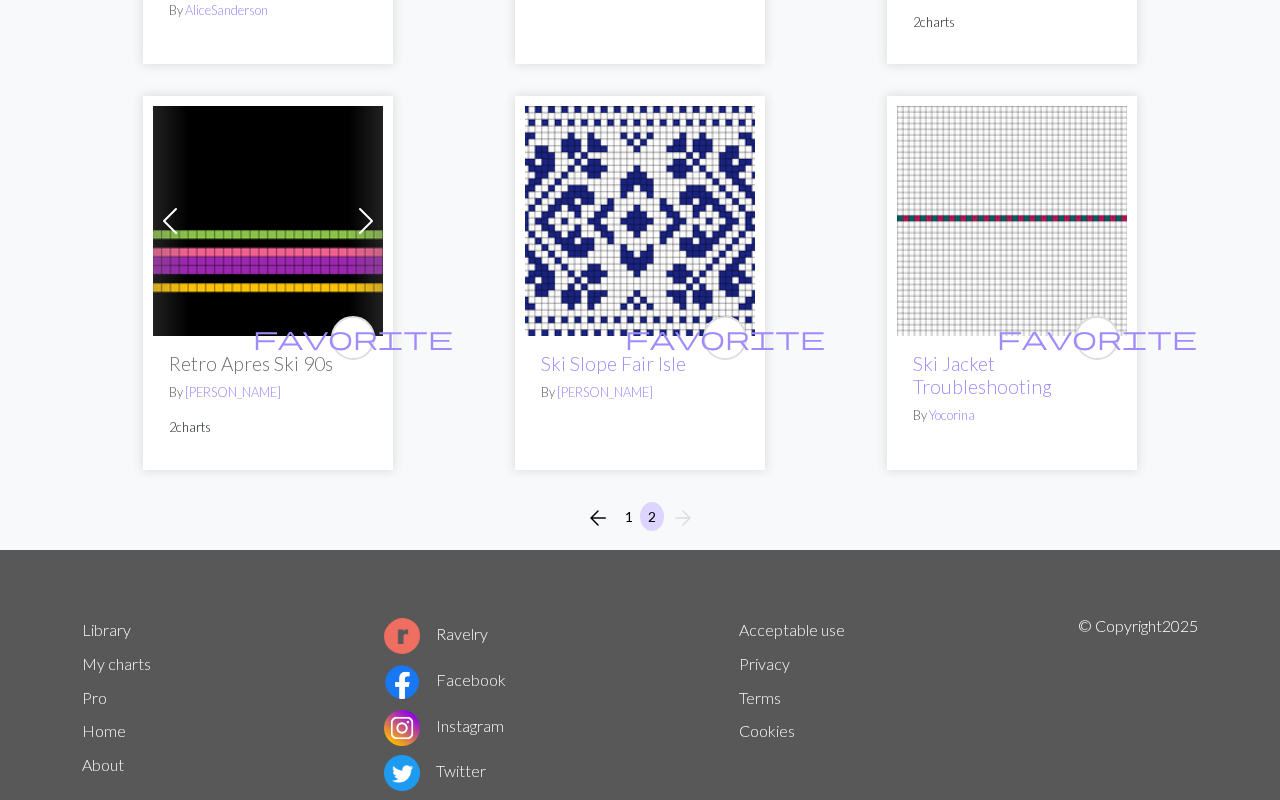 click on "arrow_forward" at bounding box center (683, 518) 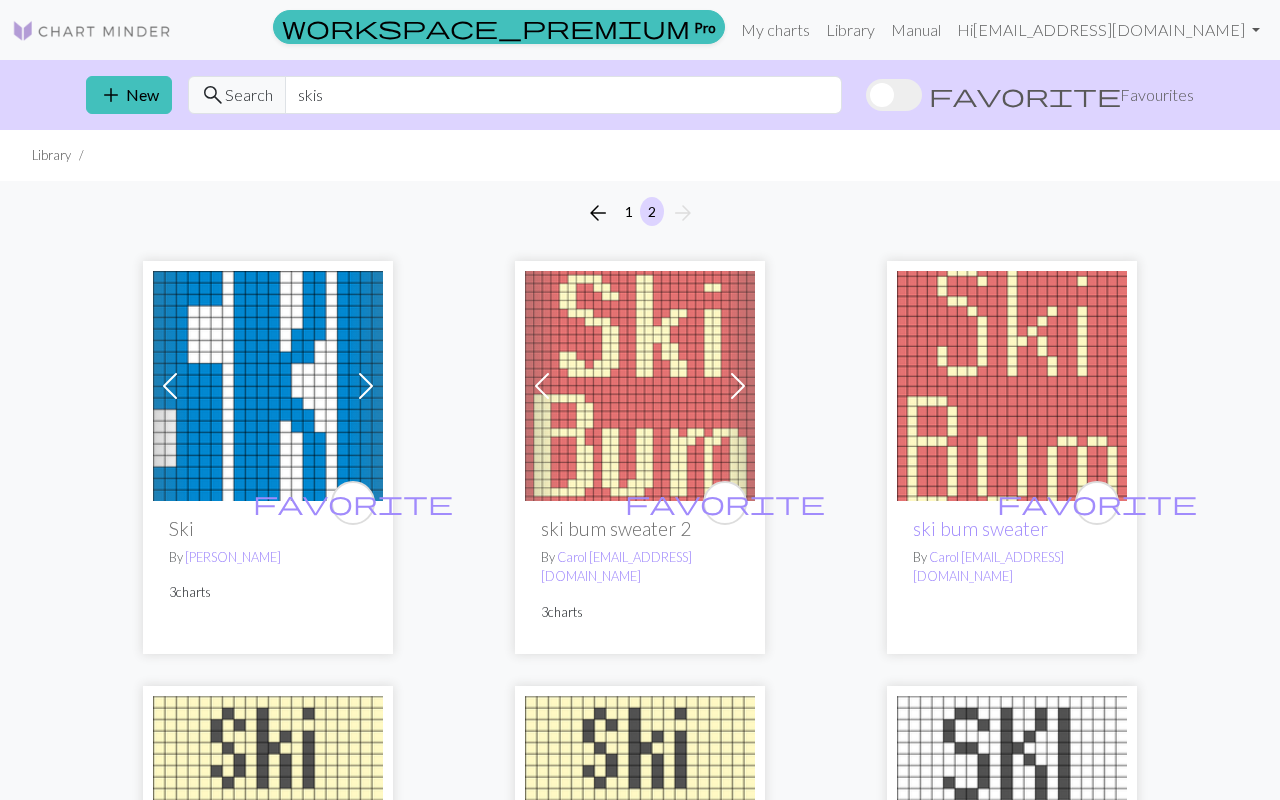 scroll, scrollTop: 0, scrollLeft: 0, axis: both 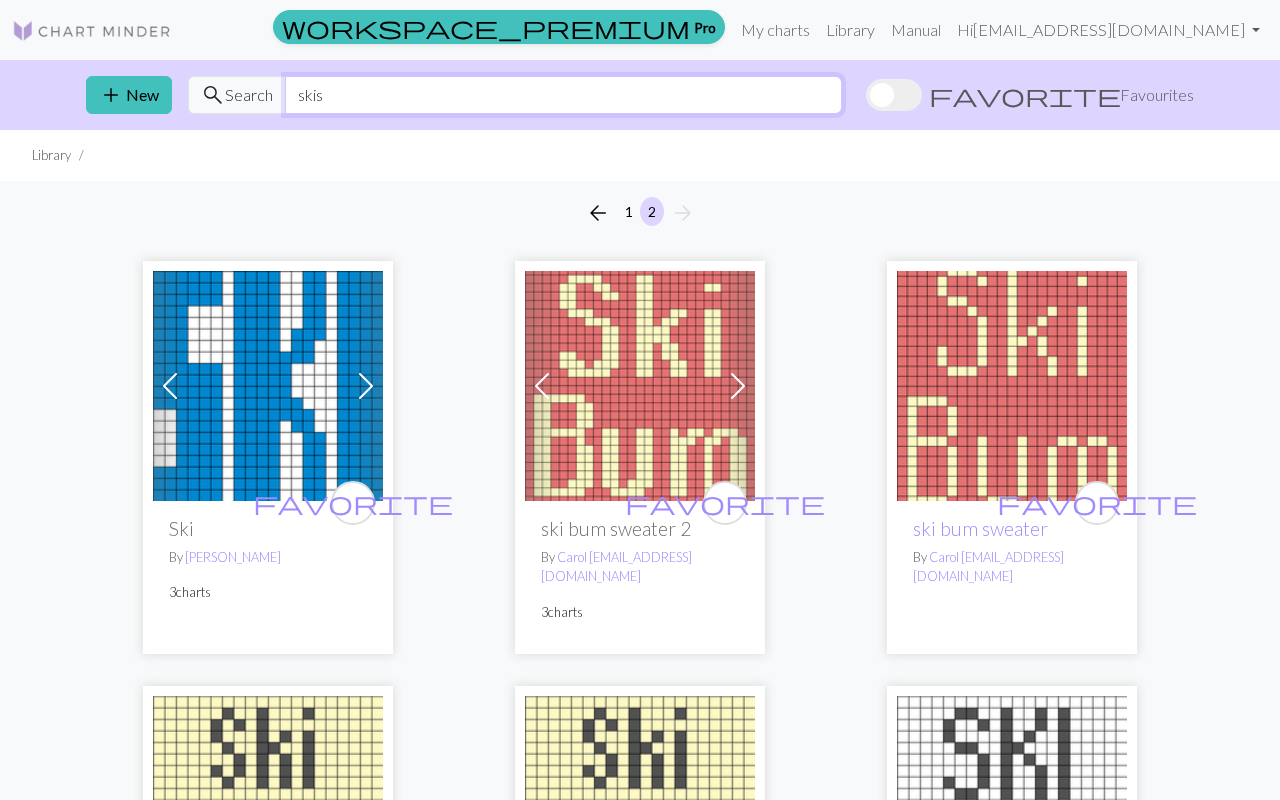 click on "skis" at bounding box center (563, 95) 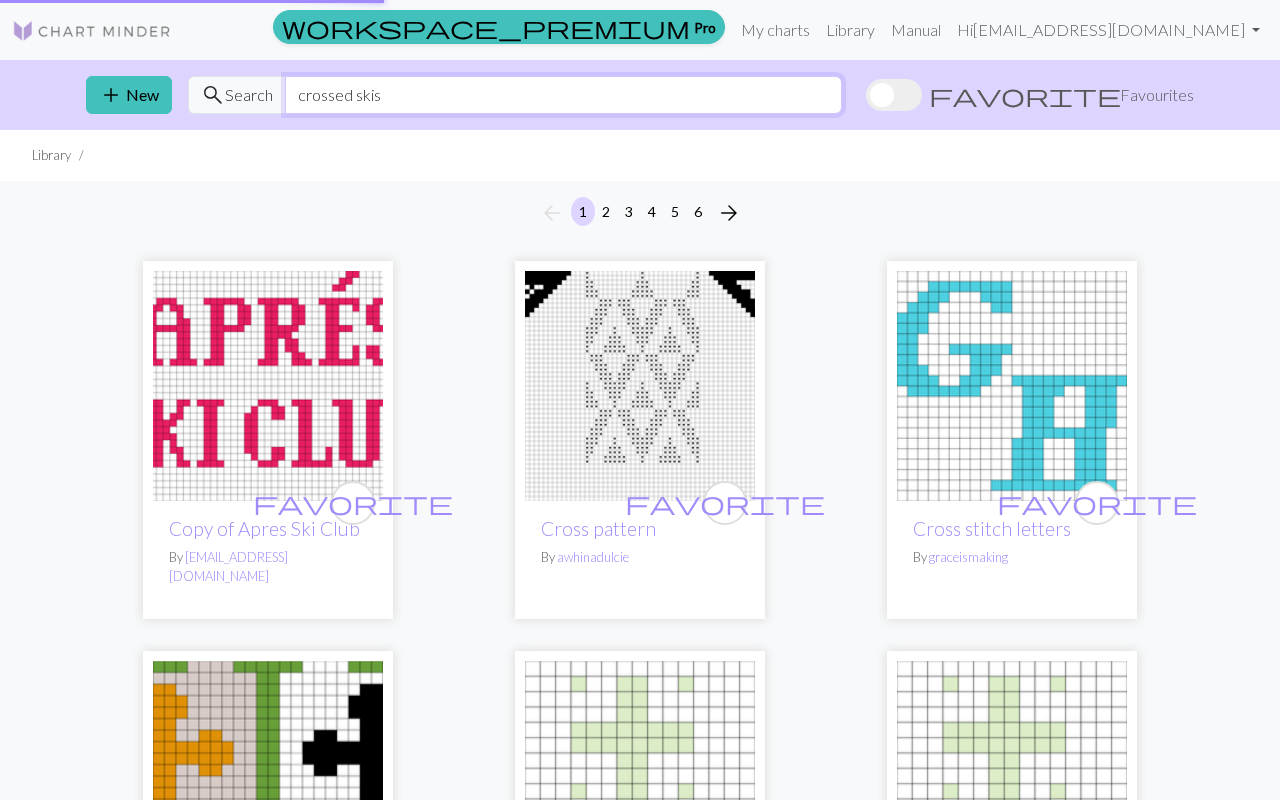type on "crossed skis" 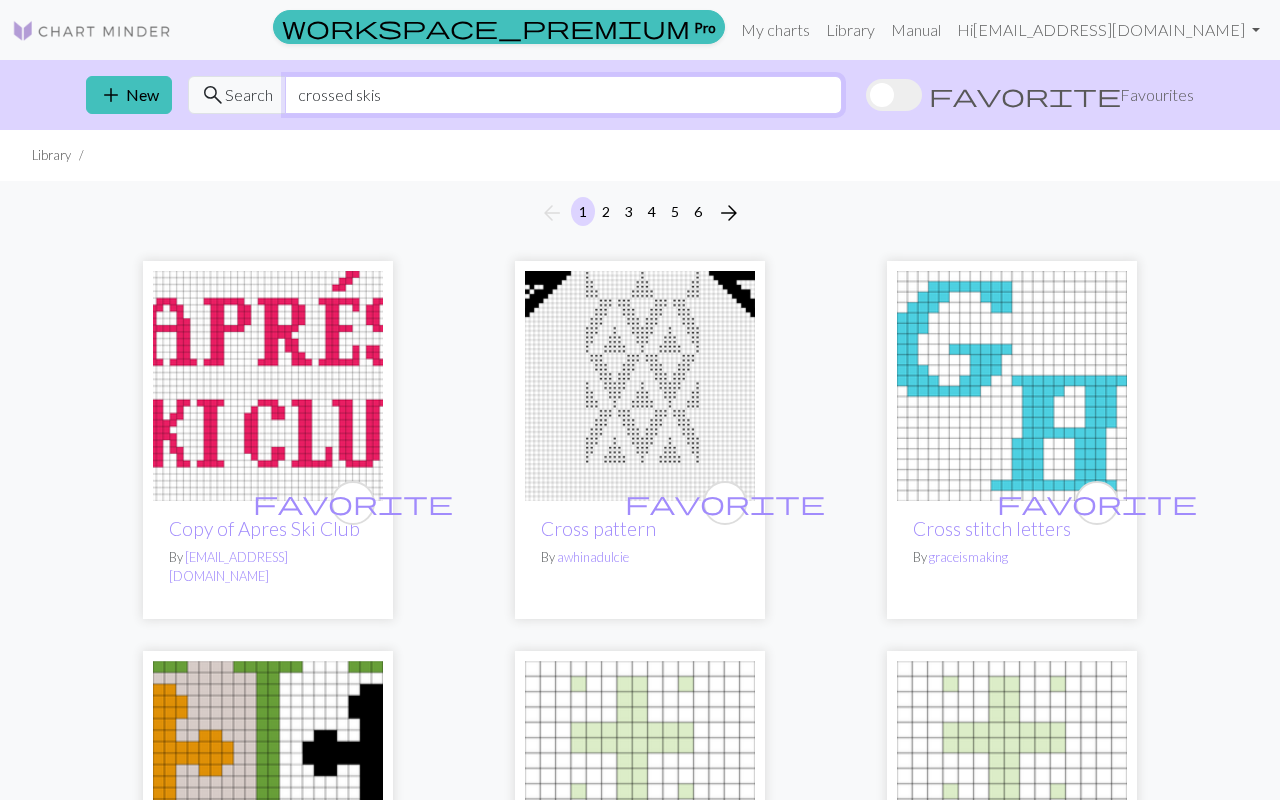 scroll, scrollTop: 0, scrollLeft: 0, axis: both 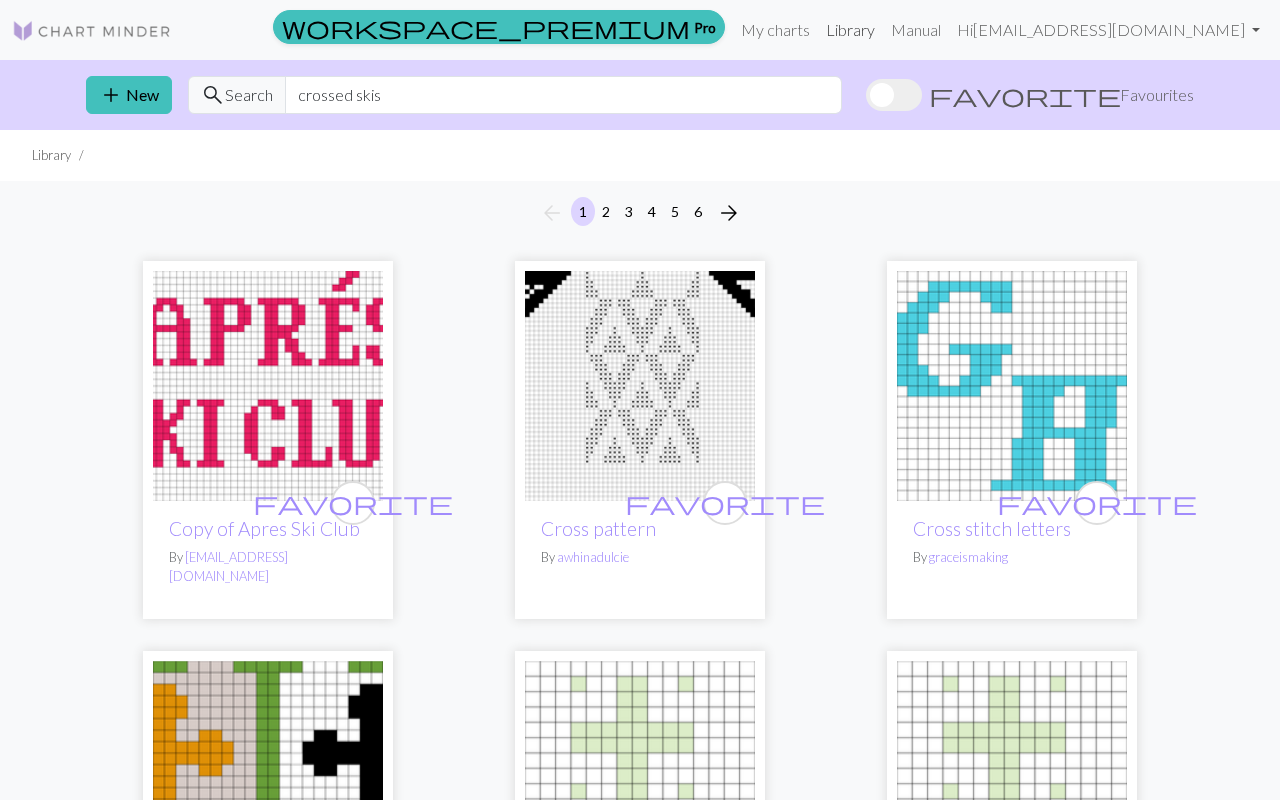 click on "Library" at bounding box center [850, 30] 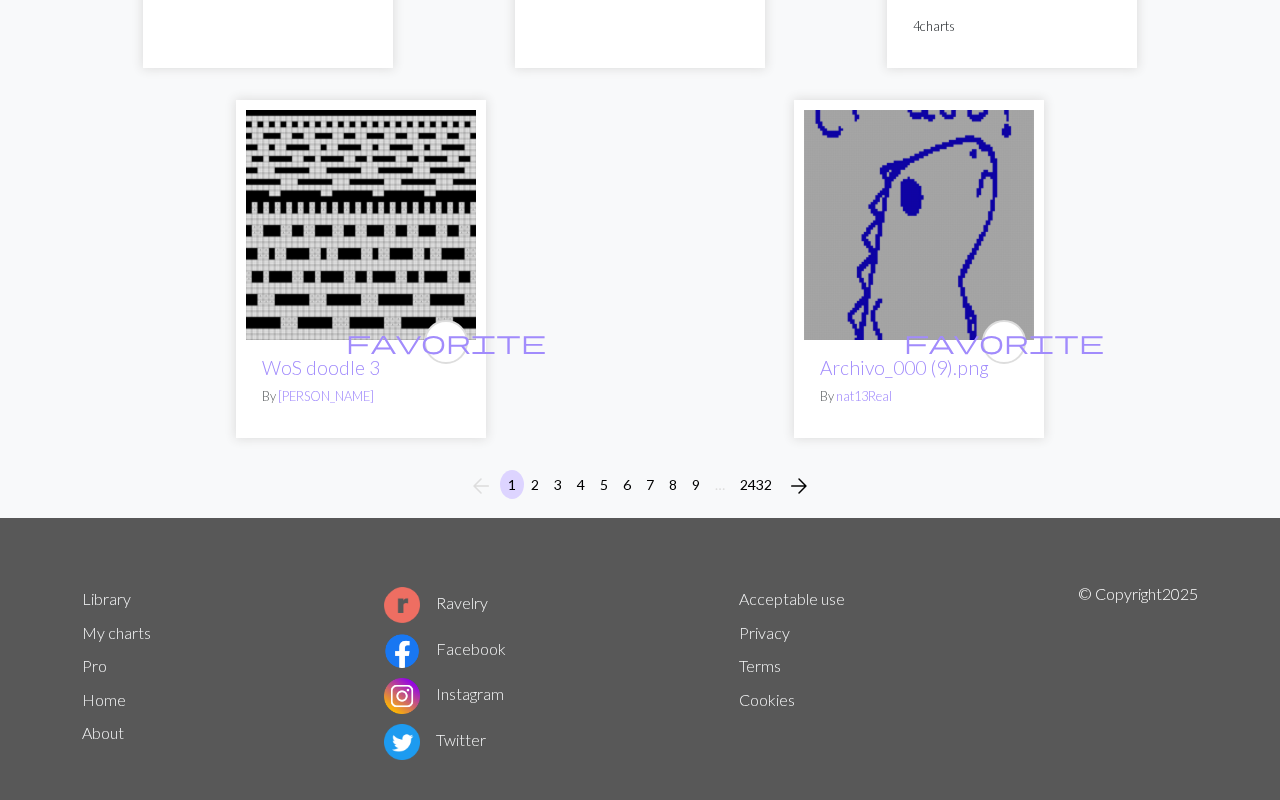 scroll, scrollTop: 6781, scrollLeft: 0, axis: vertical 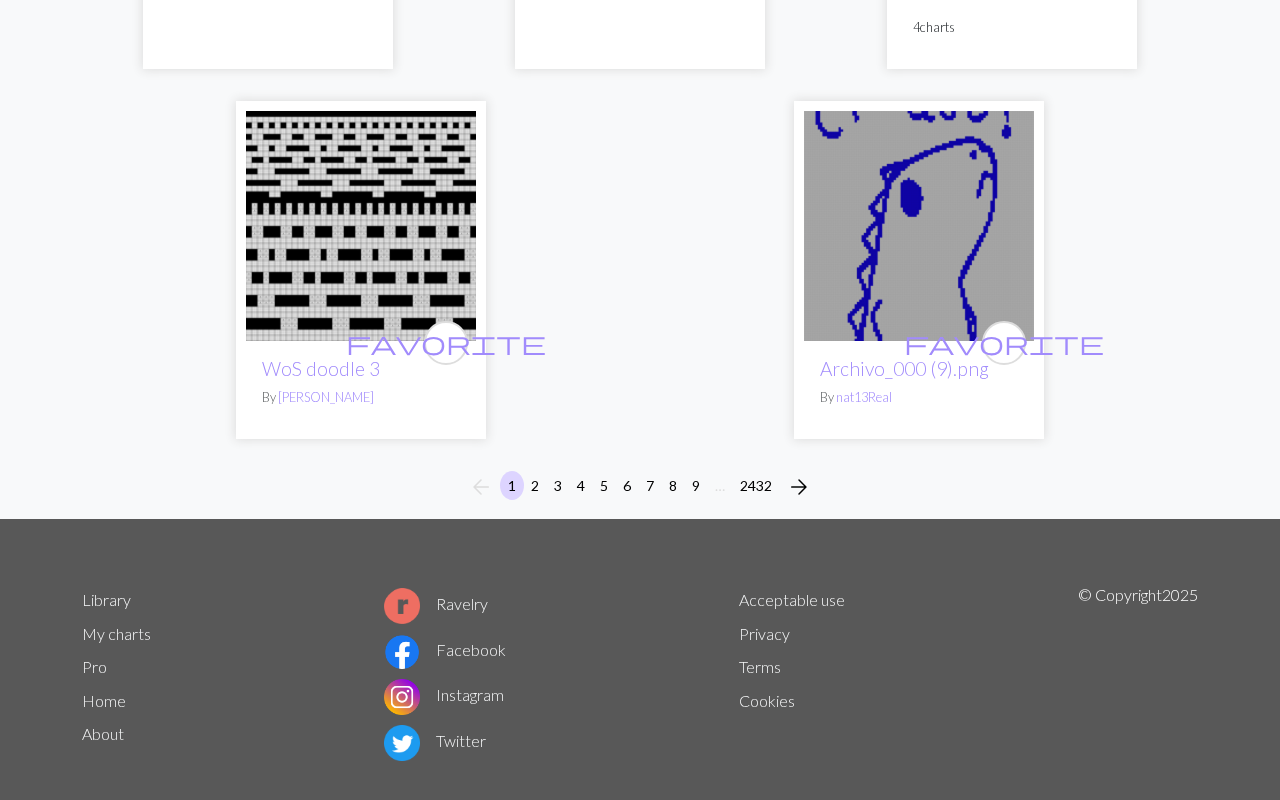 click on "2" at bounding box center [535, 485] 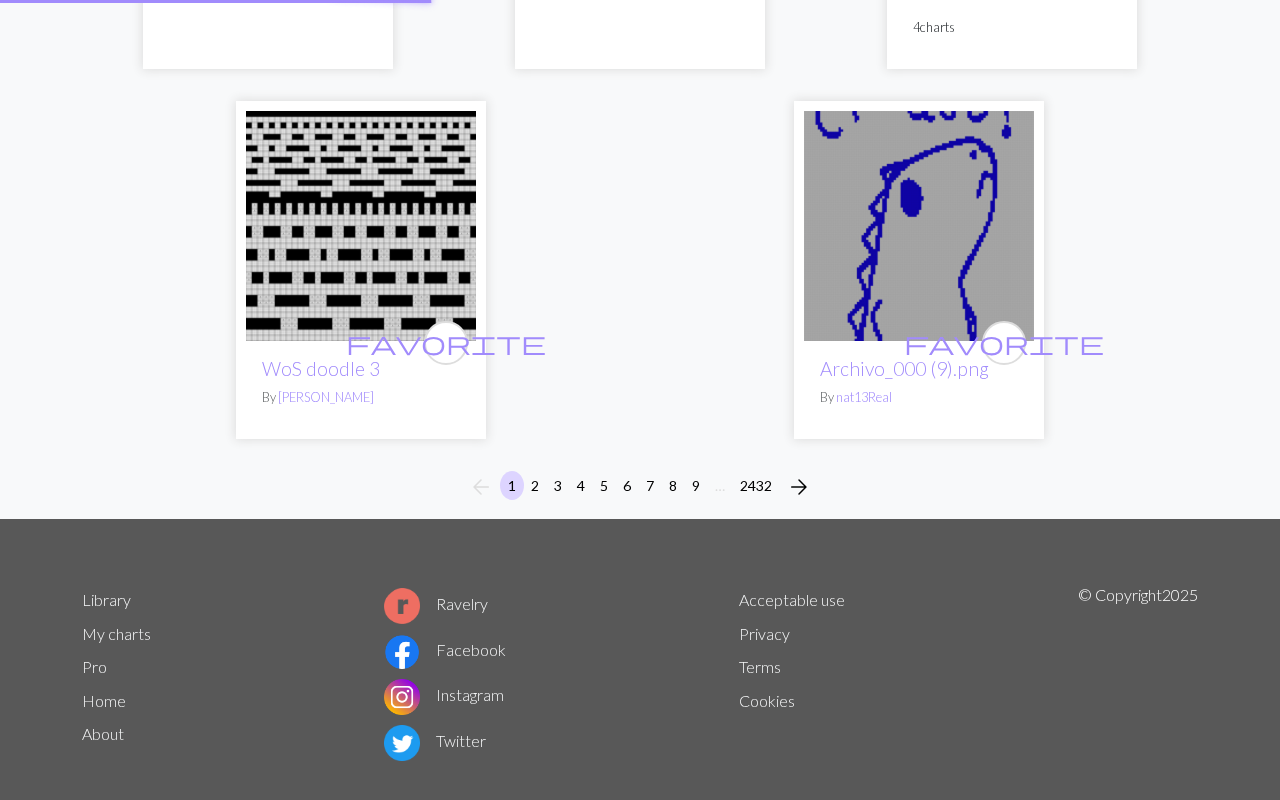 click on "2" at bounding box center (535, 485) 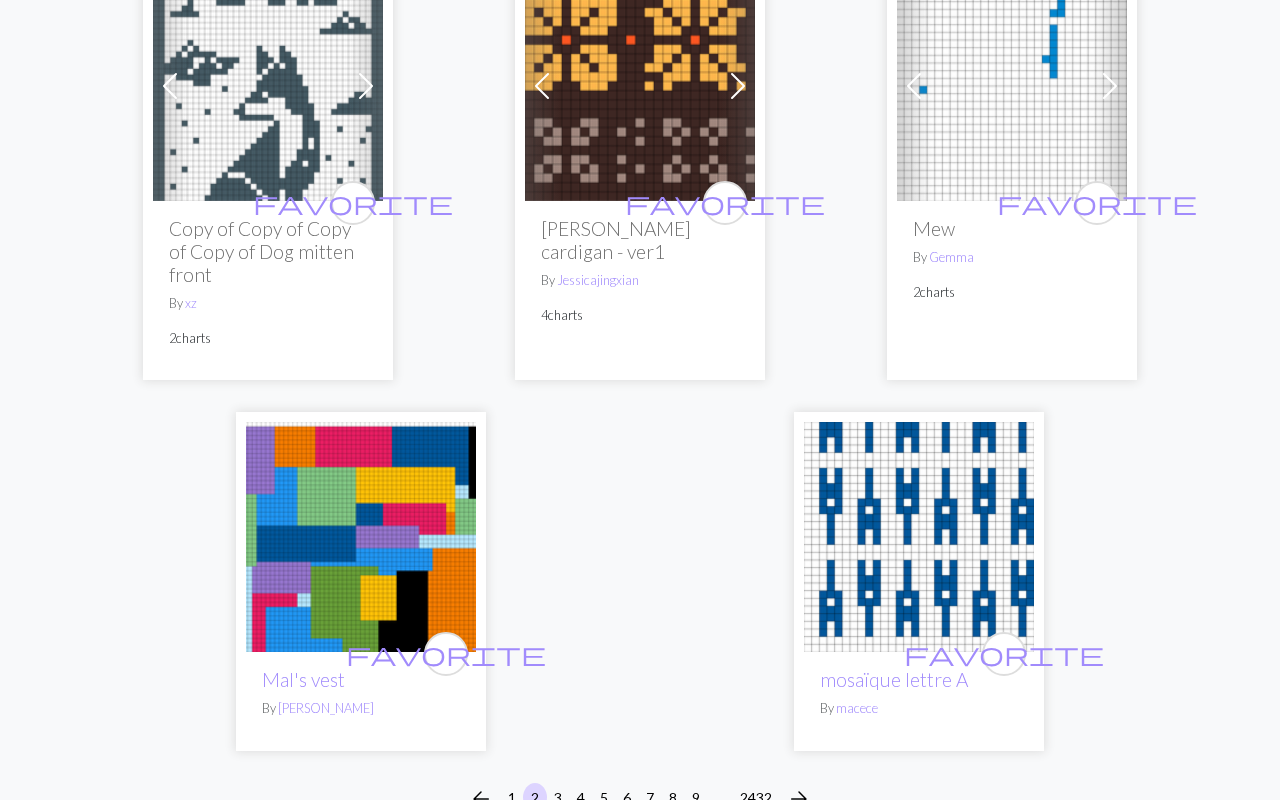 scroll, scrollTop: 6337, scrollLeft: 0, axis: vertical 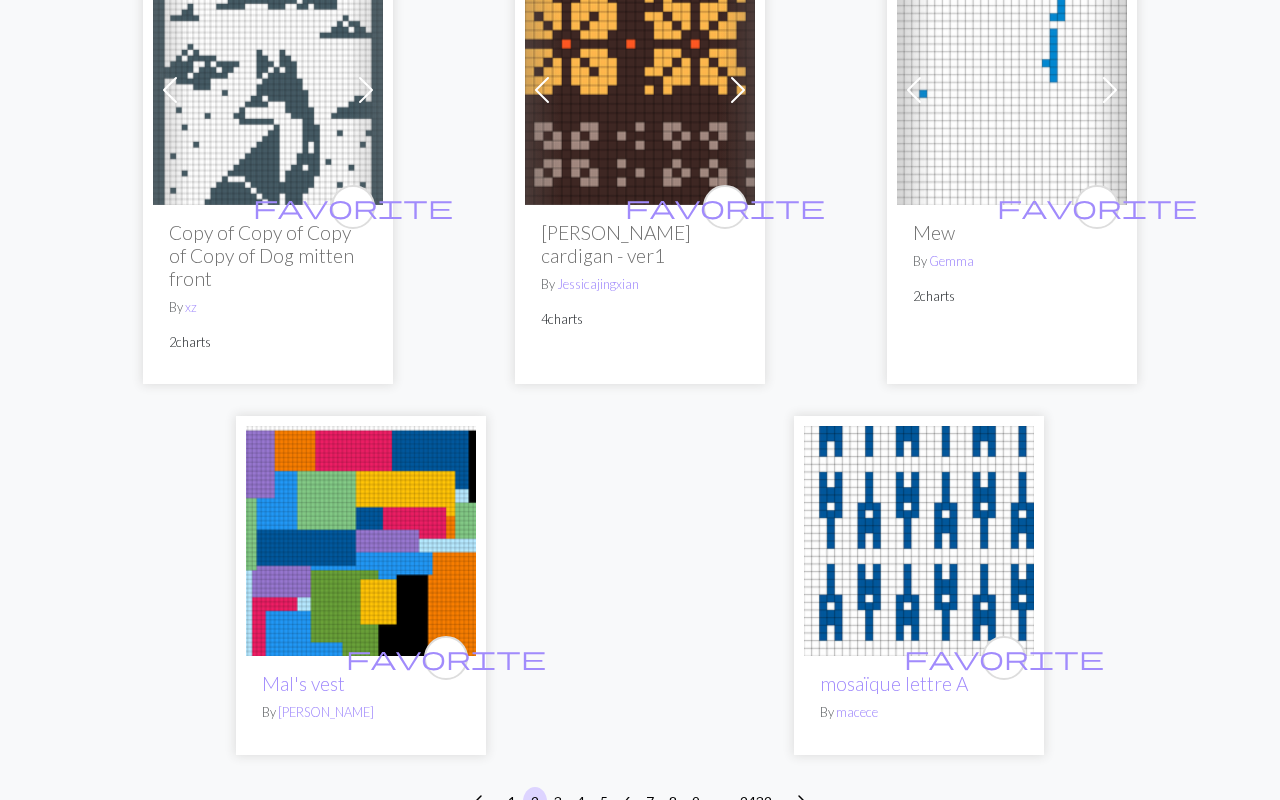 click on "3" at bounding box center [558, 801] 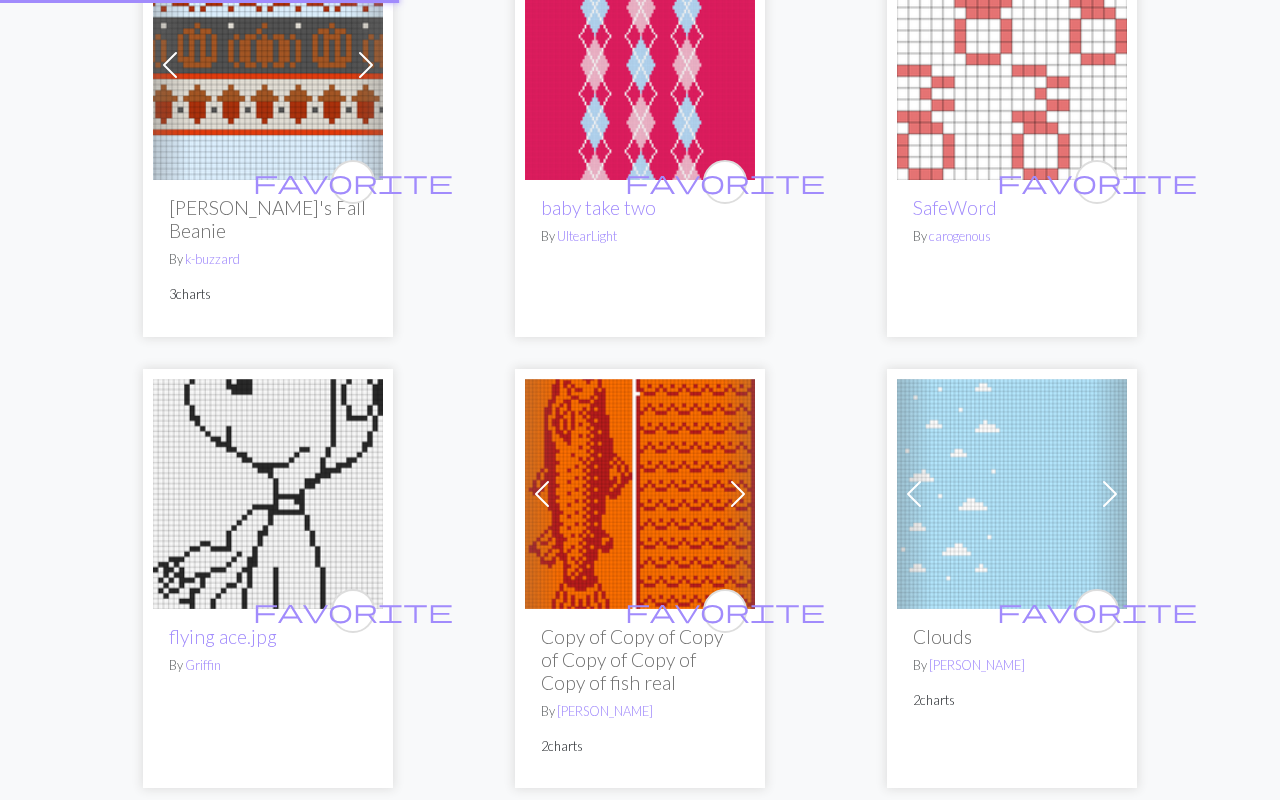 scroll, scrollTop: 0, scrollLeft: 0, axis: both 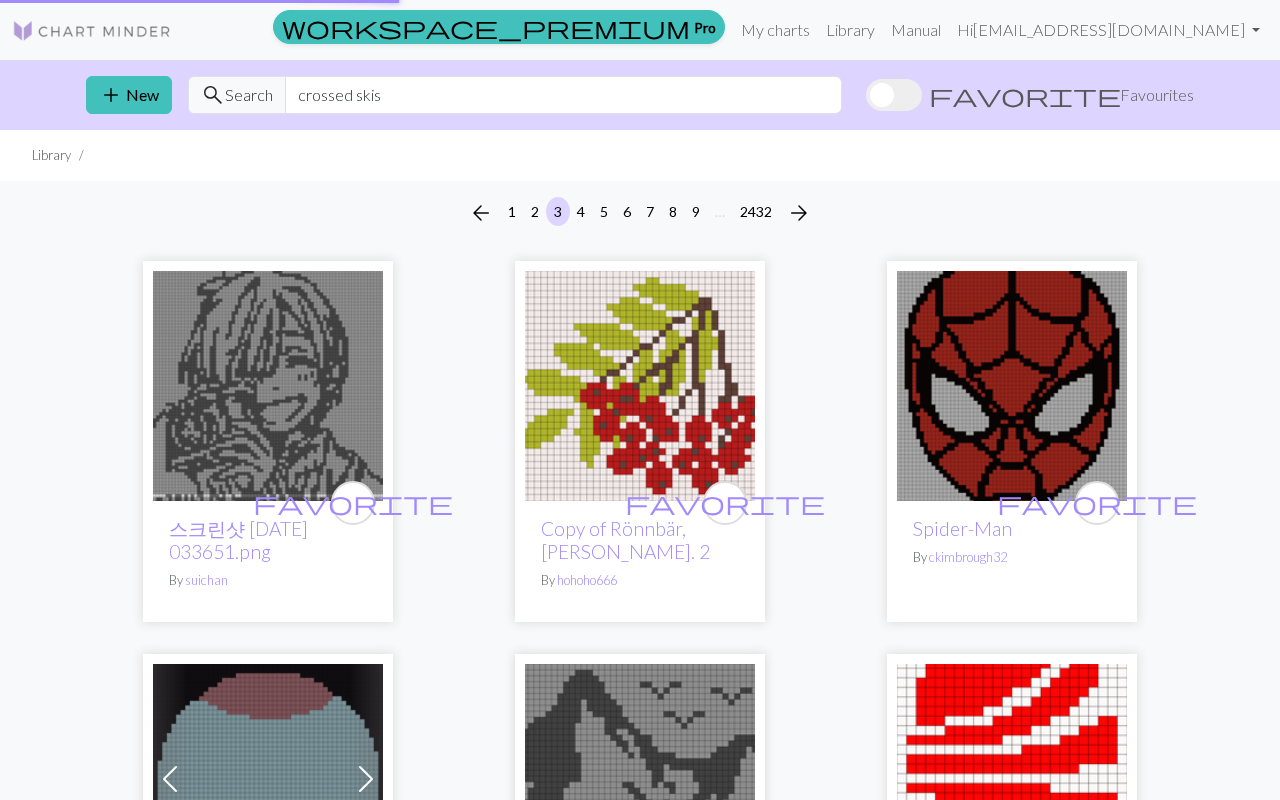 click on "arrow_back 1 2 3 4 5 6 7 8 9 … 2432 arrow_forward favorite 스크린샷 [DATE] 033651.png By   suichan favorite Copy of Rönnbär, [PERSON_NAME]. 2 By   hohoho666 favorite Spider-Man By   ckimbrough32 Previous Next favorite IMG_3194.jpeg By   Hazz 2  charts favorite Alpha pattern #48835.jpg By   0207 favorite IMG_1458.png By   [PERSON_NAME] favorite IMG_1457.png By   [PERSON_NAME] favorite United-Airlines-Logo-765x420 2.jpg By   [PERSON_NAME] favorite Copy of Fishy to scale By   hellena favorite Copy of Big Eye Cat Granny Square (가방) By   [PERSON_NAME] favorite Copy of Big Eye Cat Granny Square (가방) By   [PERSON_NAME] favorite KakaoTalk_20250531_184536806.jpg By   124jenny favorite hearts By   The Knitters Studio favorite Christmas flower By   The Knitters Studio favorite Copy of Copy of Copy of Copy of apple.jpg By   [PERSON_NAME] favorite Joker.webp By   [PERSON_NAME] favorite Sparkle sweater By   lvanbree Previous Next favorite Aztec By   lovebstitches 2  charts favorite Argyle Vest By   [PERSON_NAME] [PERSON_NAME] favorite By" at bounding box center (640, 3878) 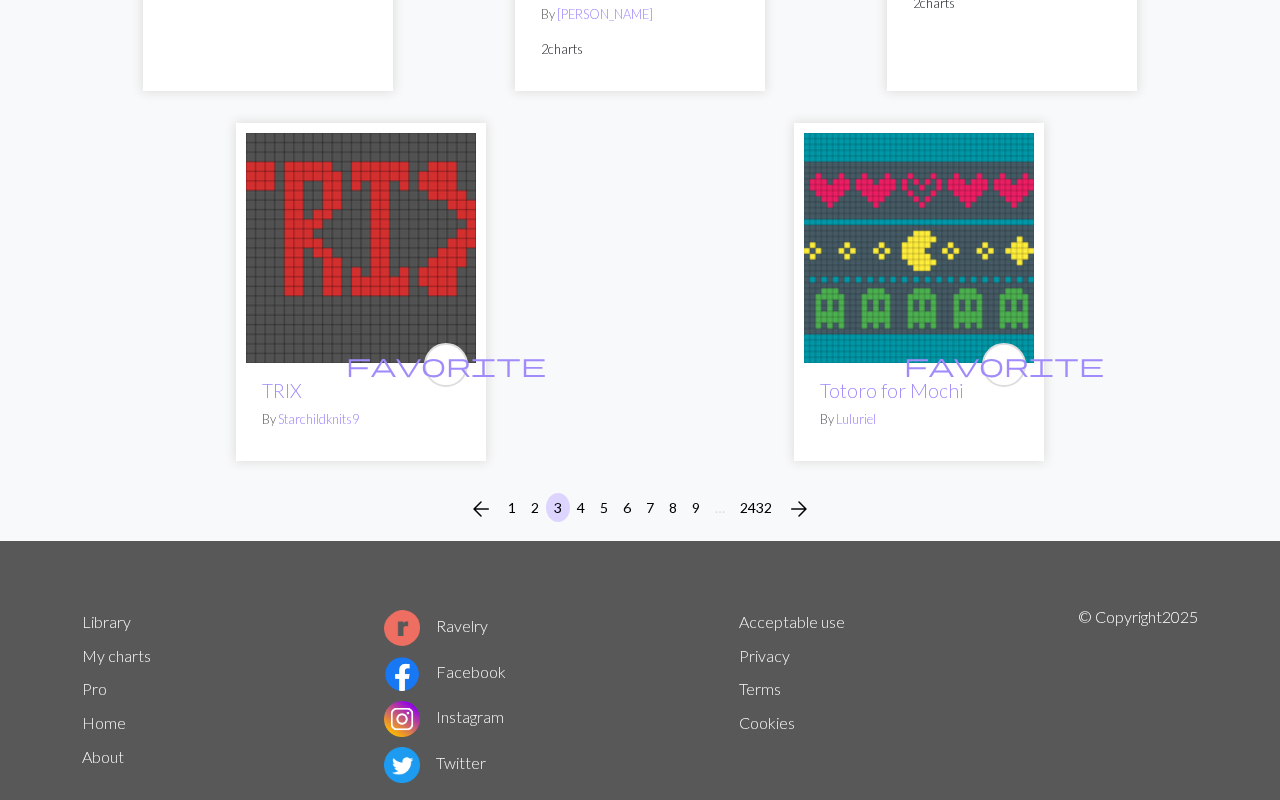 scroll, scrollTop: 7033, scrollLeft: 0, axis: vertical 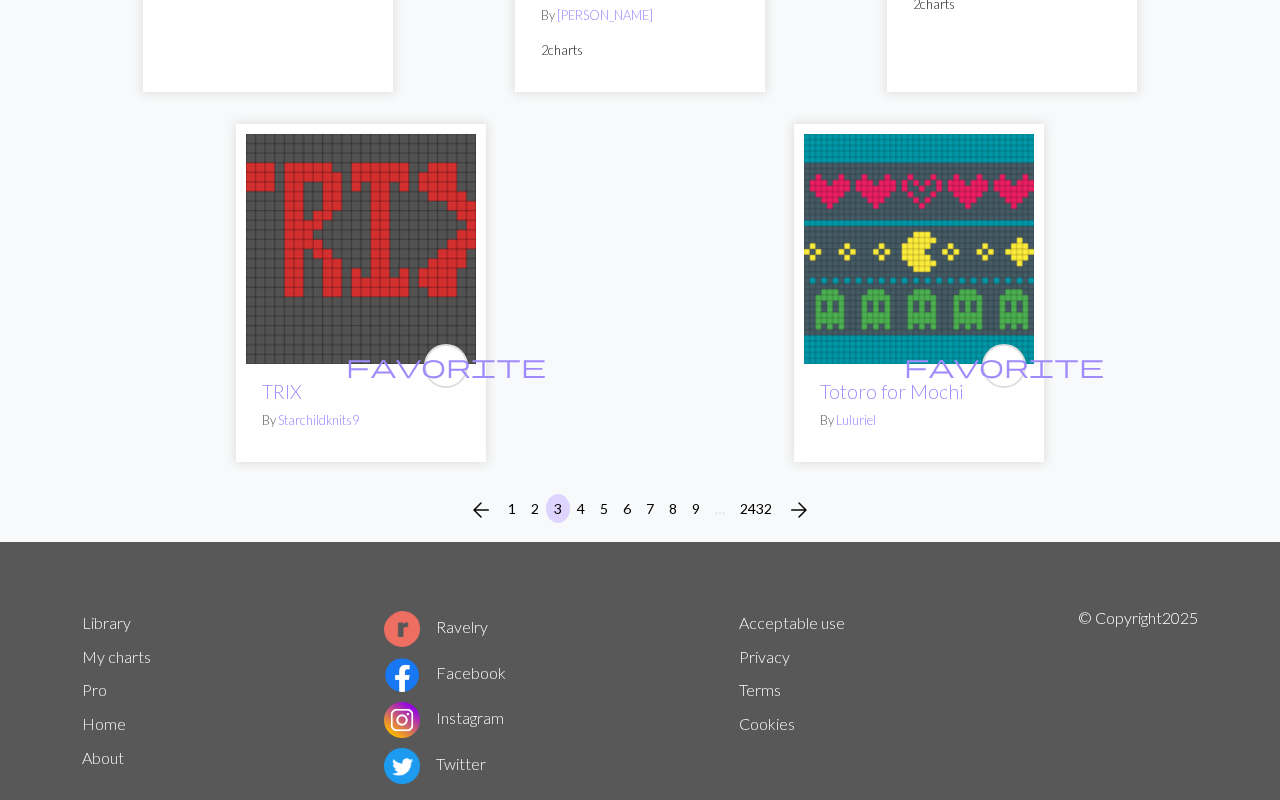 click on "4" at bounding box center [581, 508] 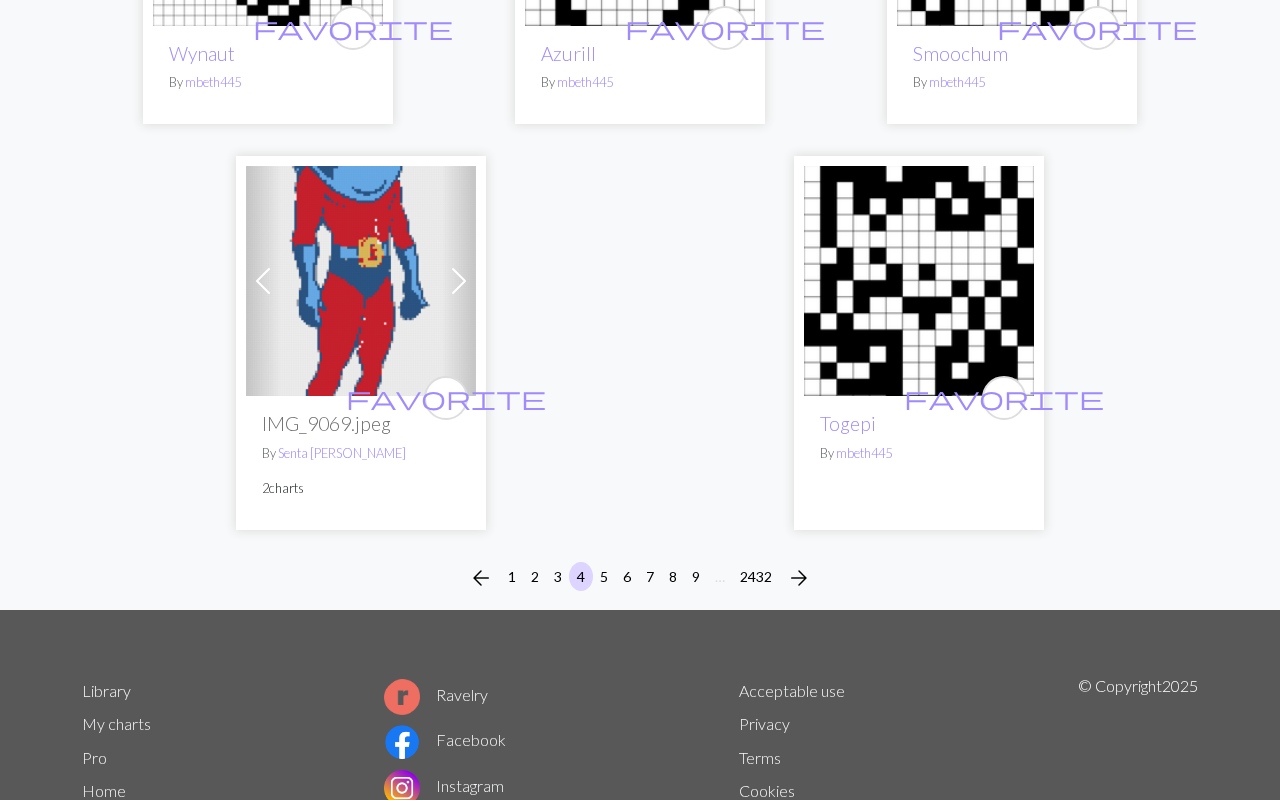 scroll, scrollTop: 6624, scrollLeft: 0, axis: vertical 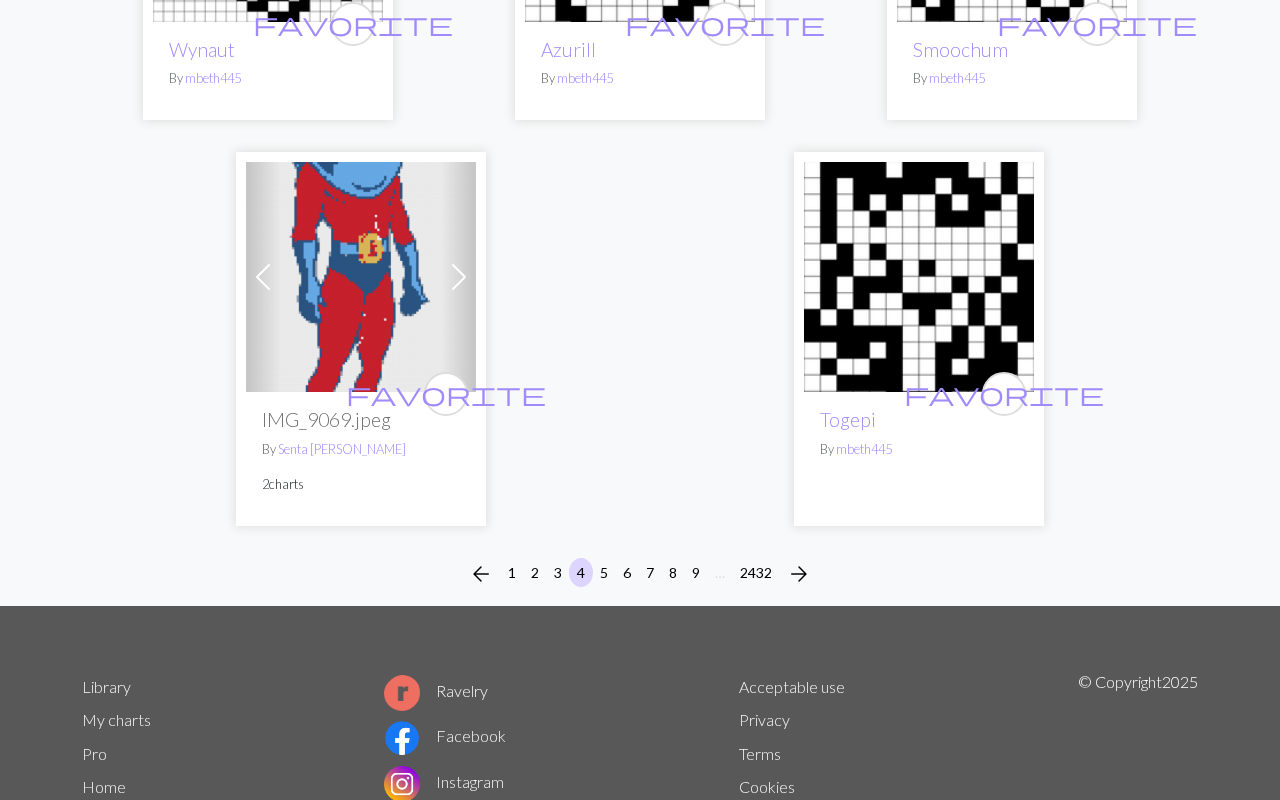 click on "5" at bounding box center [604, 572] 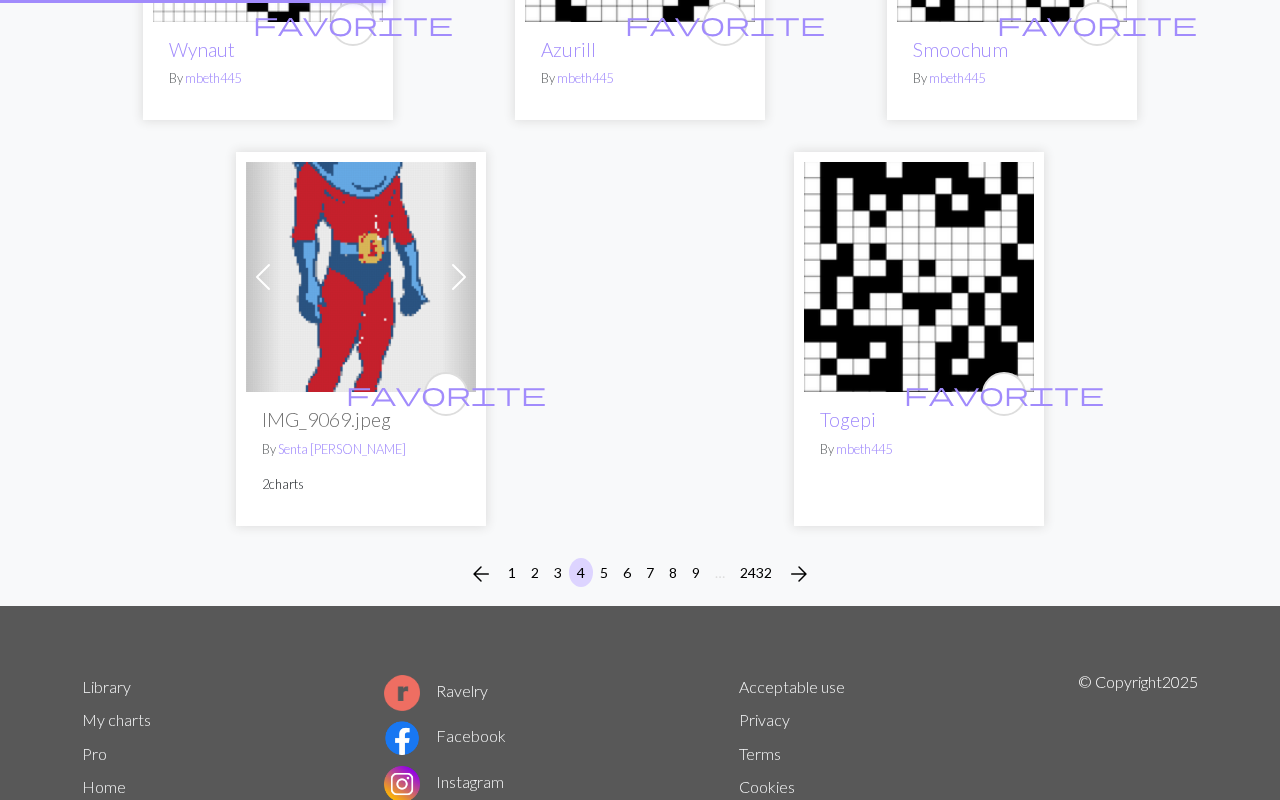 click on "5" at bounding box center (604, 572) 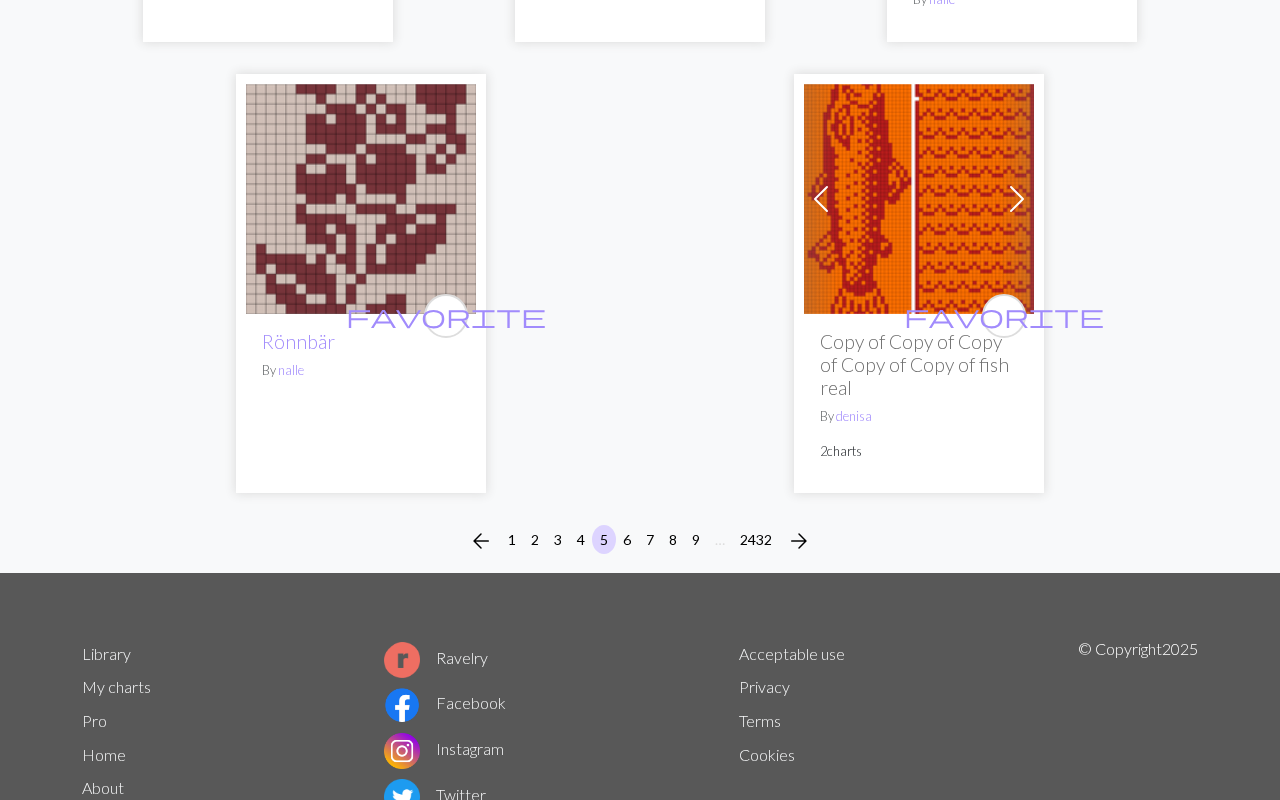 scroll, scrollTop: 6628, scrollLeft: 0, axis: vertical 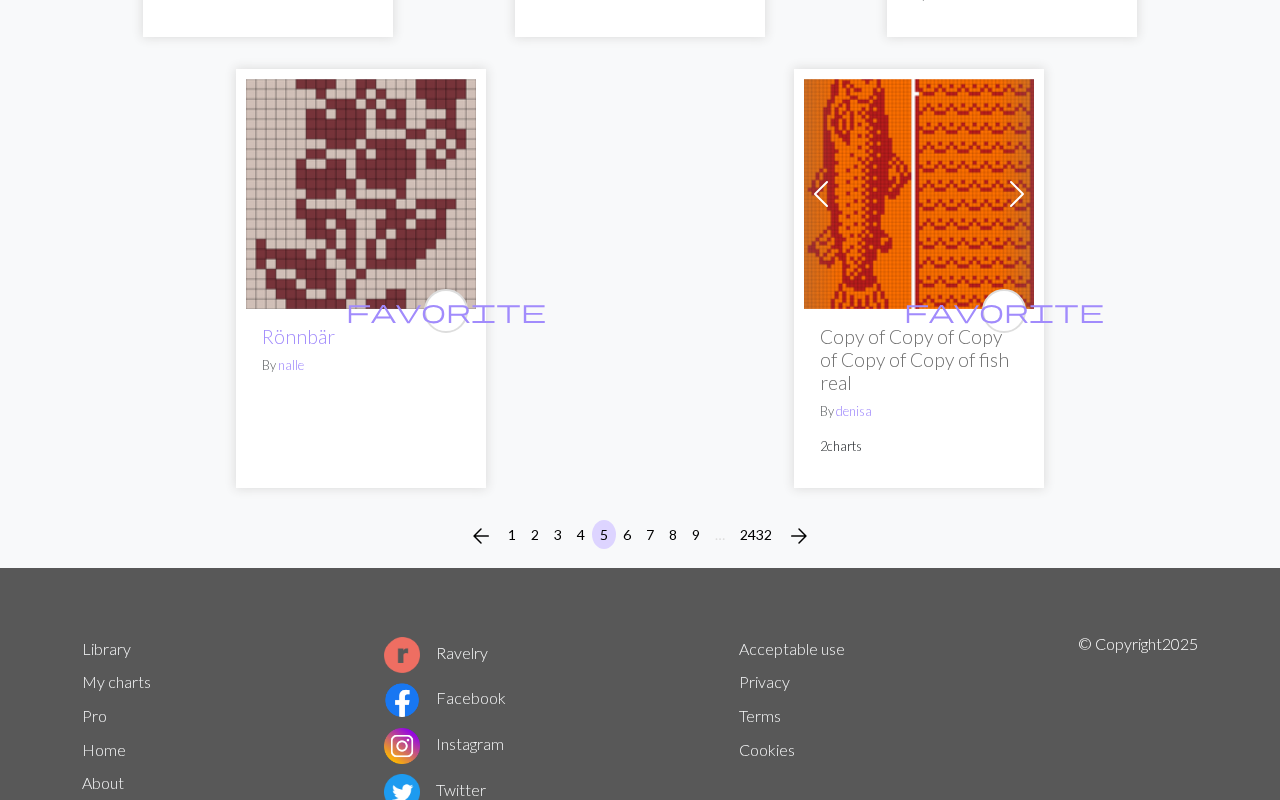 click on "6" at bounding box center [627, 534] 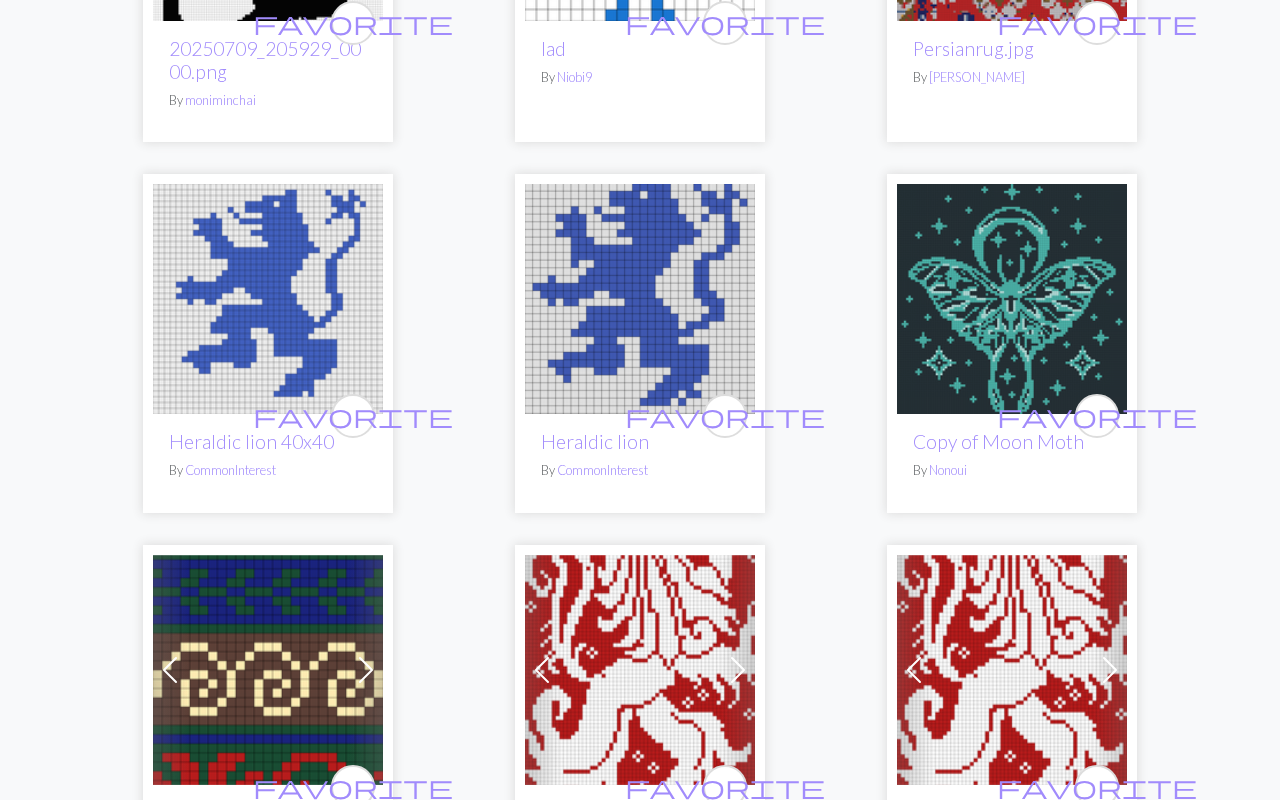 scroll, scrollTop: 3353, scrollLeft: 0, axis: vertical 